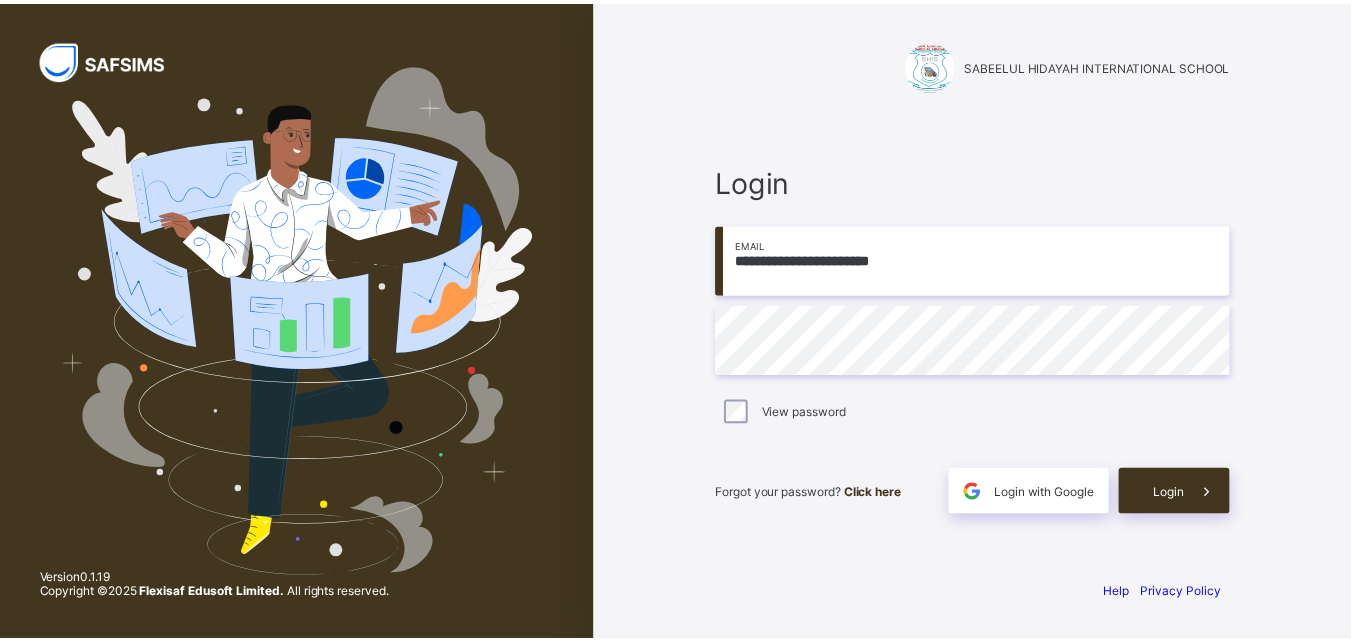 scroll, scrollTop: 0, scrollLeft: 0, axis: both 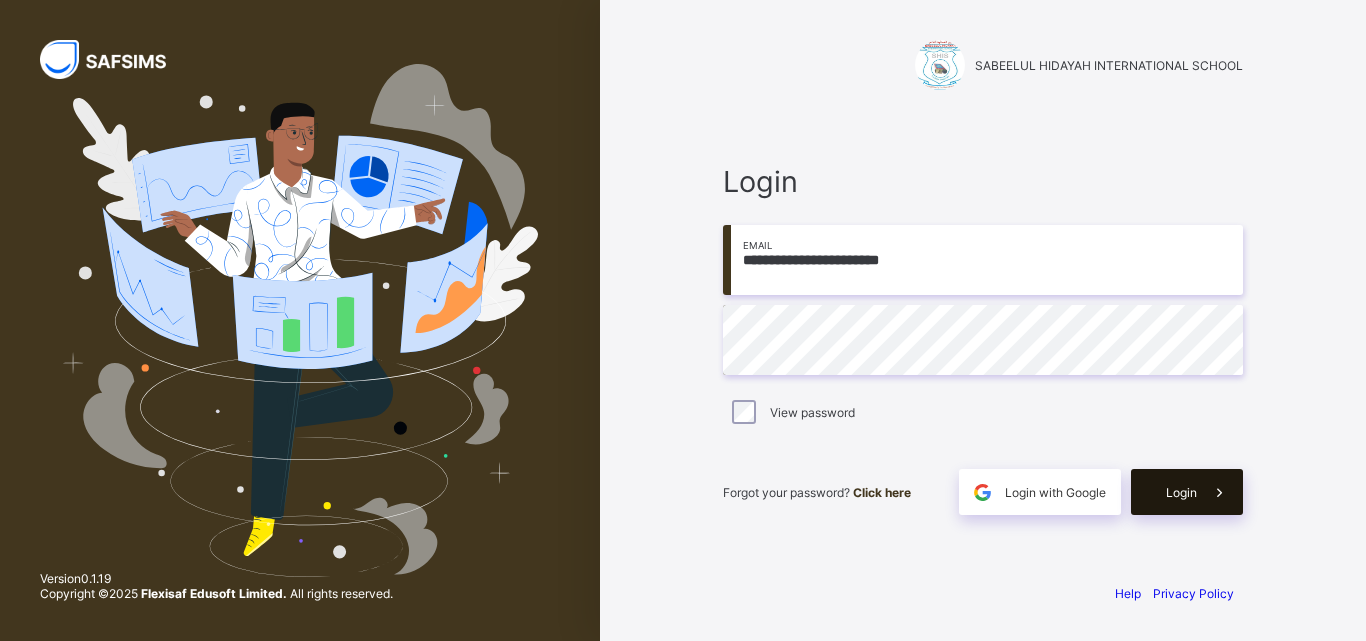 click on "Login" at bounding box center (1187, 492) 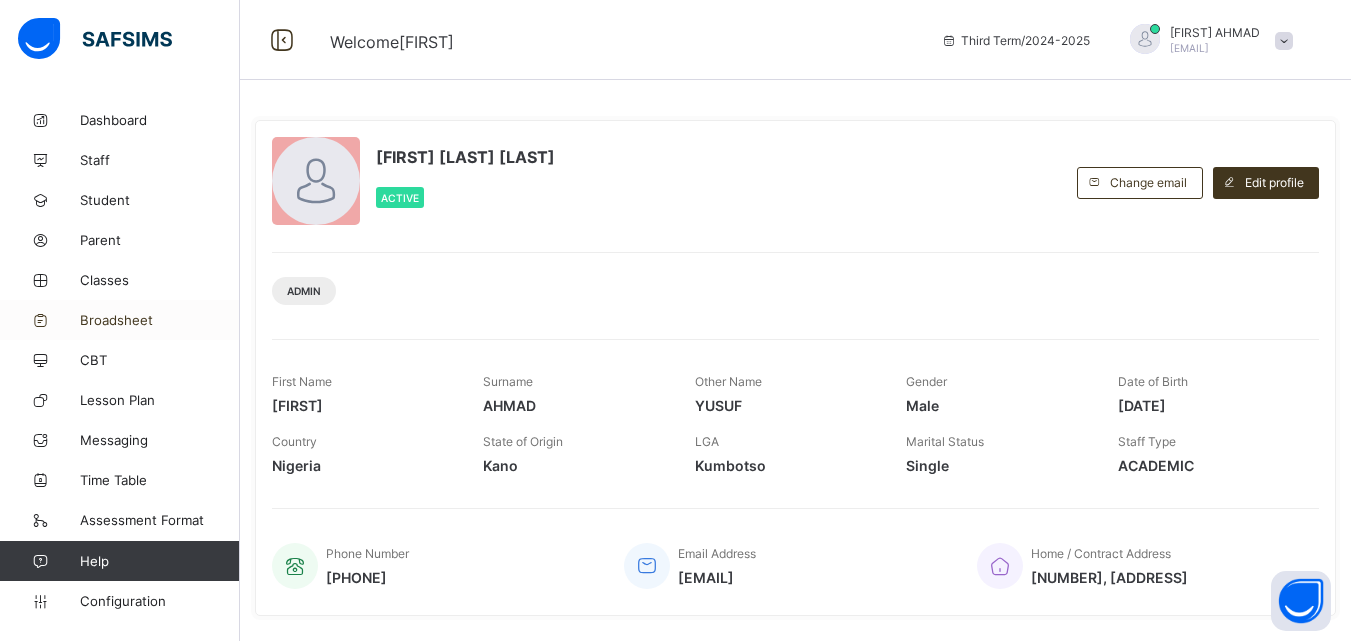 click on "Broadsheet" at bounding box center [160, 320] 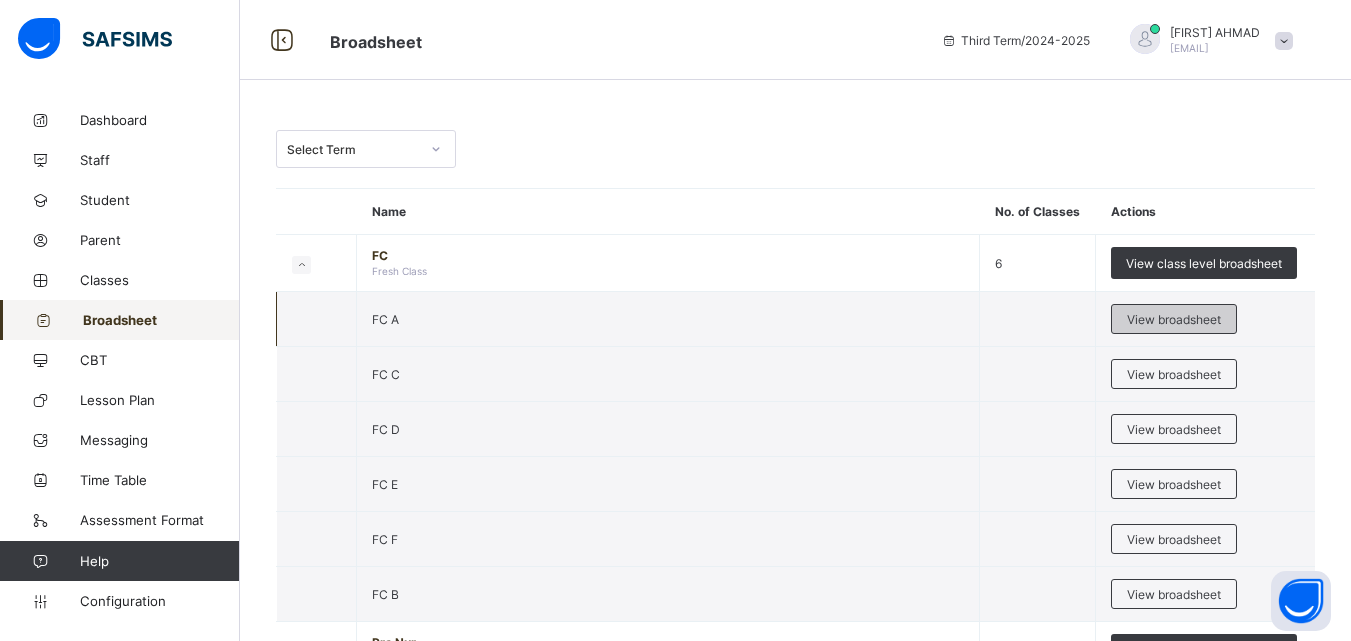 click on "View broadsheet" at bounding box center (1174, 319) 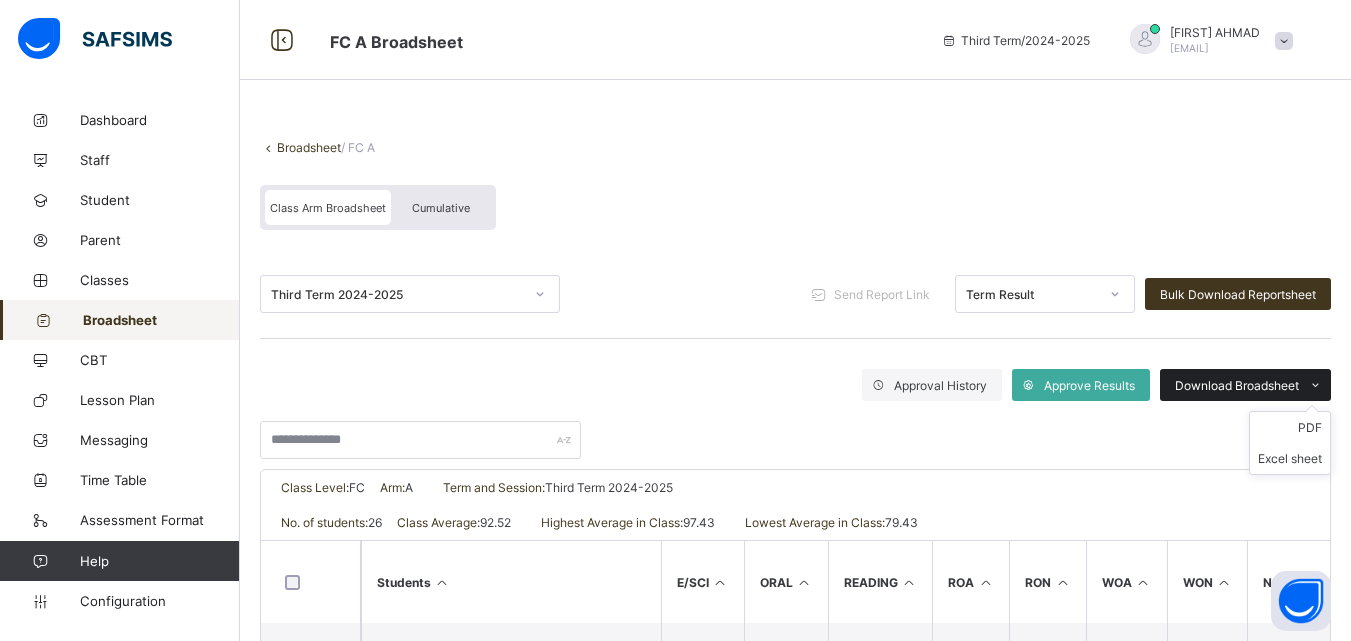 click on "Download Broadsheet" at bounding box center (1237, 385) 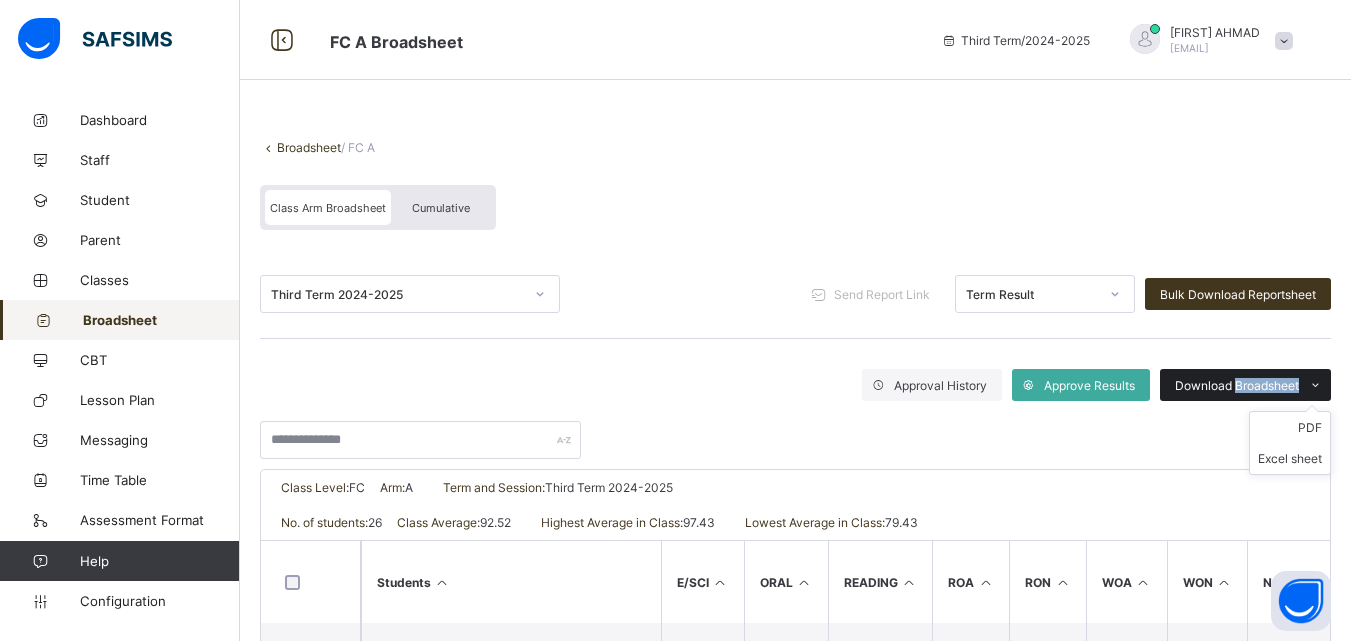 click on "Download Broadsheet" at bounding box center [1237, 385] 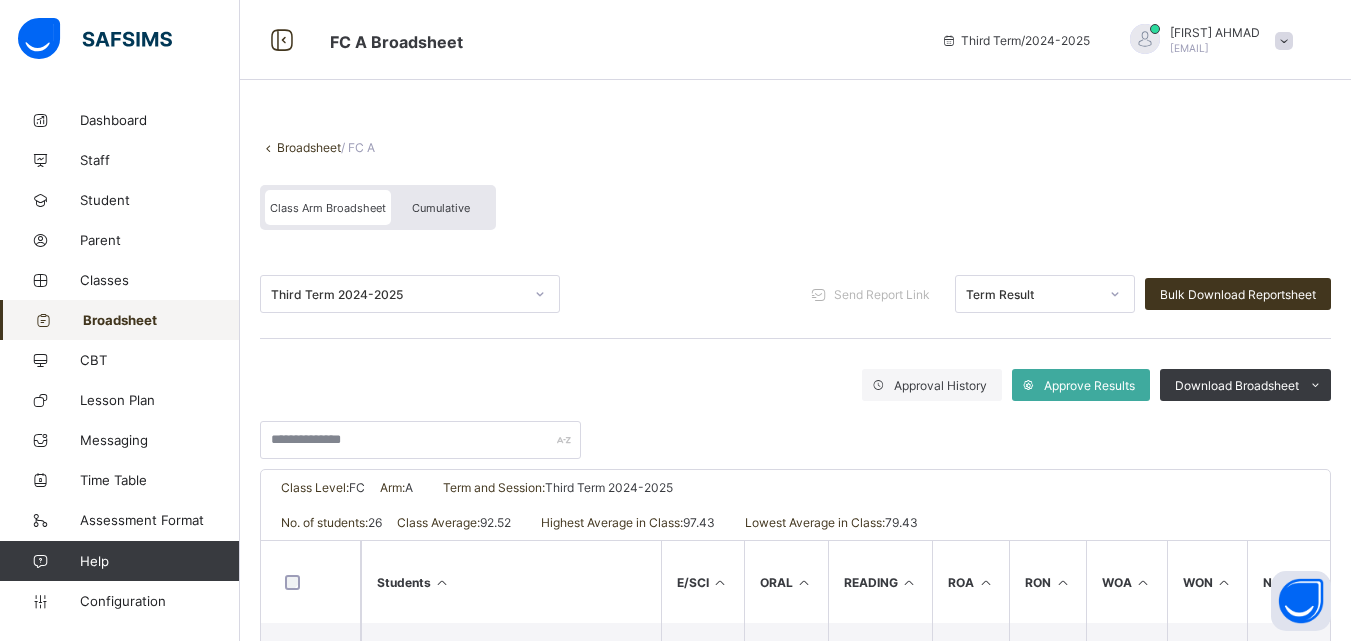 click at bounding box center (795, 430) 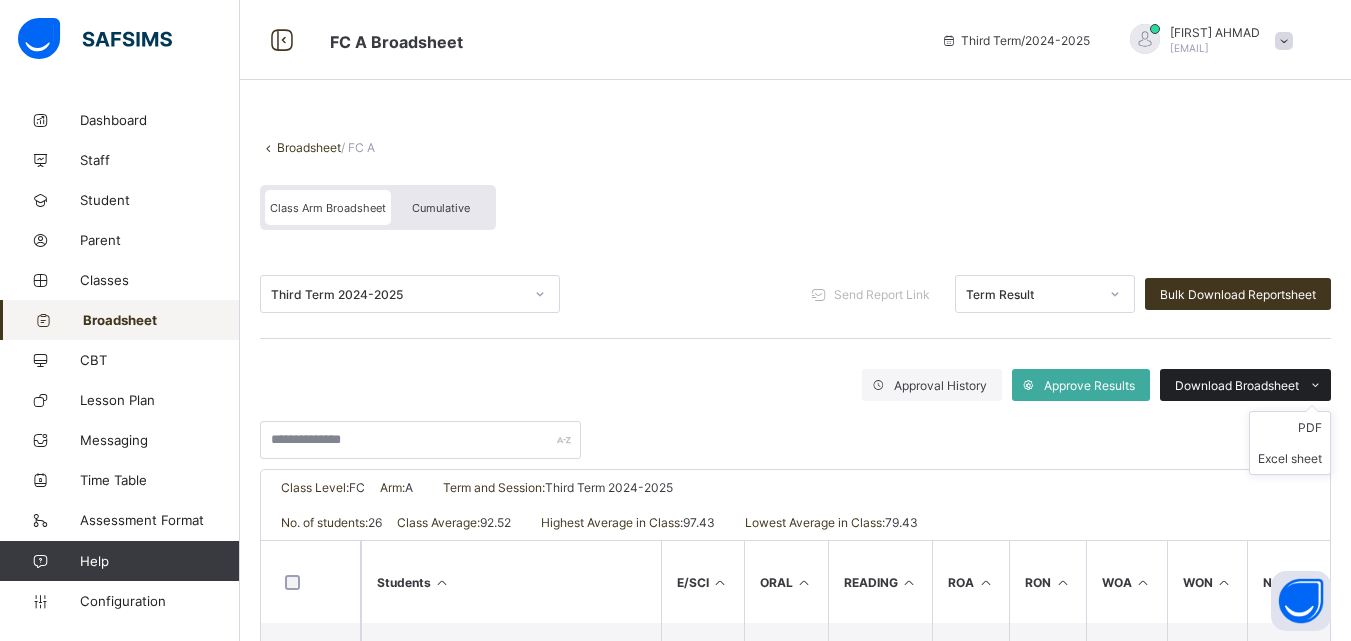 click on "Download Broadsheet" at bounding box center (1237, 385) 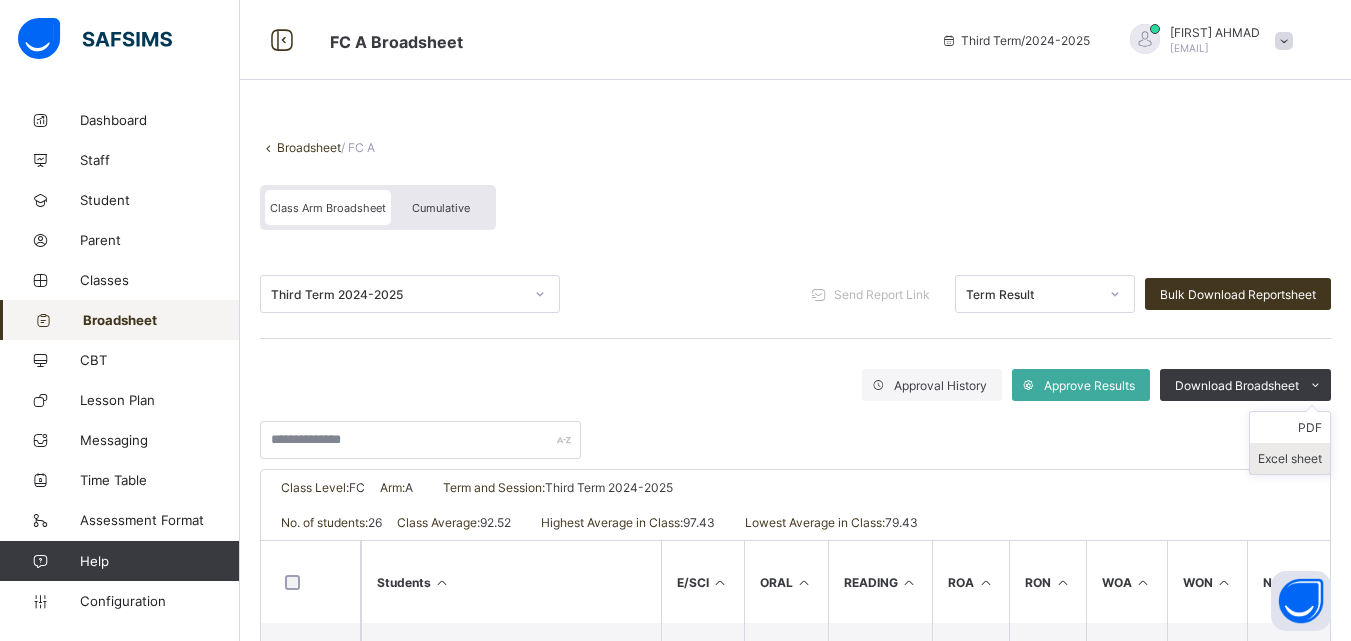 click on "Excel sheet" at bounding box center (1290, 458) 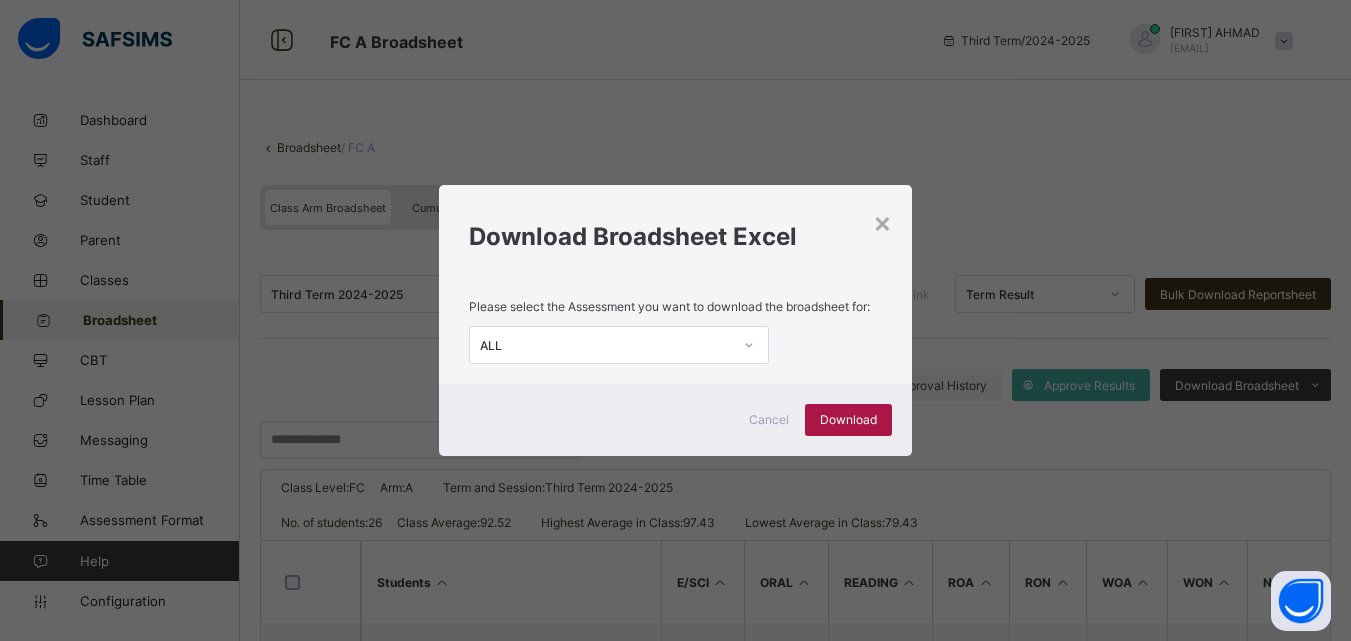 click on "Download" at bounding box center [848, 420] 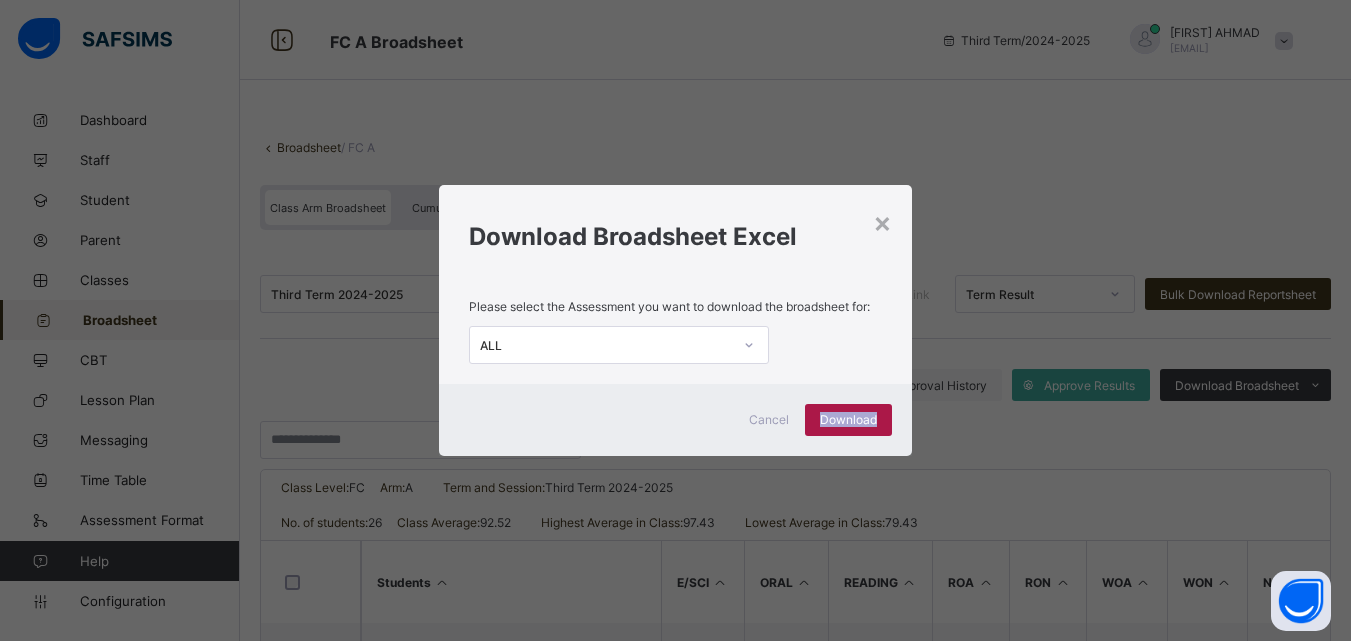 click on "Download" at bounding box center (848, 420) 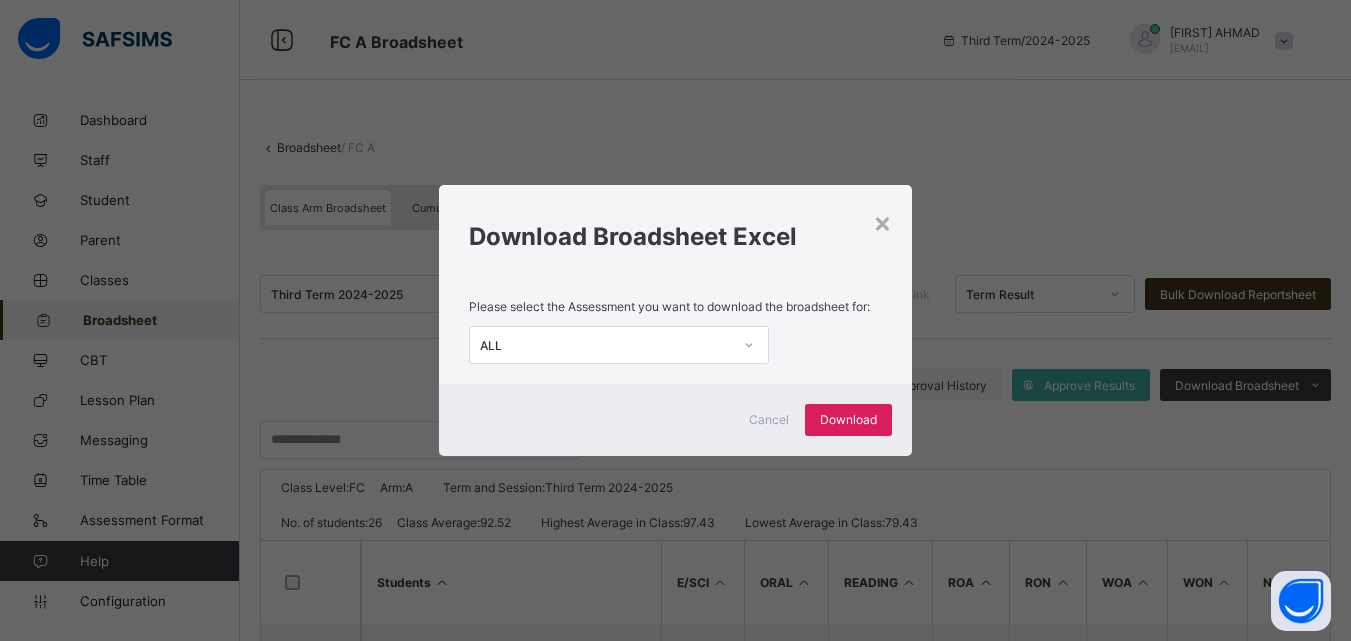 click on "× Download Broadsheet Excel Please select the Assessment you want to download the broadsheet for: ALL Cancel Download" at bounding box center [675, 320] 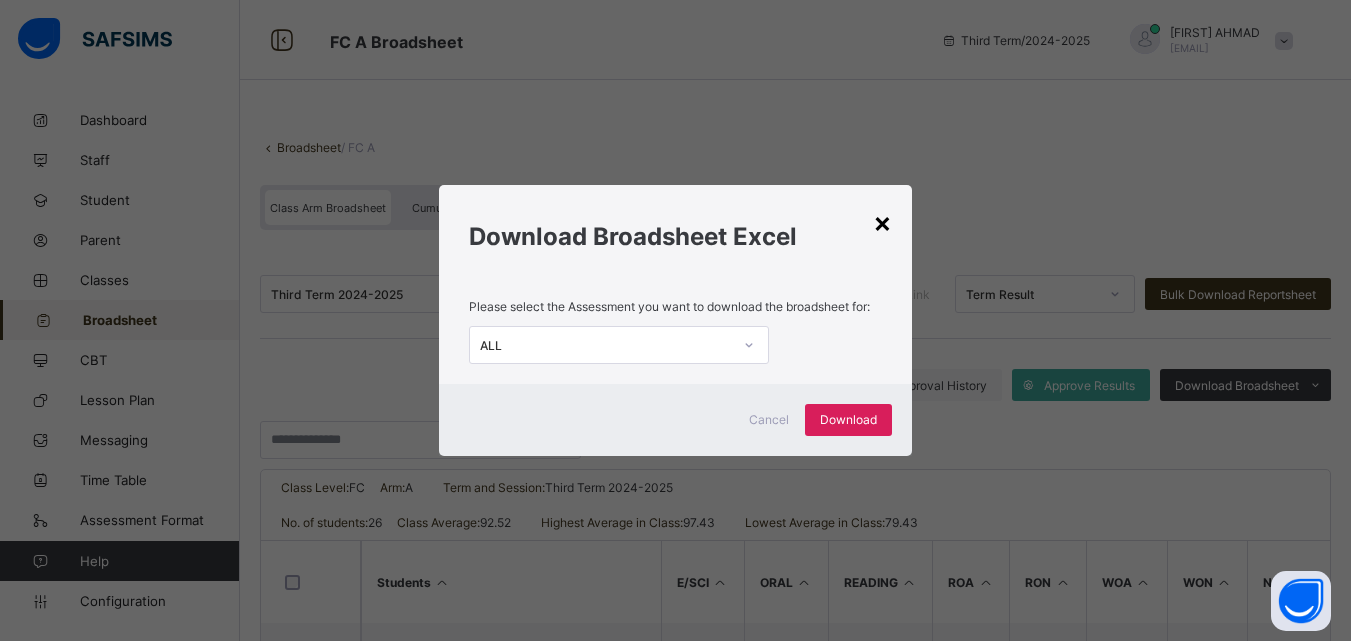 click on "×" at bounding box center [882, 222] 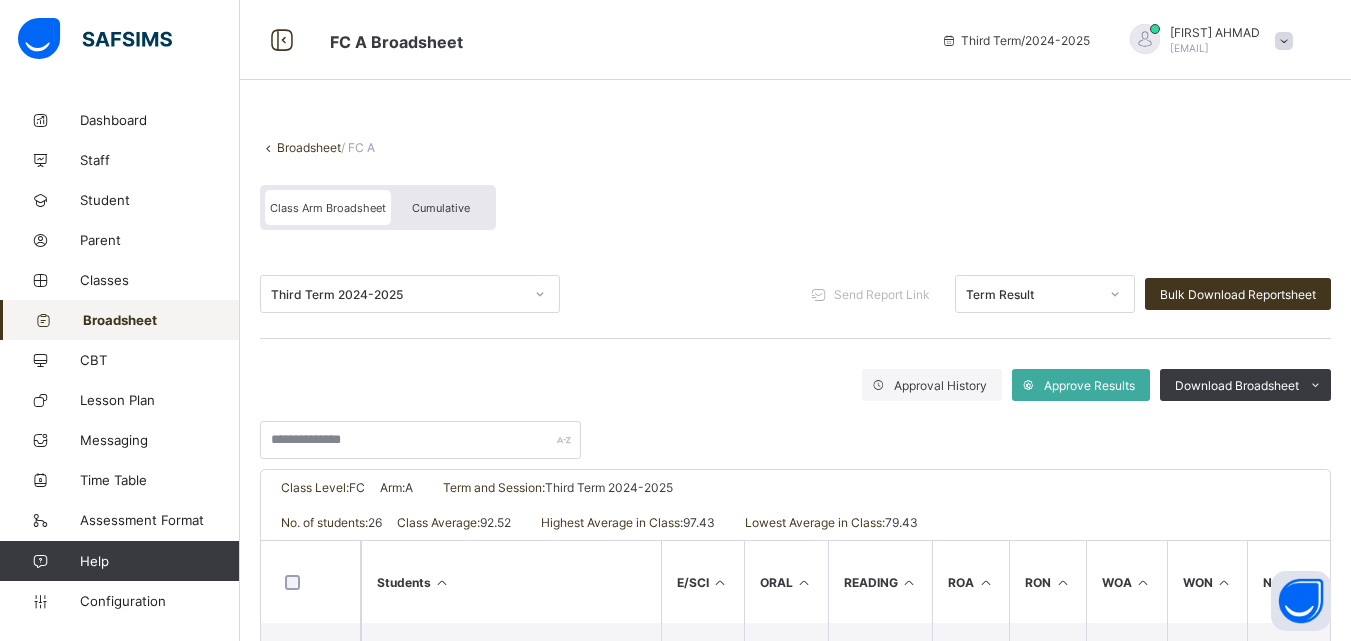 click on "Broadsheet" at bounding box center [161, 320] 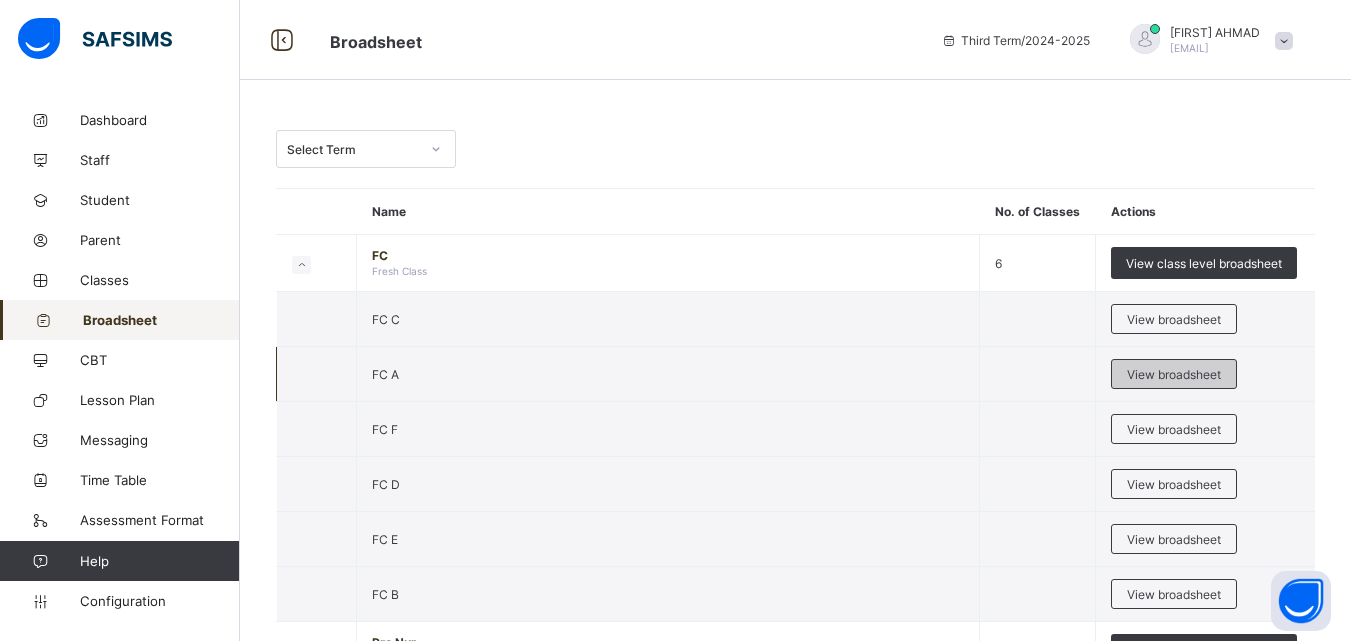 click on "View broadsheet" at bounding box center [1174, 374] 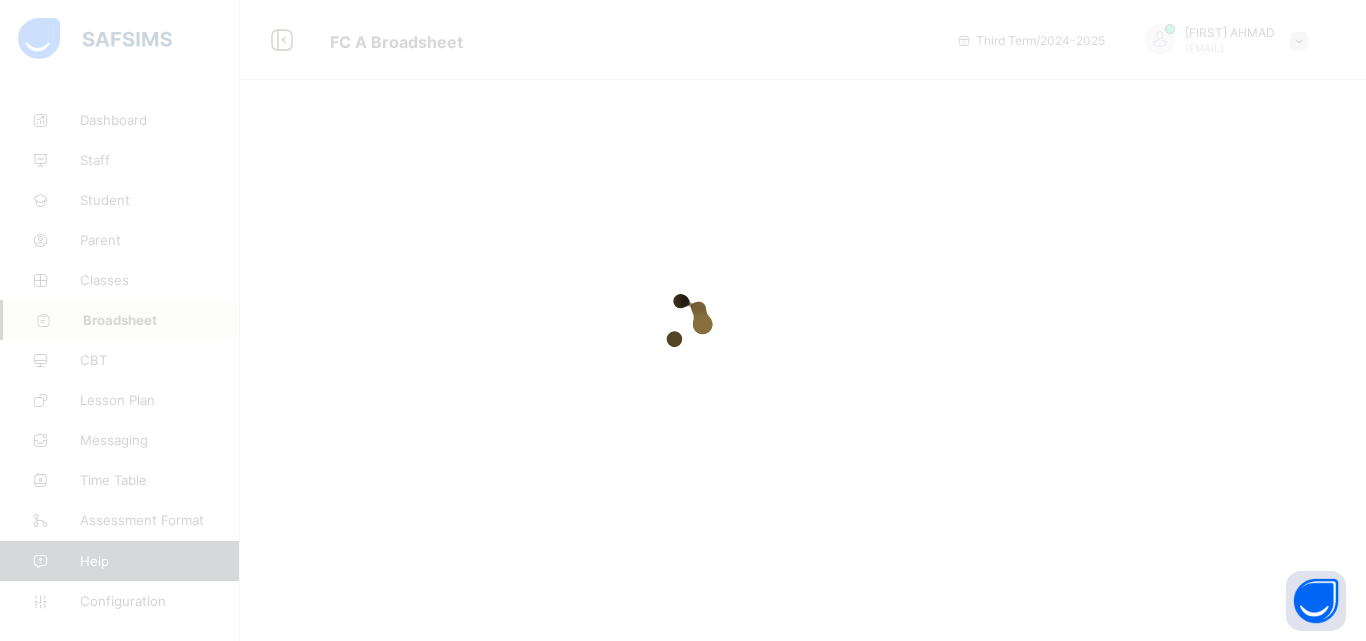 click at bounding box center [683, 320] 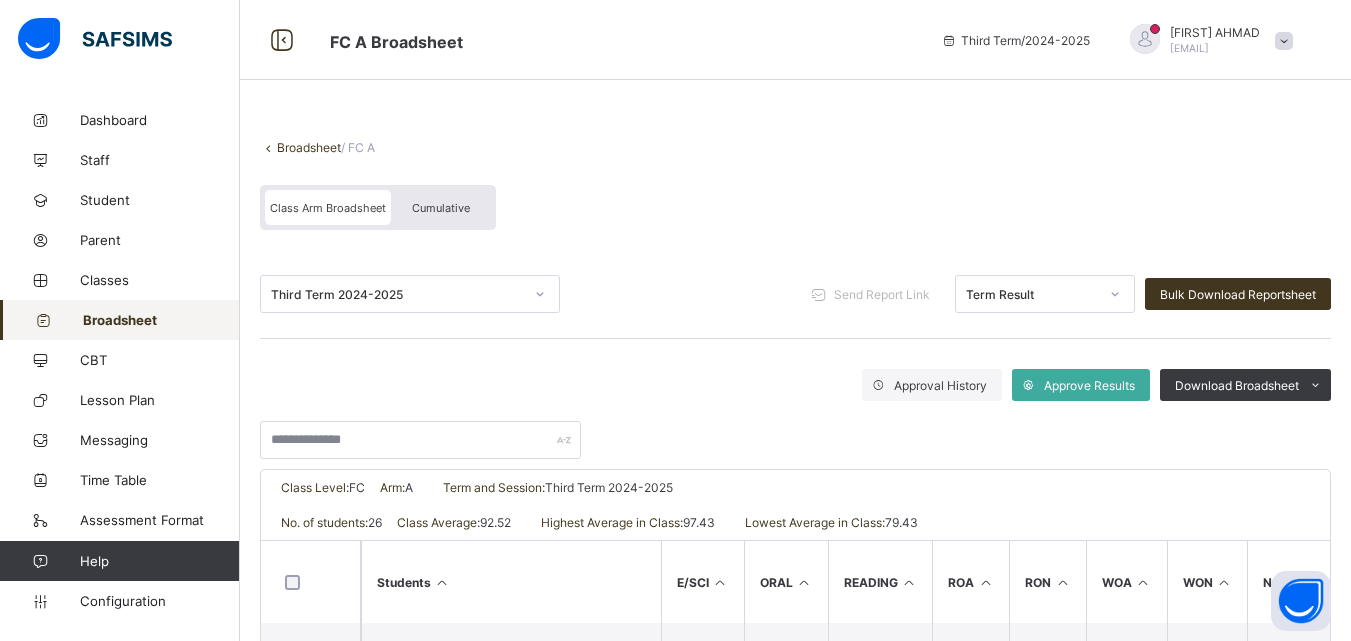 click on "Broadsheet" at bounding box center [309, 147] 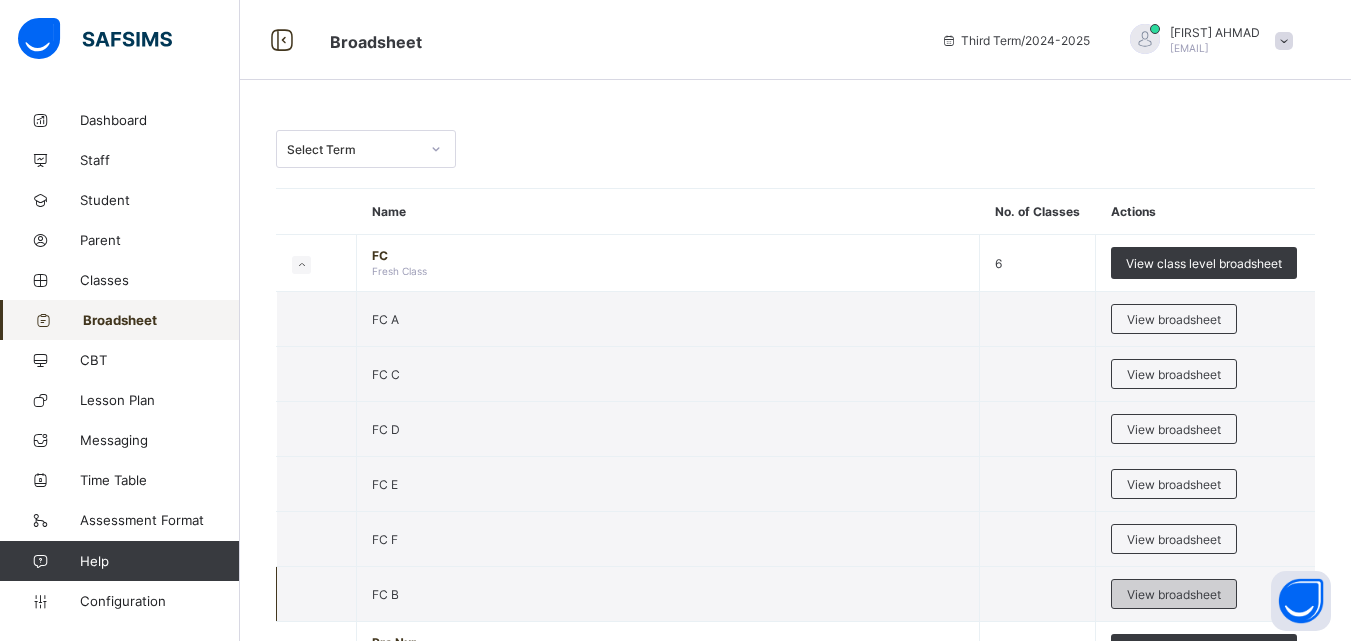 click on "View broadsheet" at bounding box center [1174, 594] 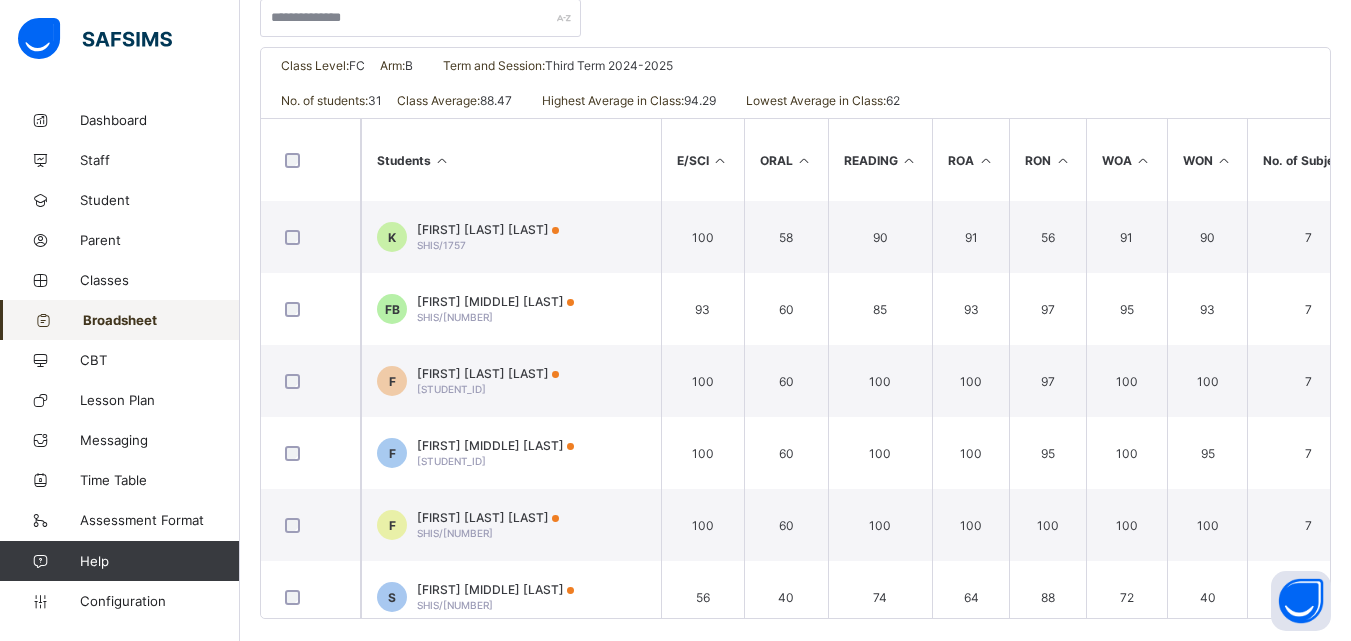 scroll, scrollTop: 429, scrollLeft: 0, axis: vertical 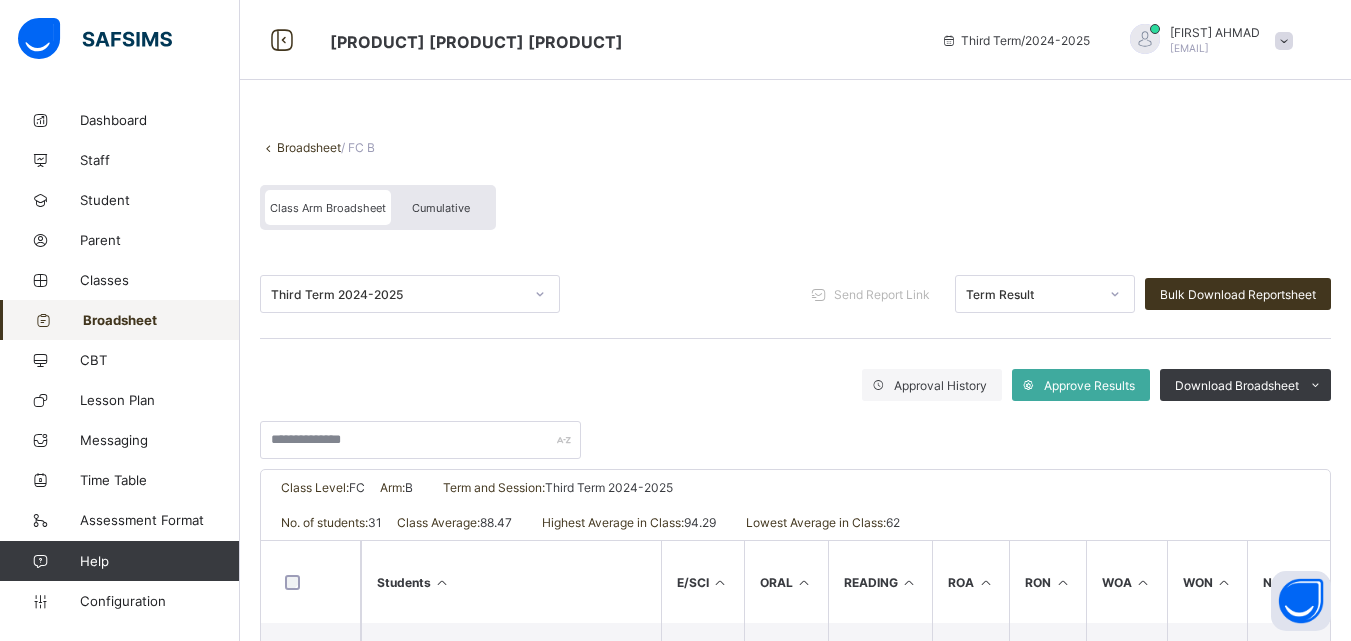 click on "Broadsheet" at bounding box center [309, 147] 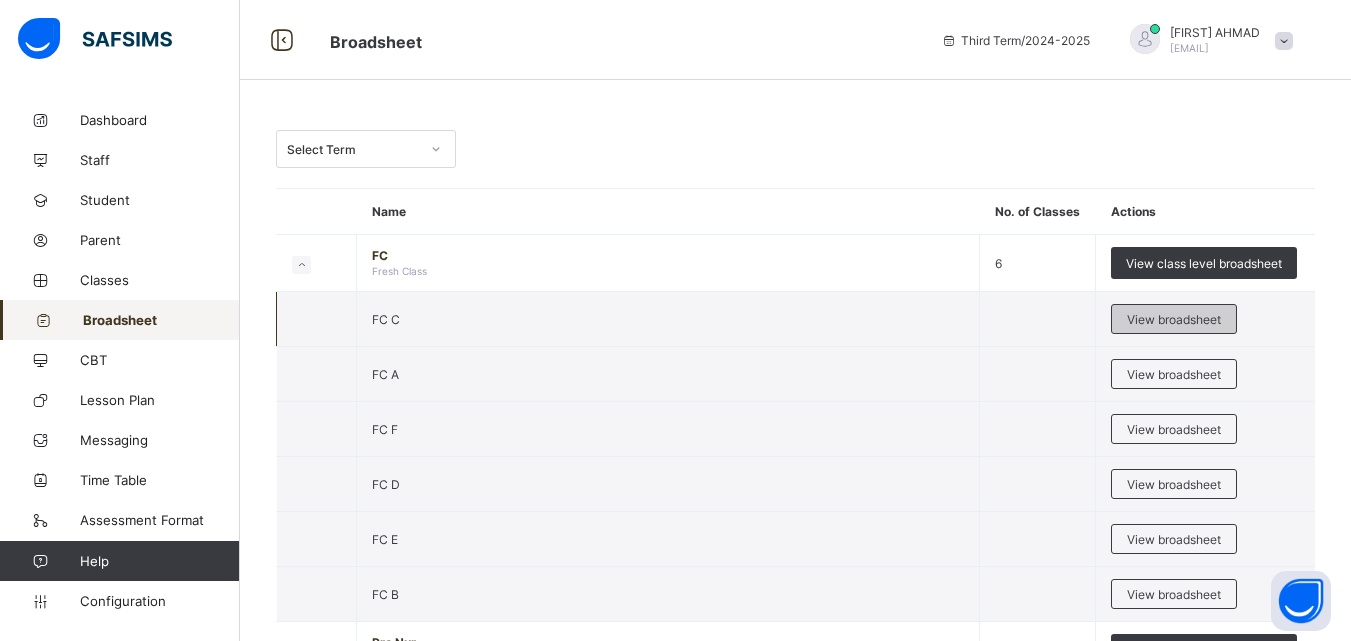 click on "View broadsheet" at bounding box center [1174, 319] 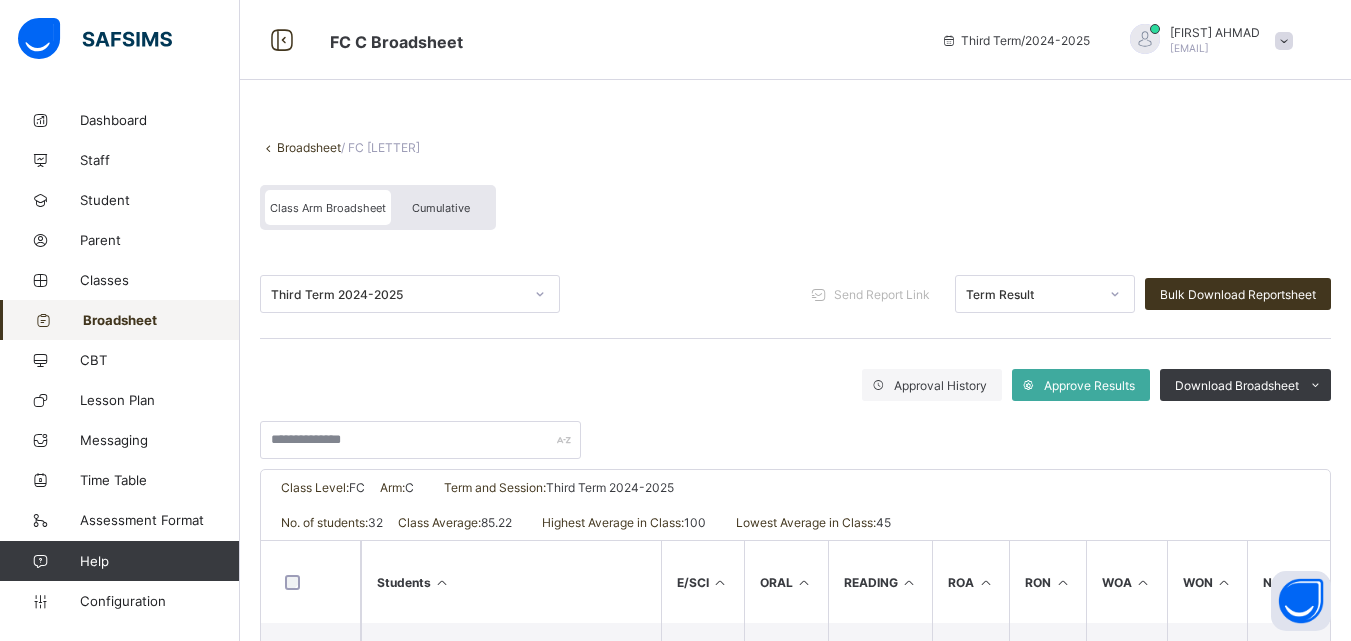 click on "Class Arm Broadsheet" at bounding box center [328, 208] 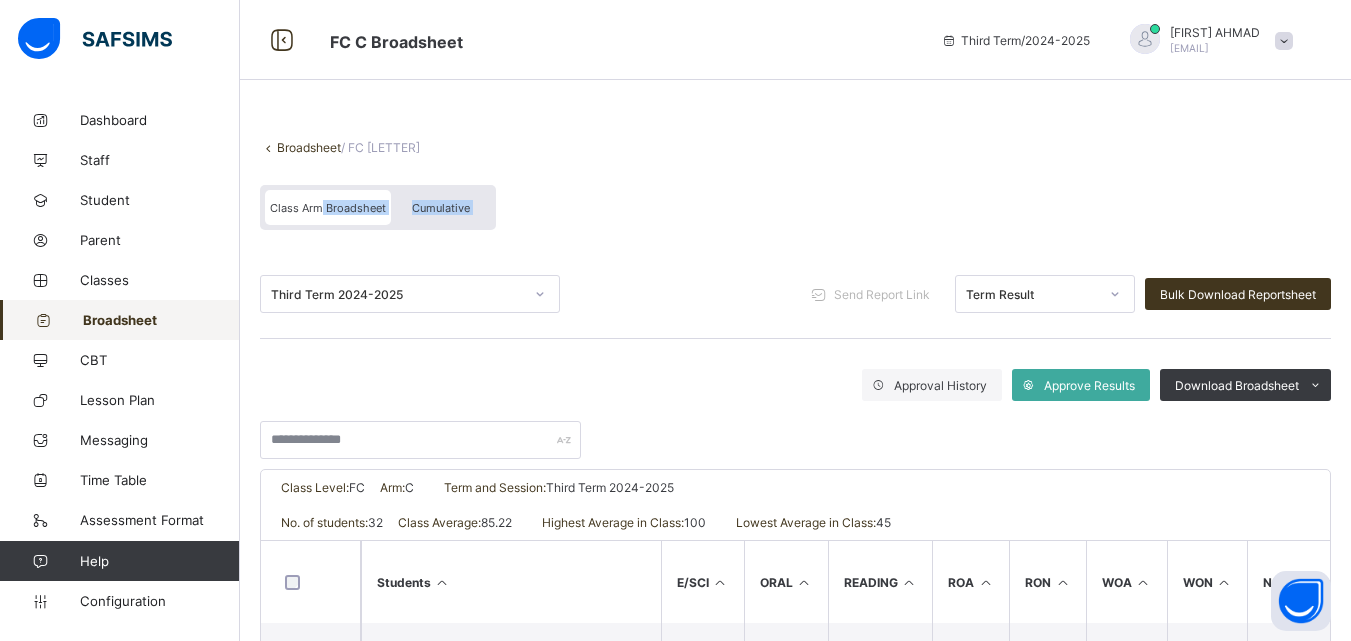 drag, startPoint x: 322, startPoint y: 211, endPoint x: 423, endPoint y: 234, distance: 103.58572 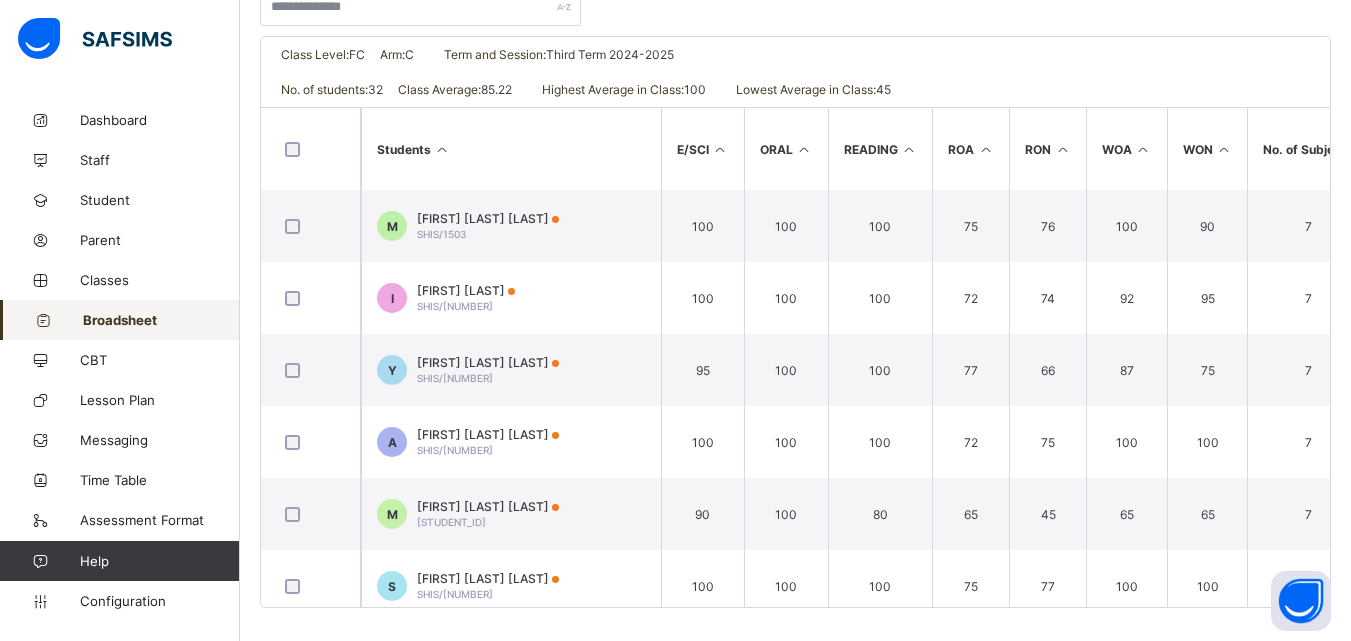 scroll, scrollTop: 440, scrollLeft: 0, axis: vertical 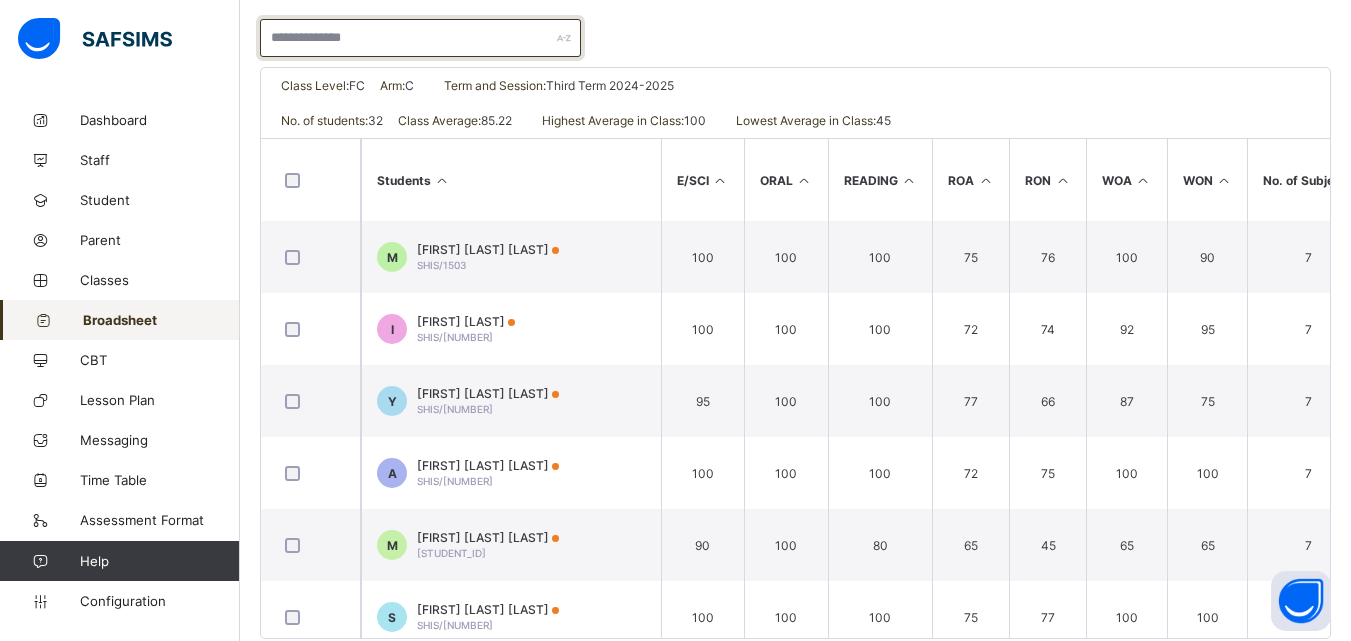 click at bounding box center (420, 38) 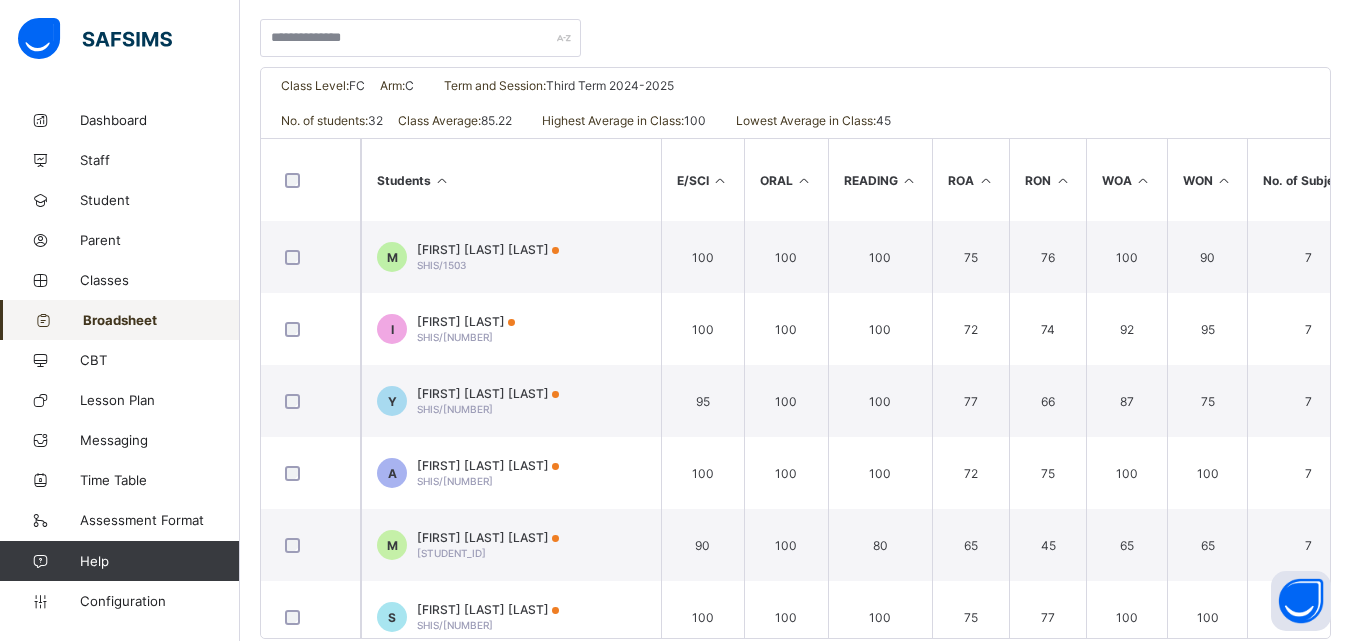 click at bounding box center (795, 28) 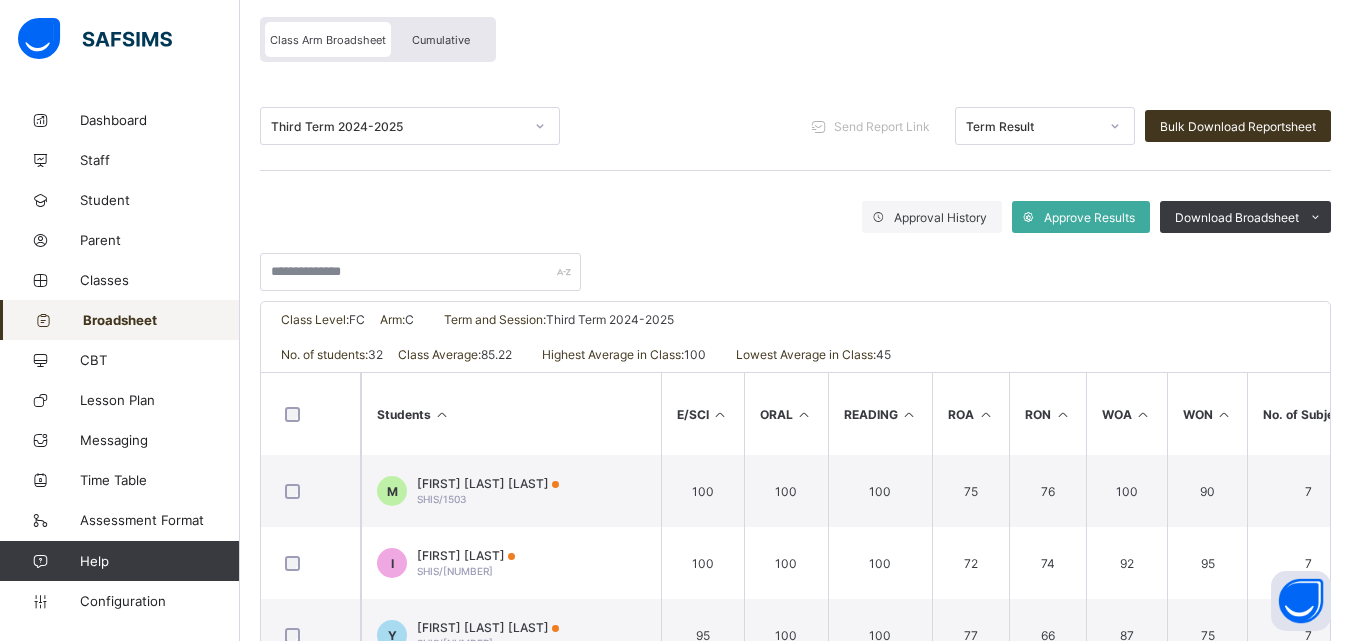 scroll, scrollTop: 166, scrollLeft: 0, axis: vertical 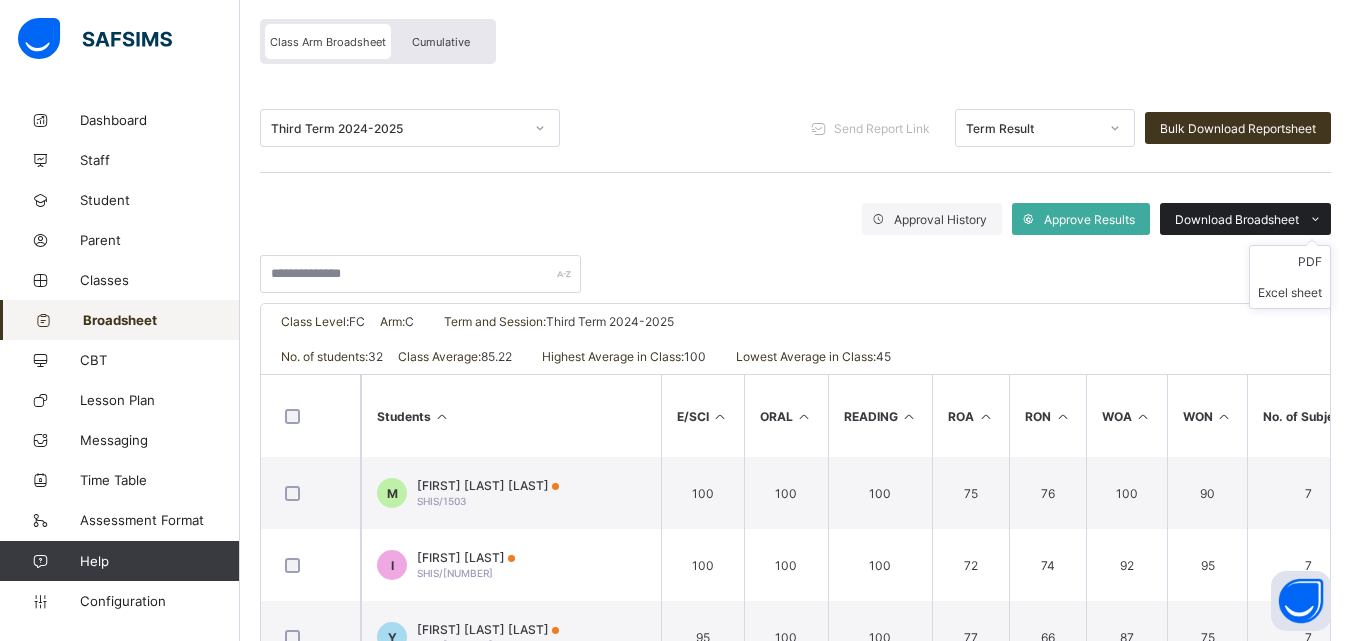 click on "Download Broadsheet" at bounding box center [1237, 219] 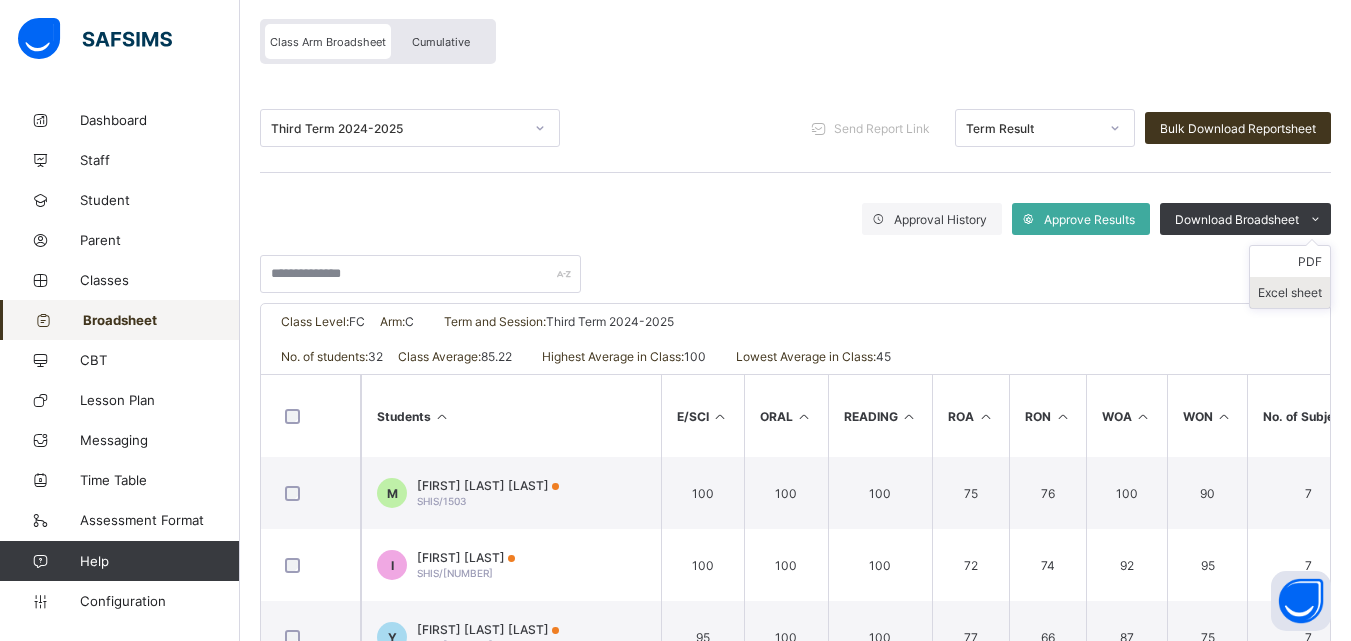 click on "Excel sheet" at bounding box center [1290, 292] 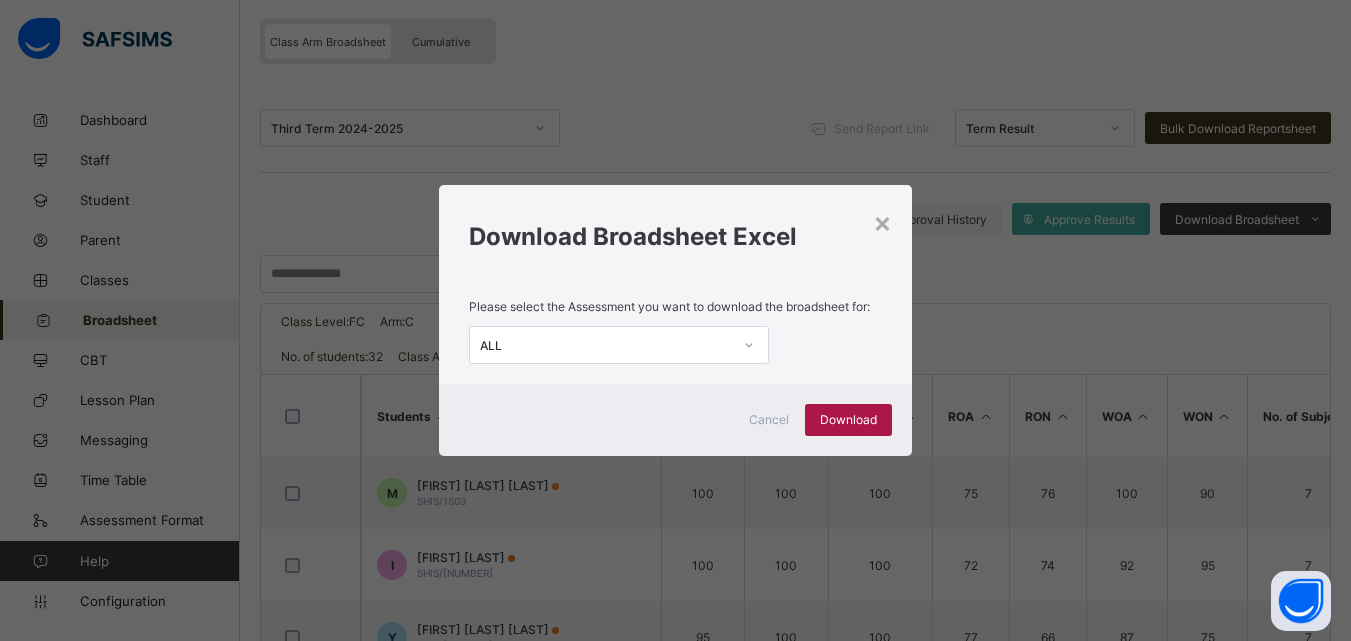 click on "Download" at bounding box center [848, 419] 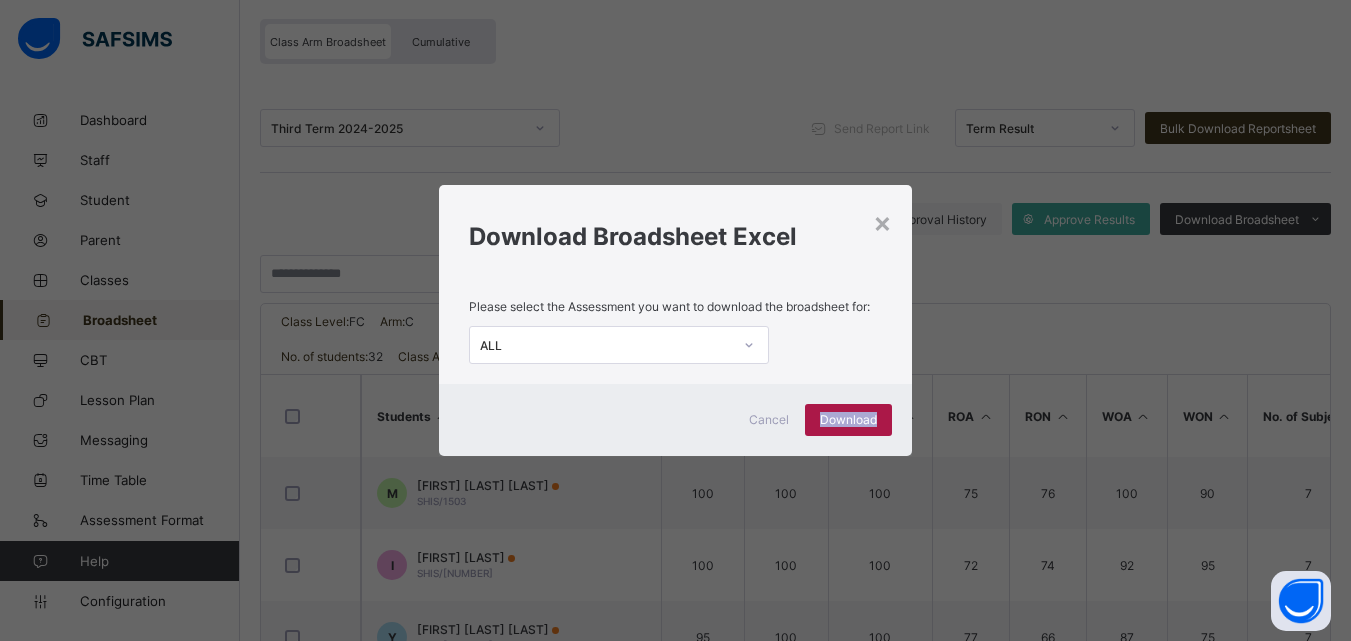 click on "Download" at bounding box center (848, 420) 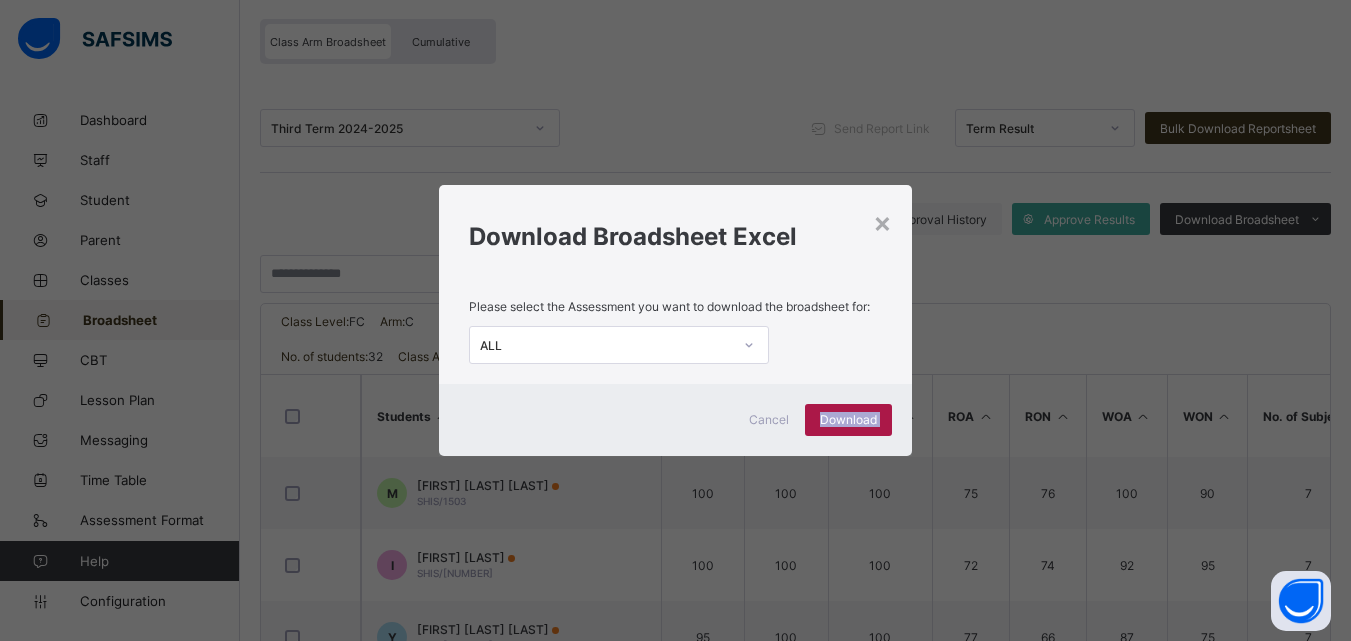 click on "Download" at bounding box center [848, 420] 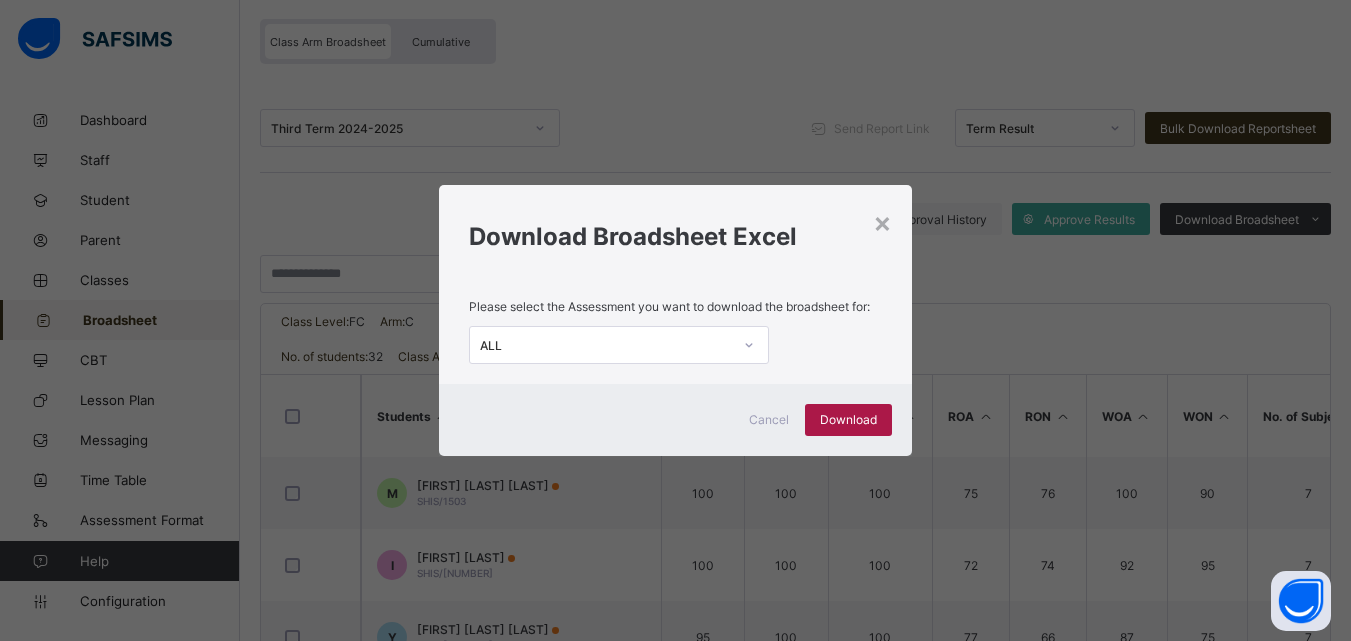 click on "Download" at bounding box center (848, 420) 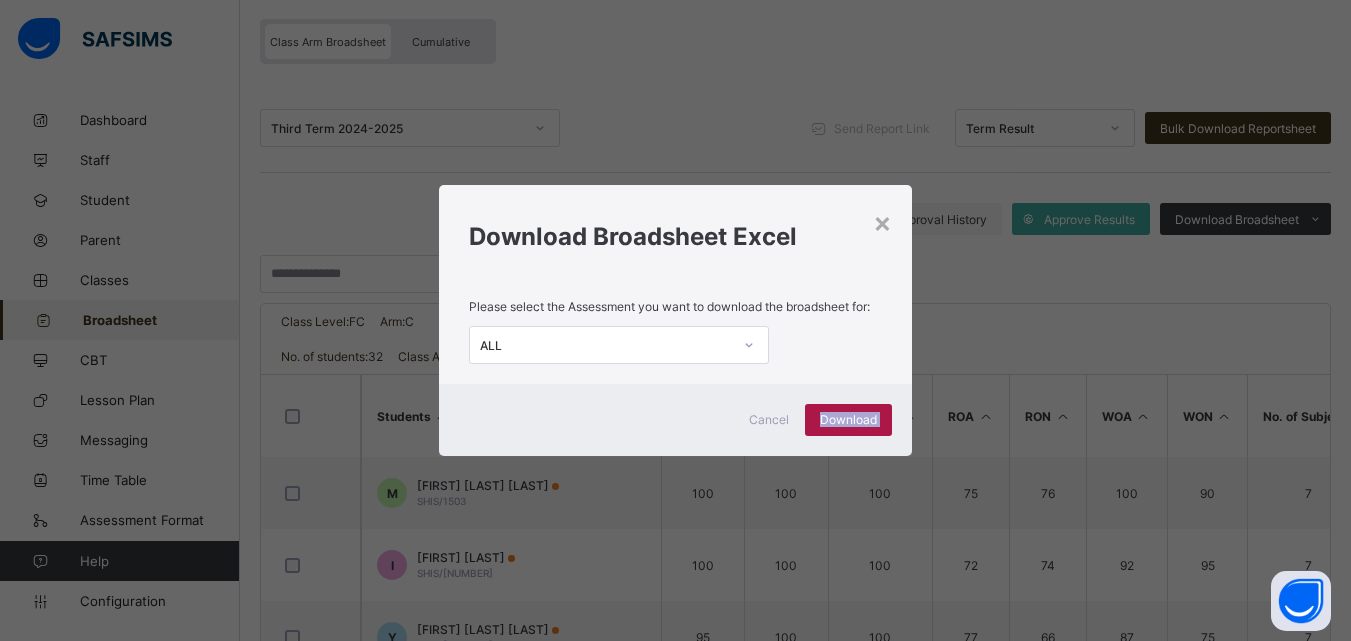 click on "Download" at bounding box center [848, 420] 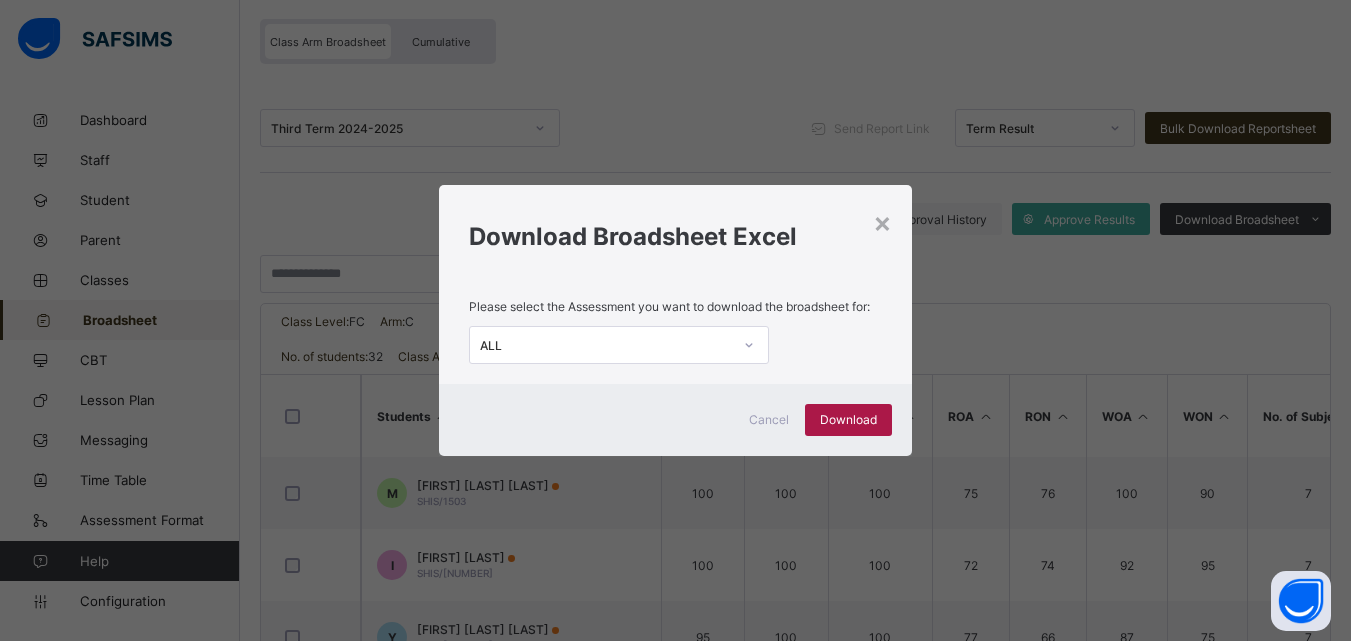 click on "Download" at bounding box center (848, 420) 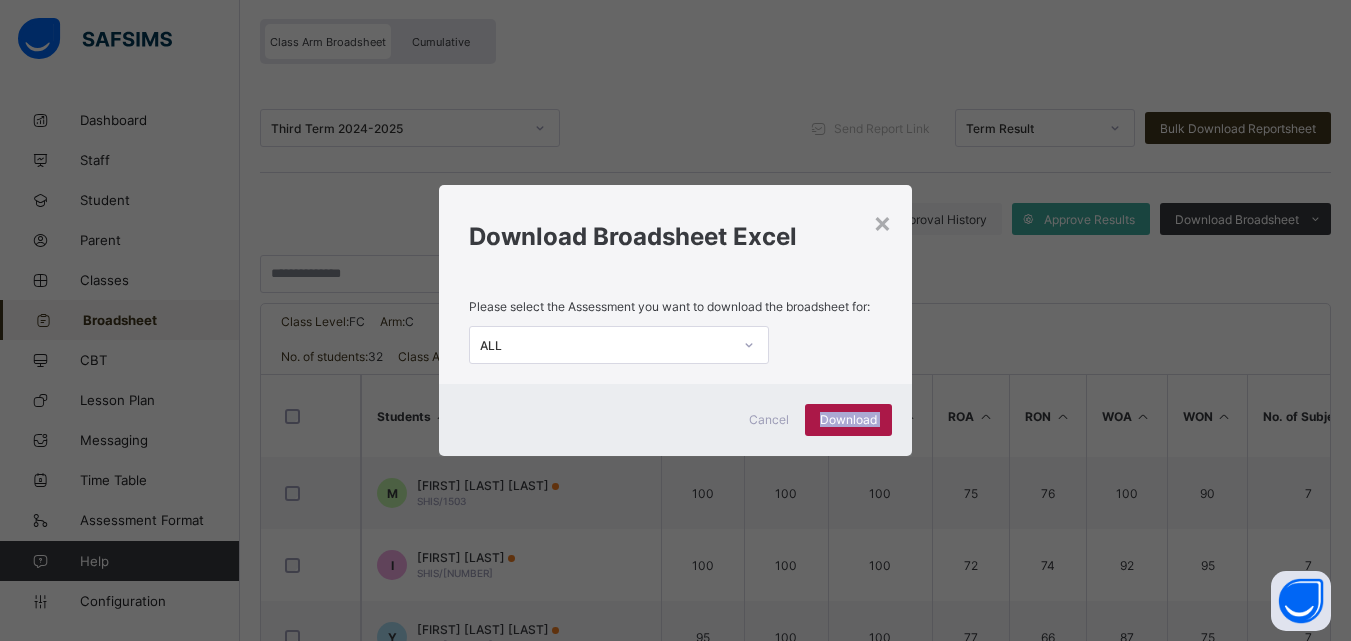 click on "Download" at bounding box center (848, 420) 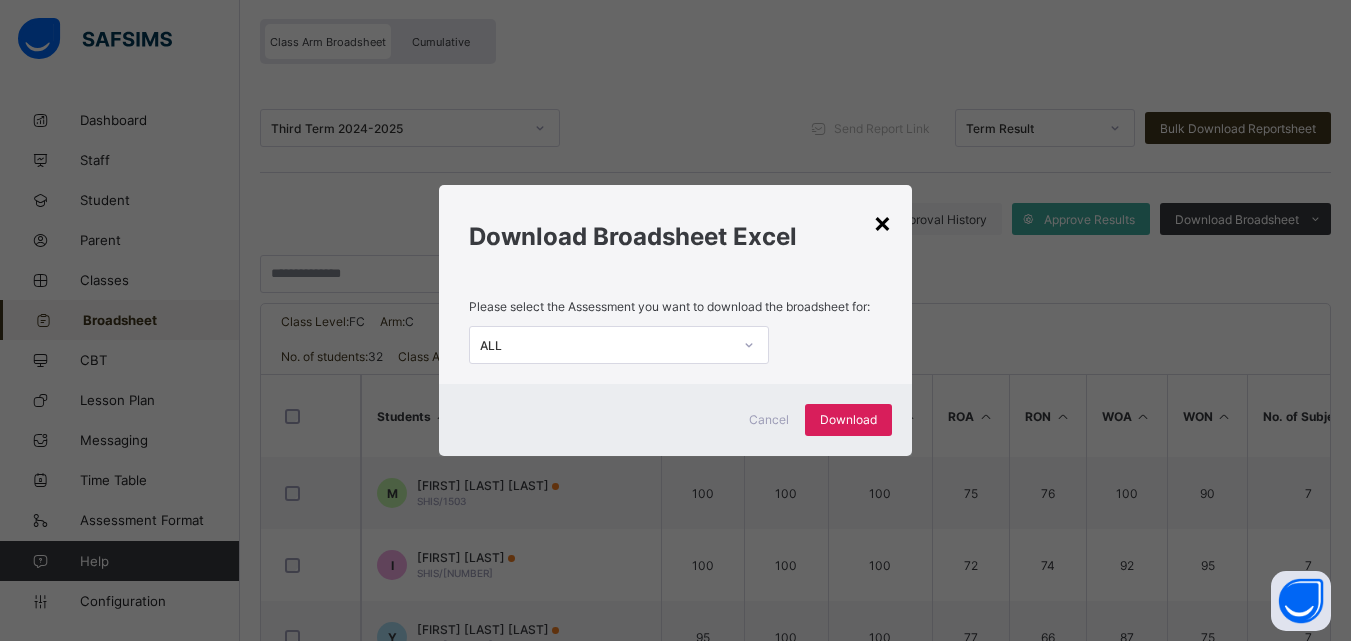 click on "×" at bounding box center [882, 222] 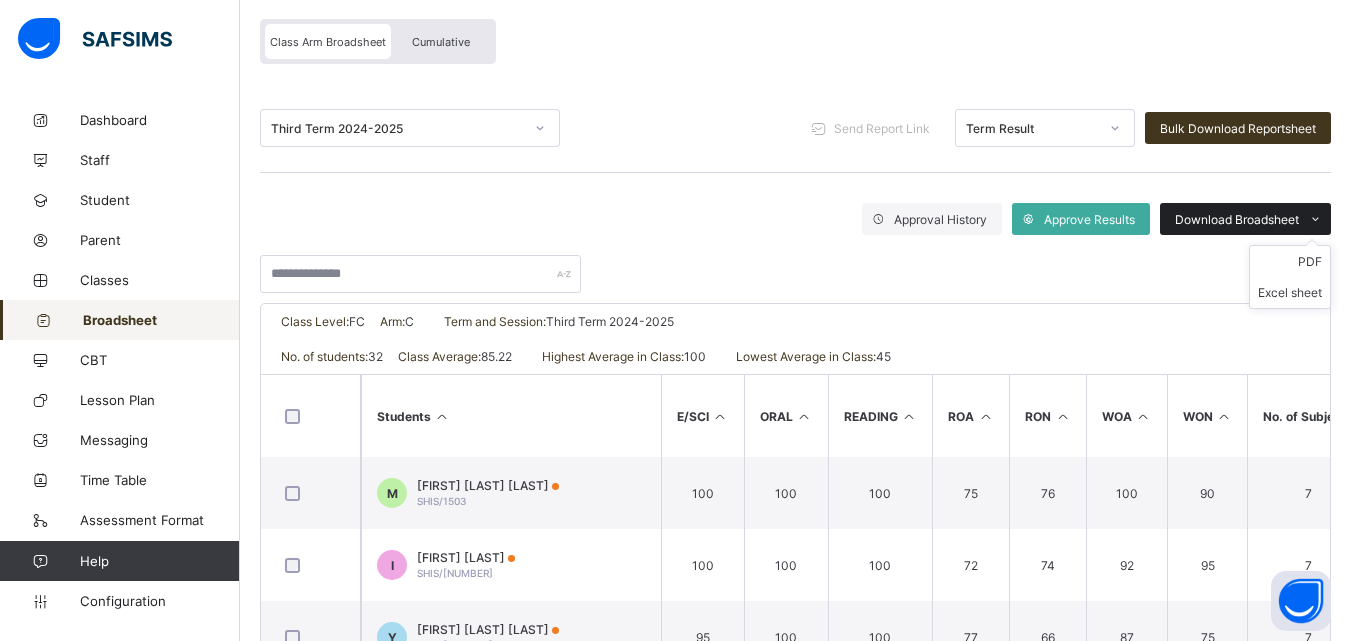 click on "Download Broadsheet" at bounding box center (1237, 219) 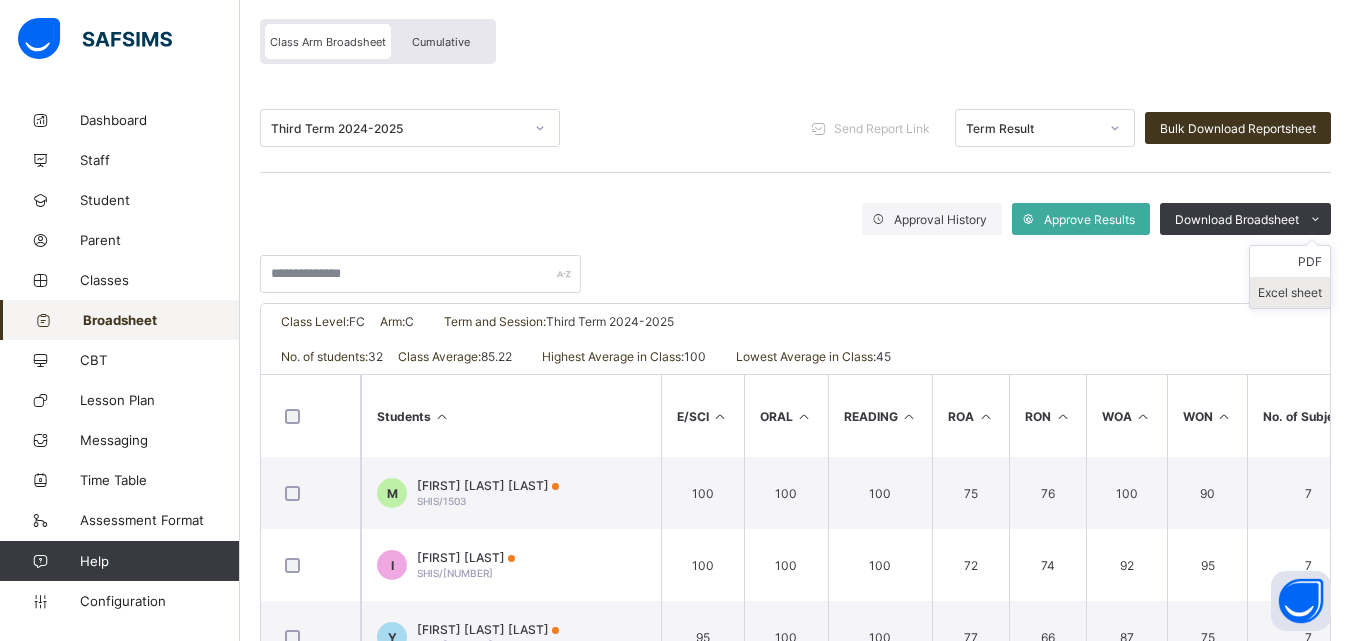 click on "Excel sheet" at bounding box center [1290, 292] 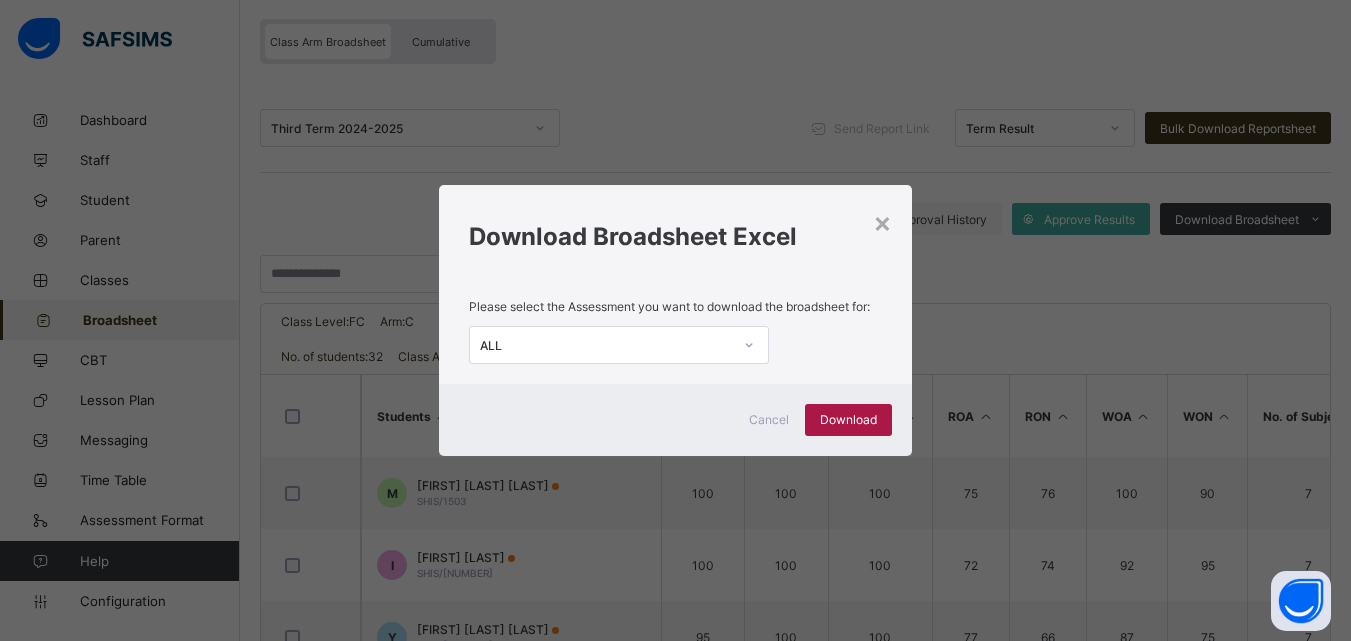 click on "Download" at bounding box center [848, 419] 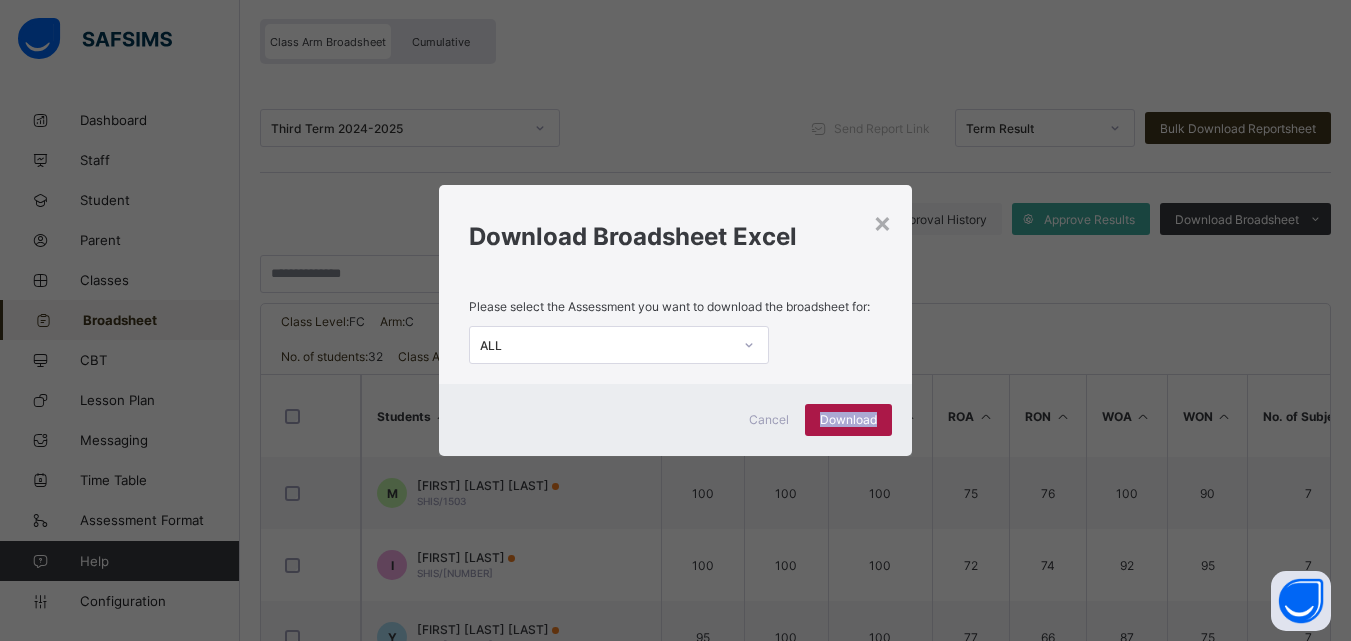 click on "Download" at bounding box center (848, 419) 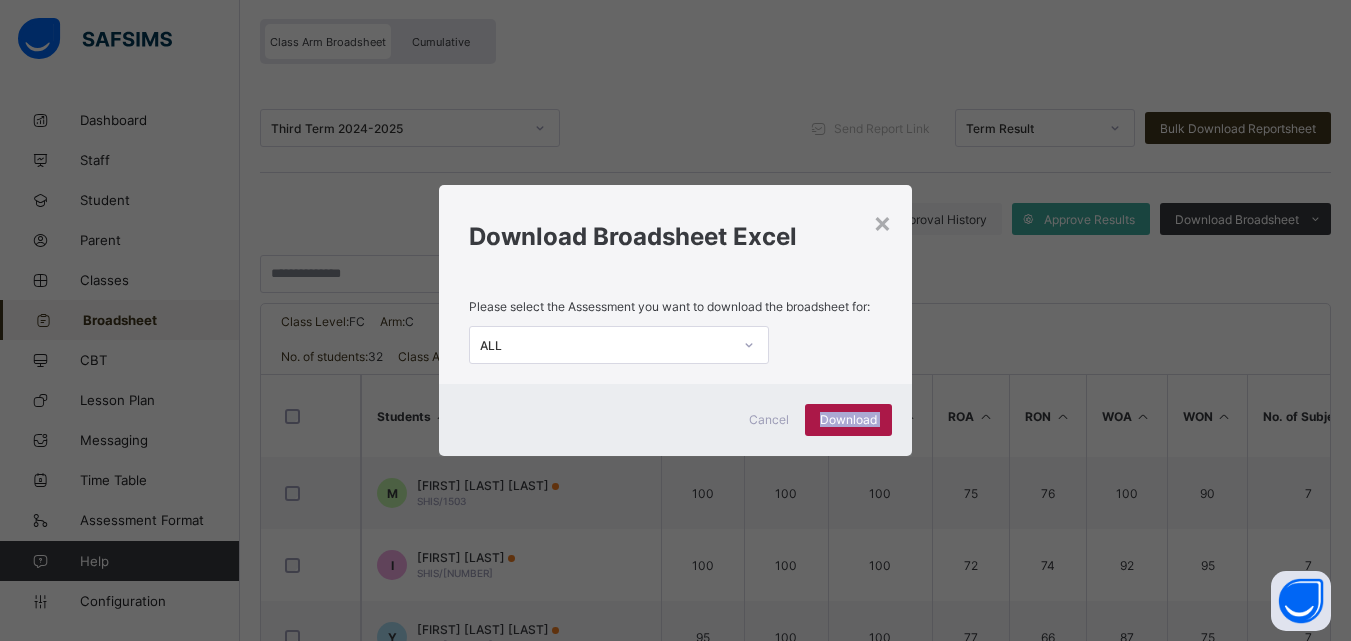 click on "Download" at bounding box center [848, 419] 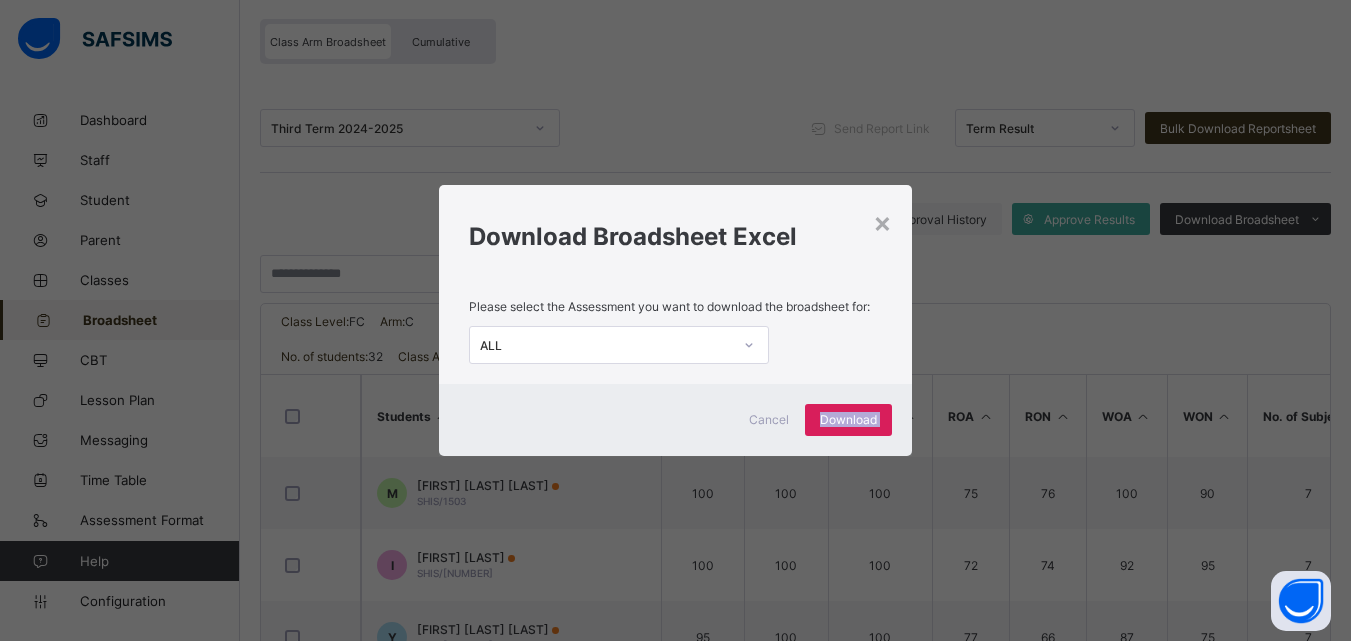 drag, startPoint x: 854, startPoint y: 415, endPoint x: 891, endPoint y: 436, distance: 42.544094 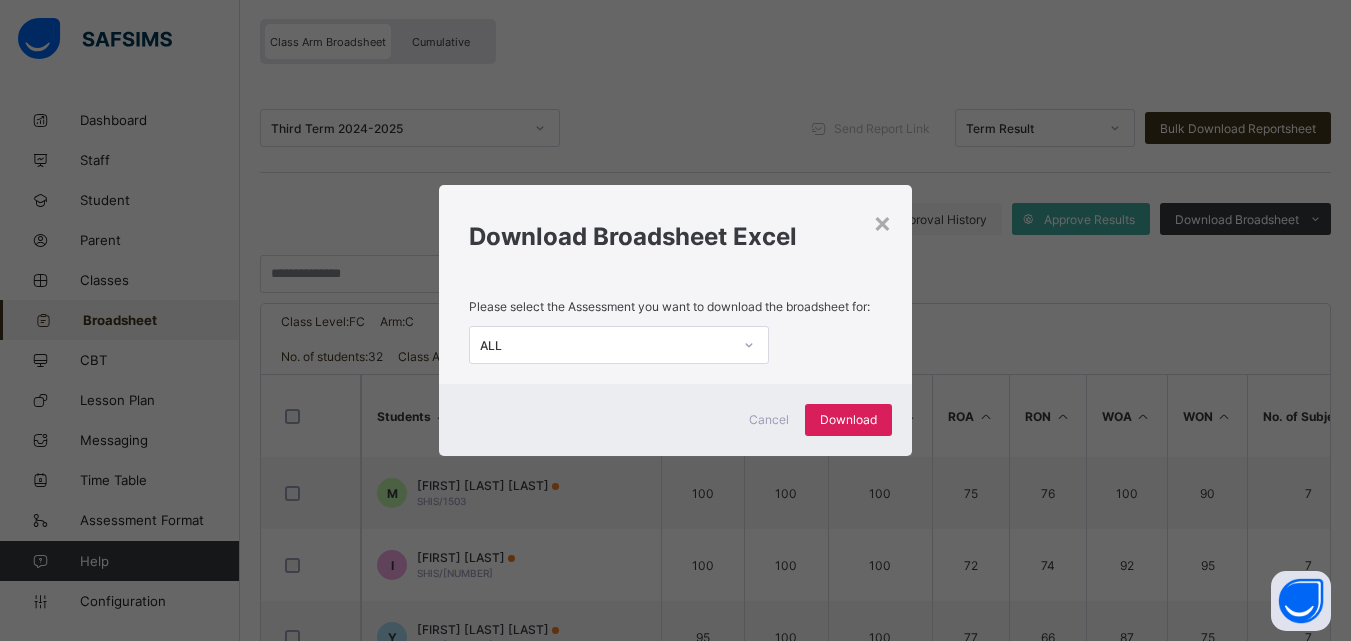 click on "Cancel Download" at bounding box center (675, 420) 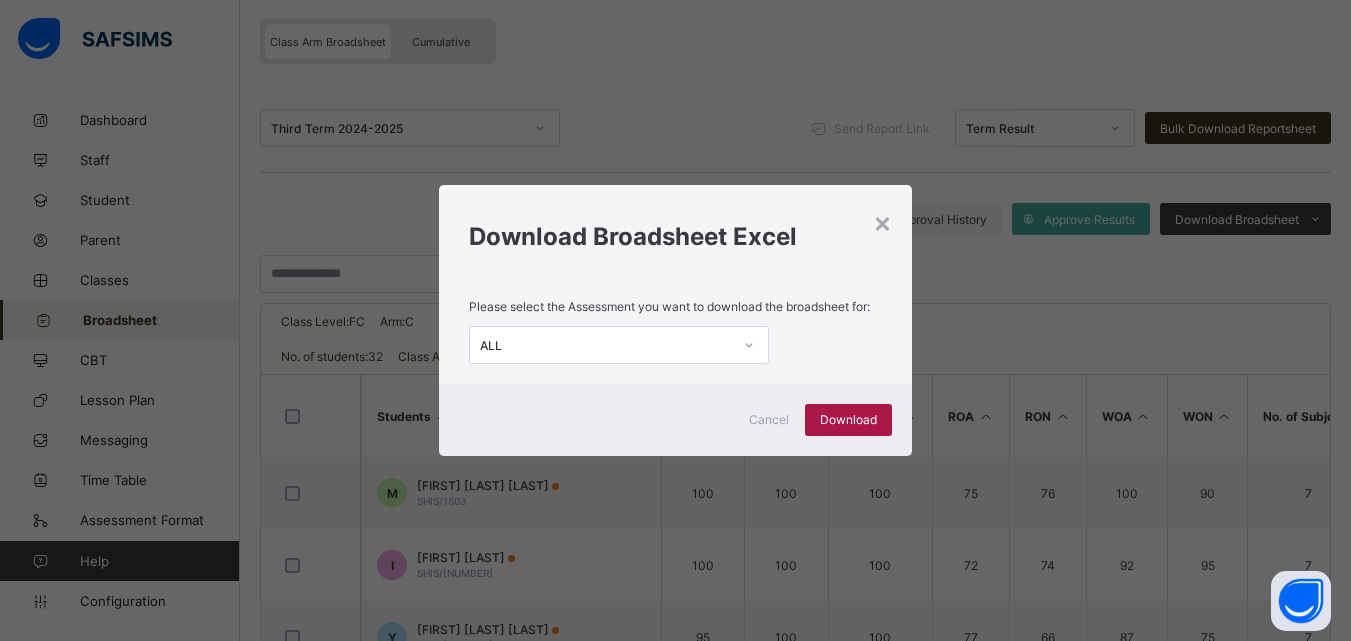 click on "Download" at bounding box center [848, 419] 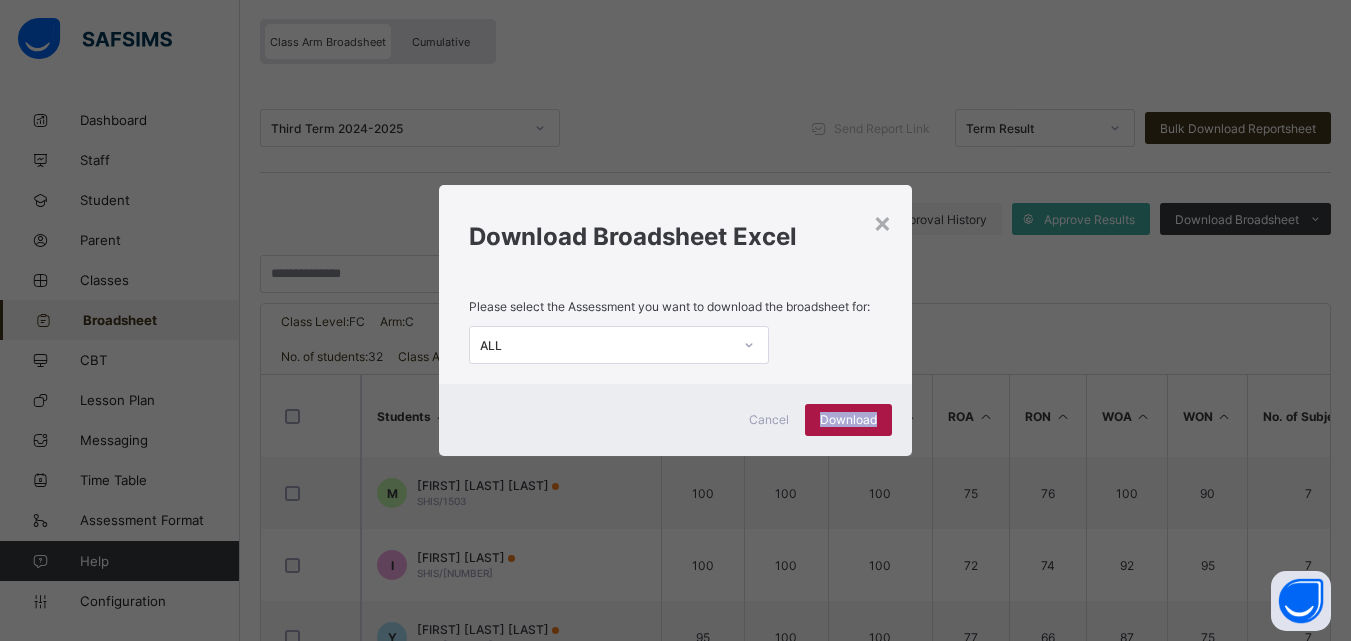 click on "Download" at bounding box center (848, 419) 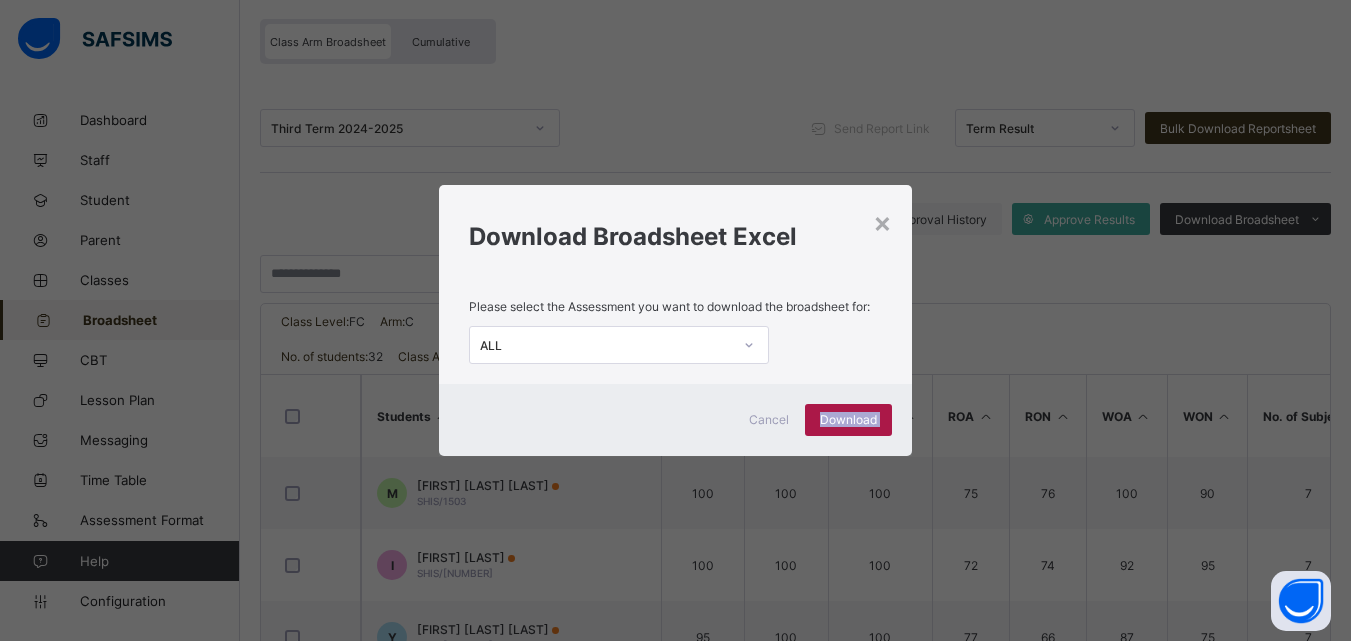 click on "Download" at bounding box center [848, 419] 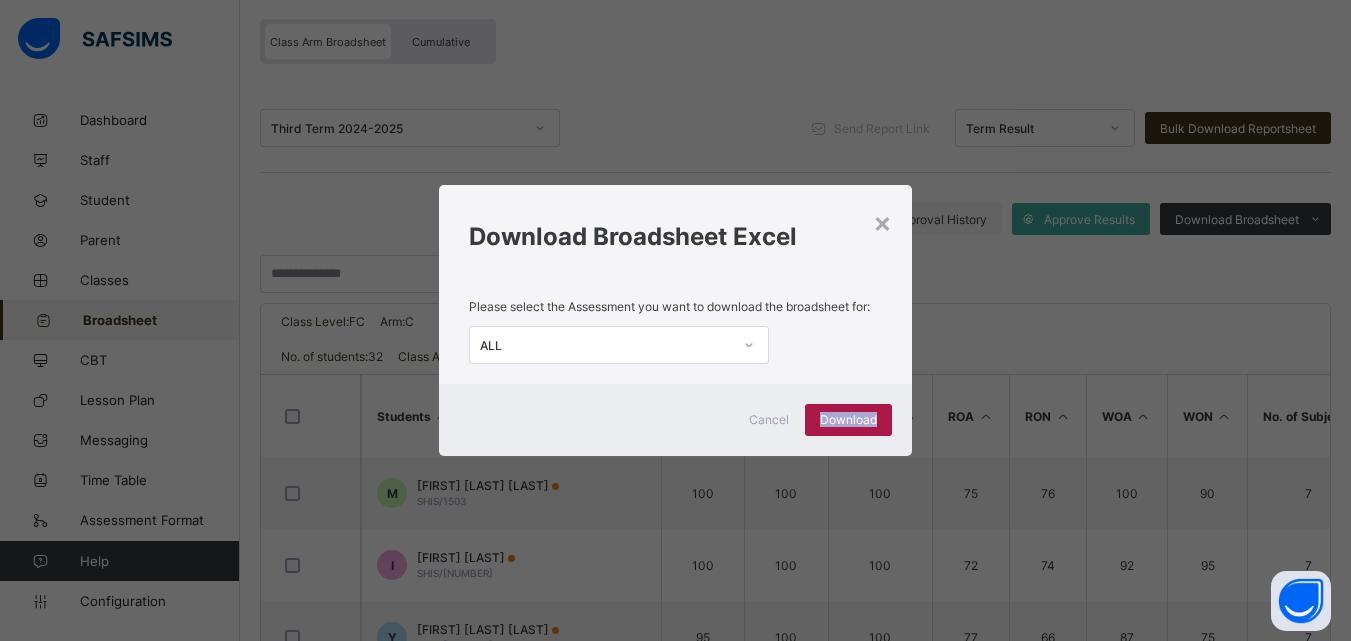 click on "Download" at bounding box center (848, 419) 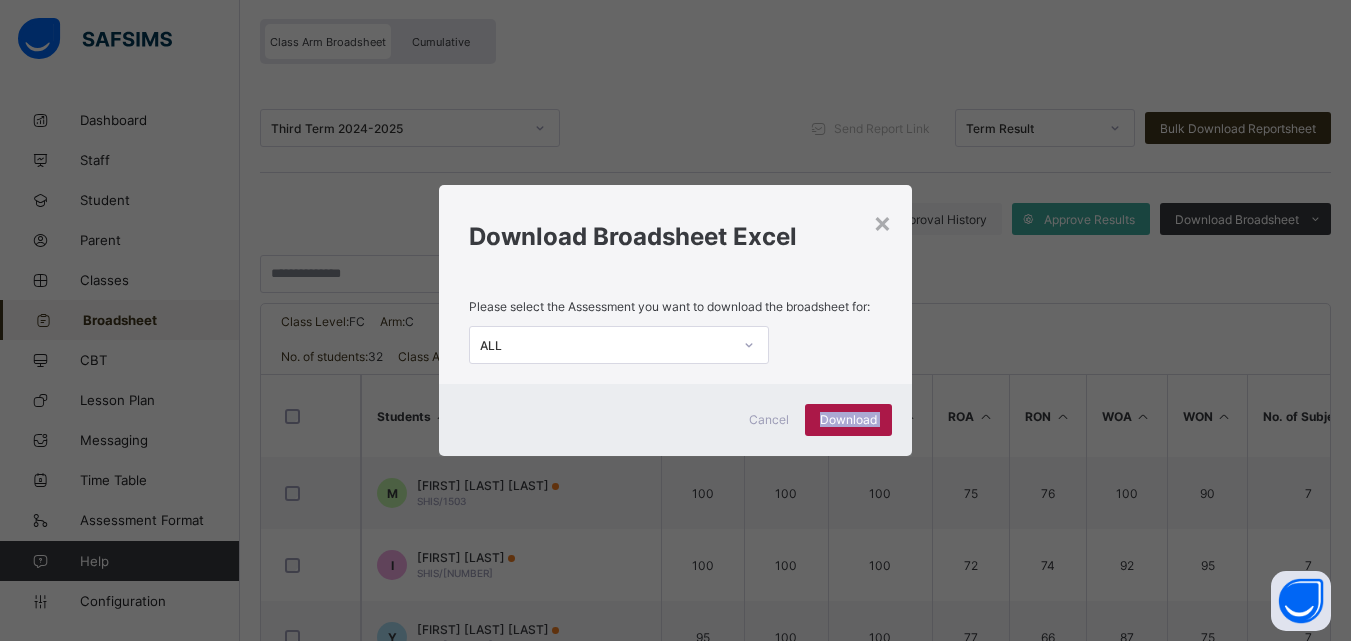 click on "Download" at bounding box center [848, 419] 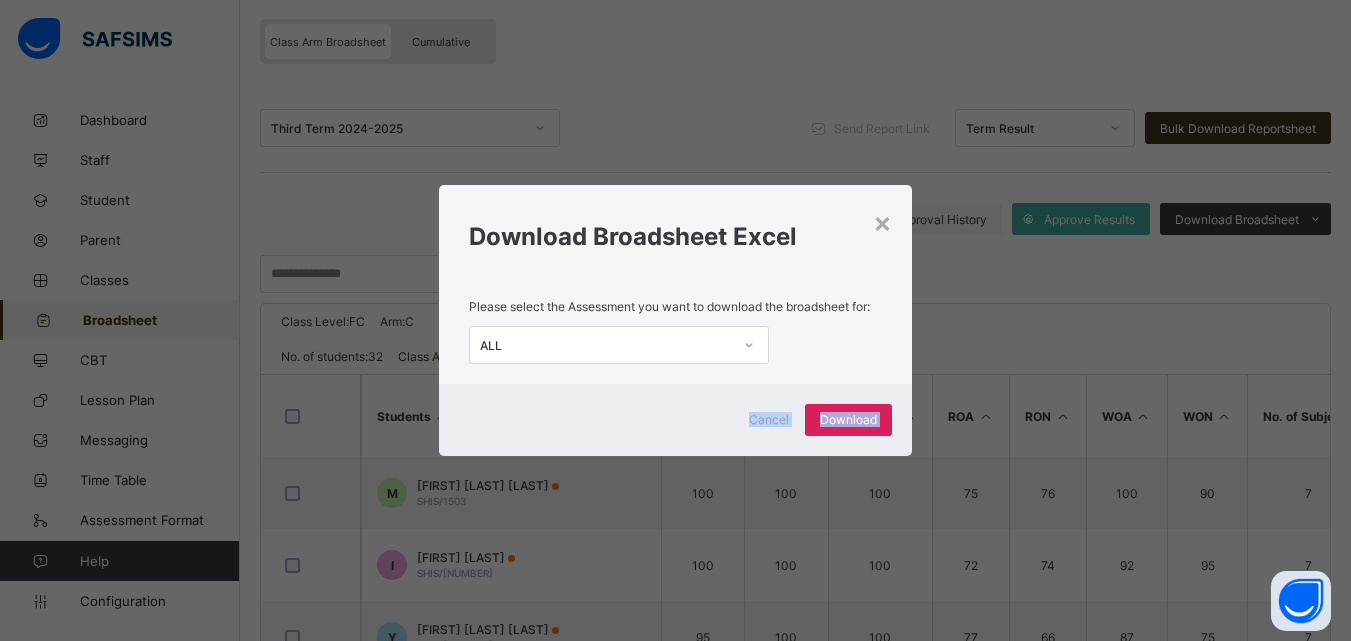 drag, startPoint x: 866, startPoint y: 416, endPoint x: 970, endPoint y: 367, distance: 114.96521 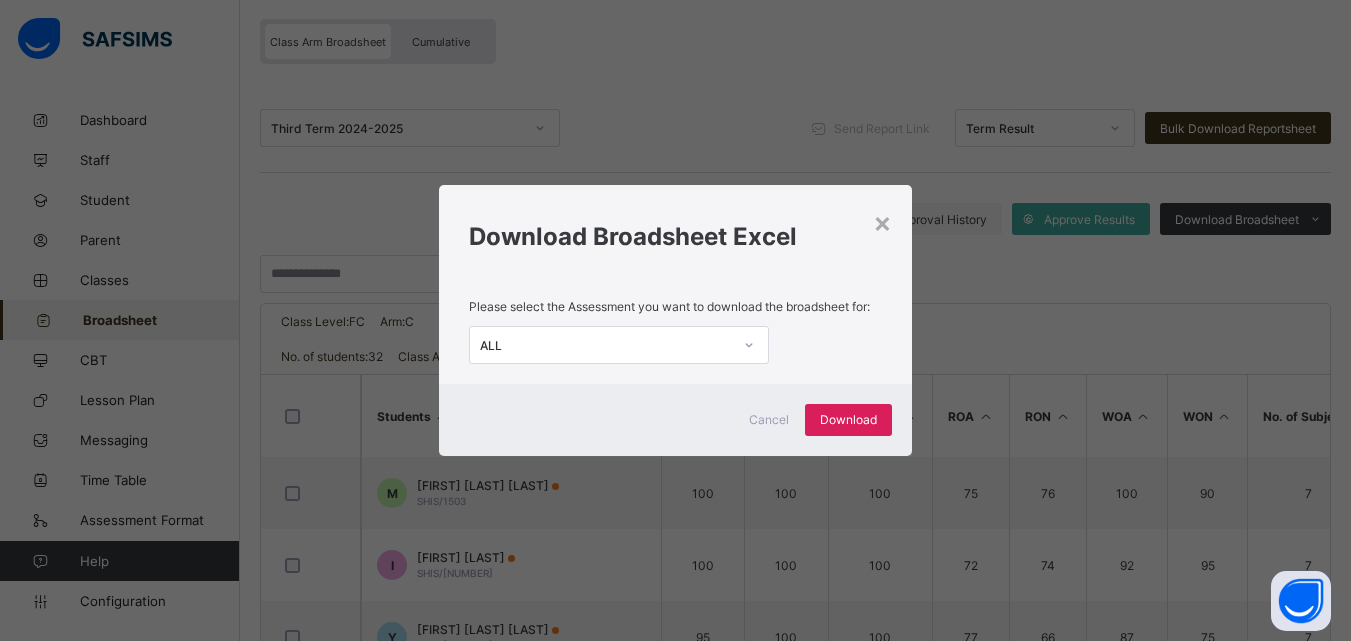 click on "× Download Broadsheet Excel Please select the Assessment you want to download the broadsheet for: ALL Cancel Download" at bounding box center [675, 320] 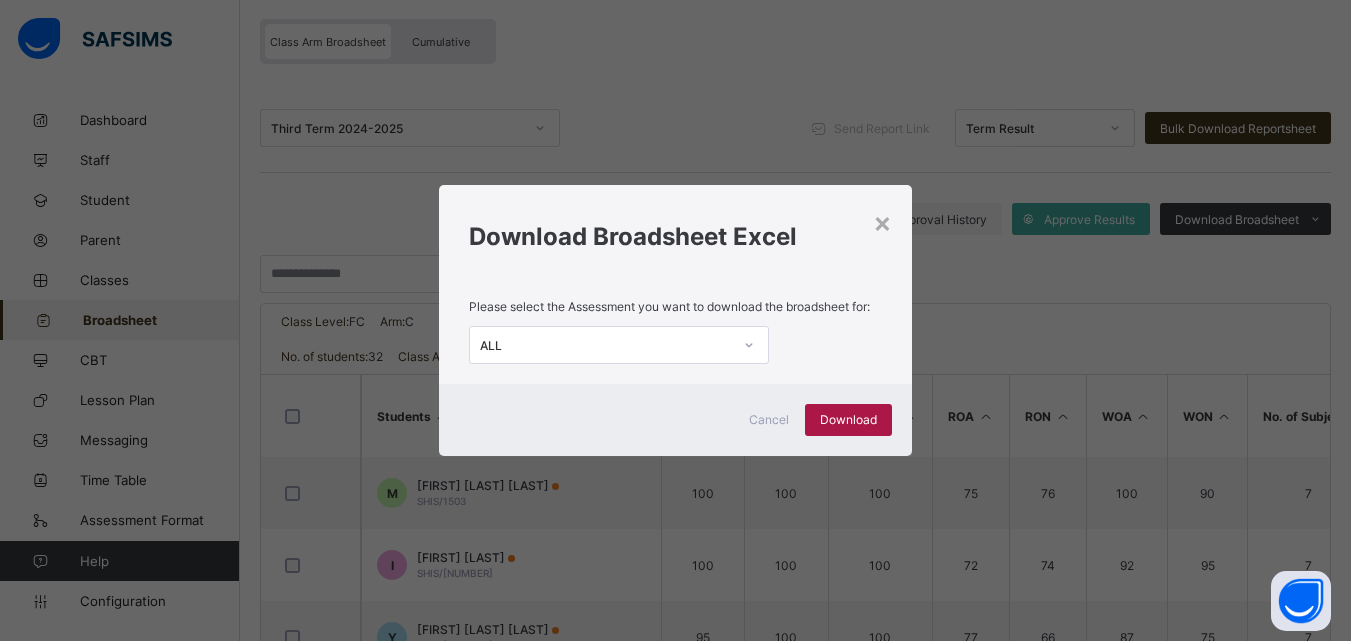 click on "Download" at bounding box center [848, 419] 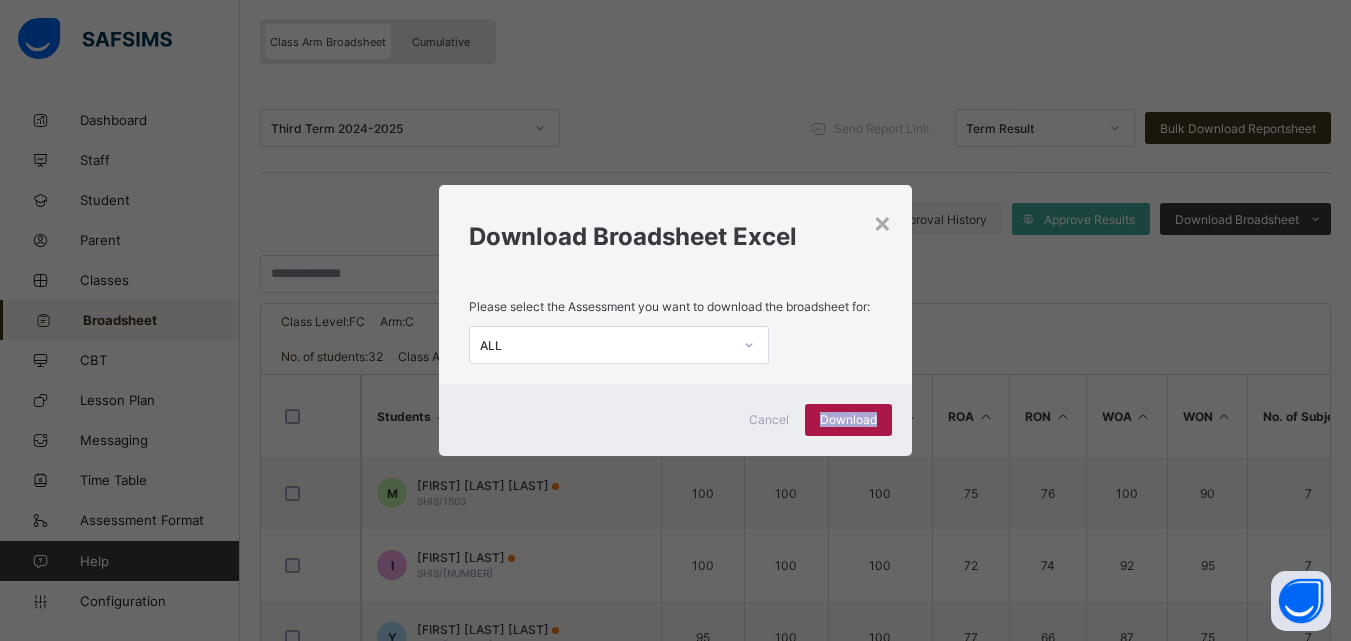 click on "Download" at bounding box center (848, 419) 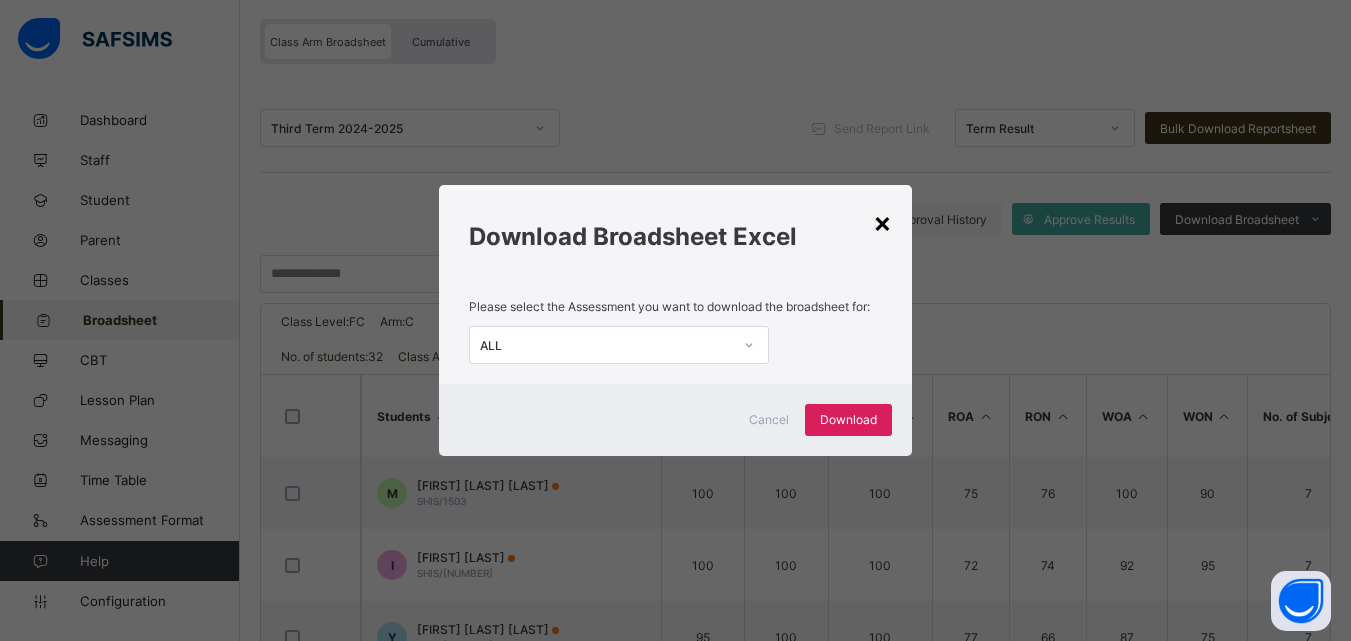 click on "×" at bounding box center (882, 222) 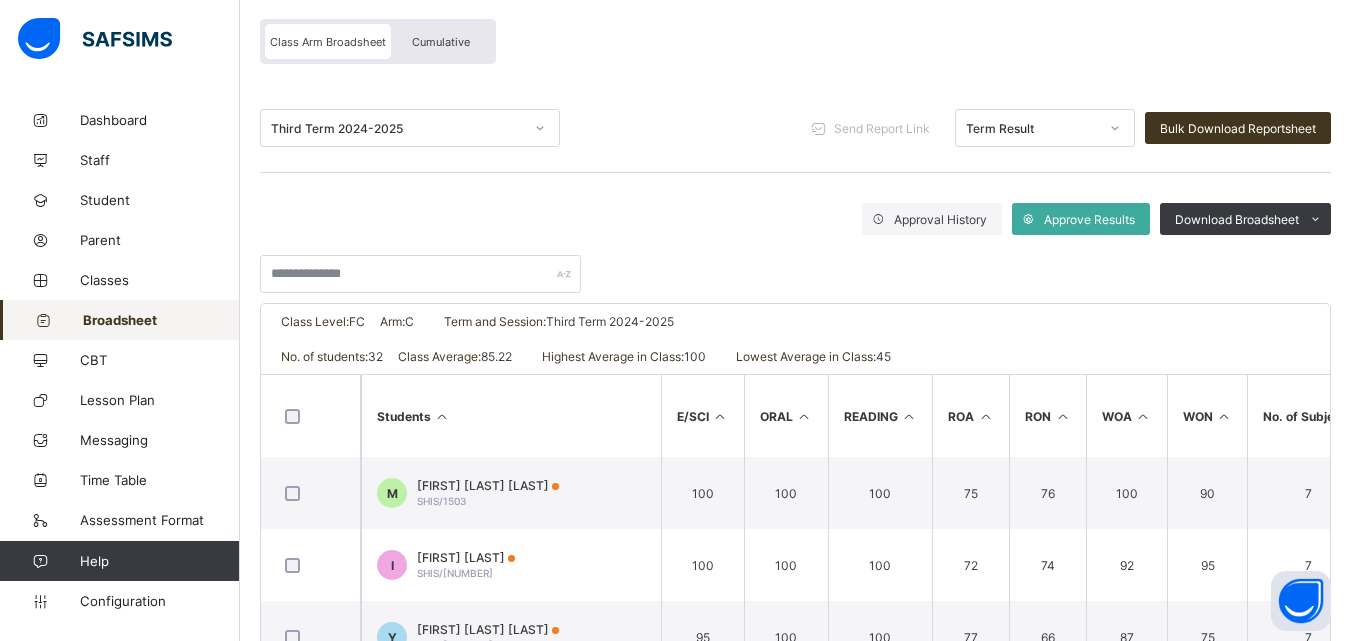 scroll, scrollTop: 0, scrollLeft: 0, axis: both 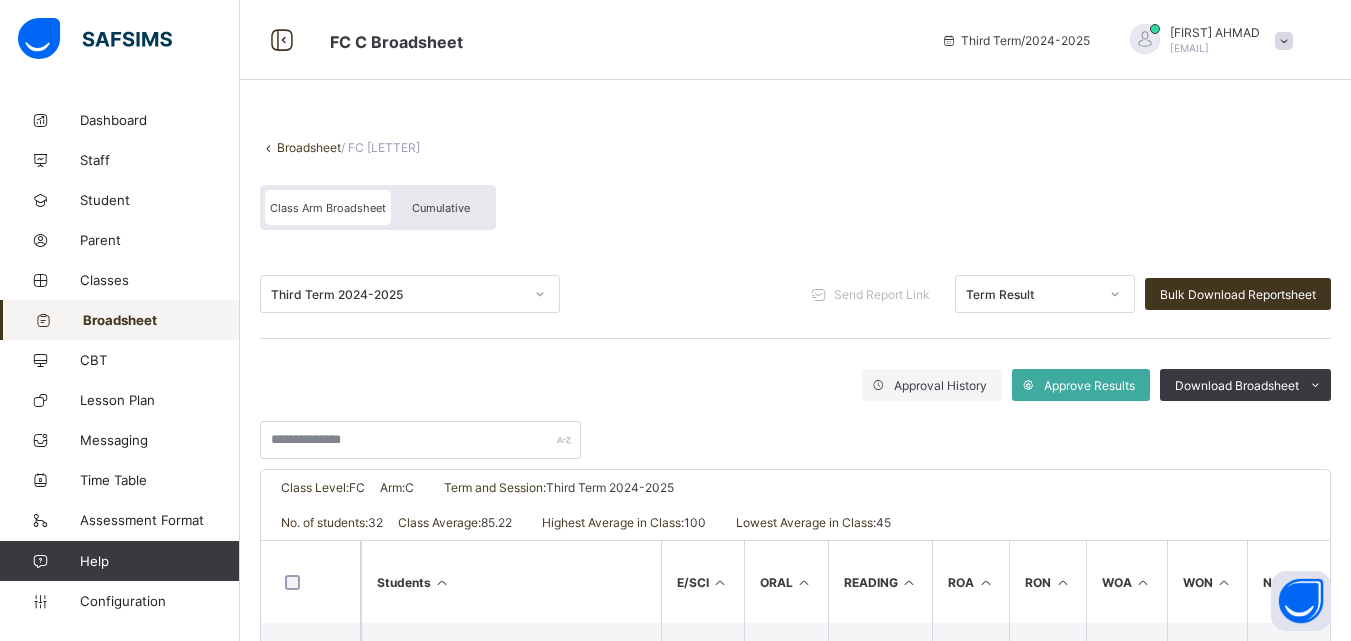 click on "Broadsheet" at bounding box center (309, 147) 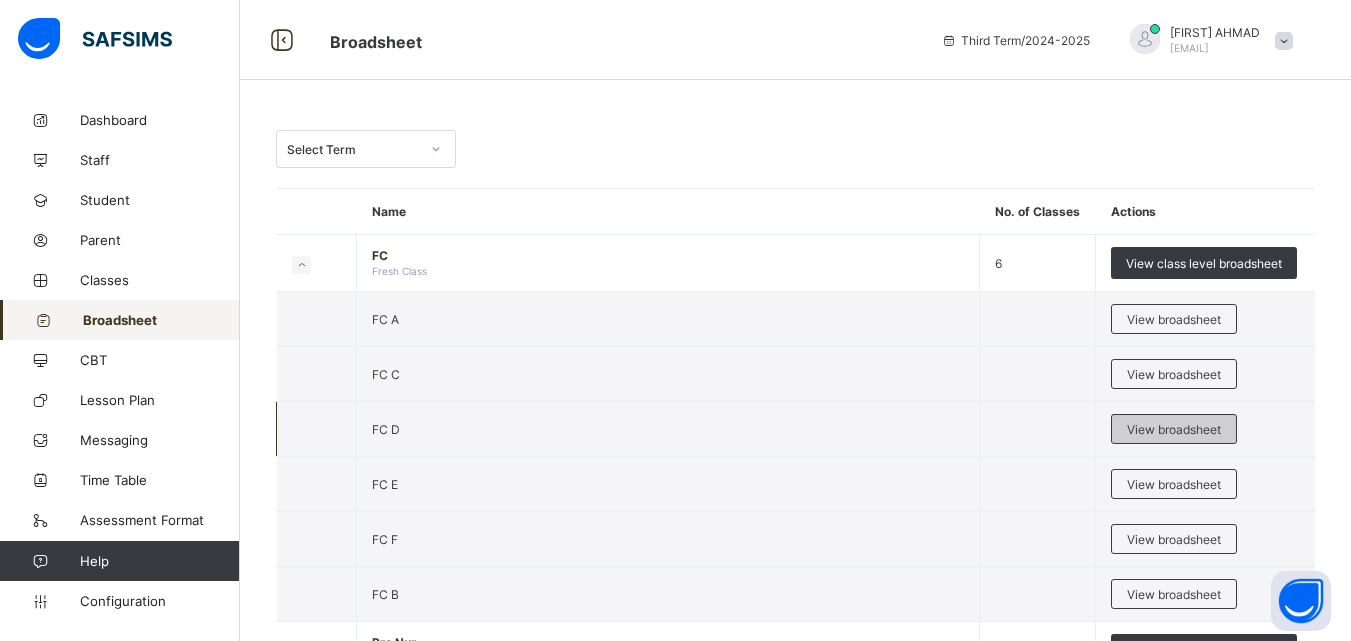 click on "View broadsheet" at bounding box center (1174, 429) 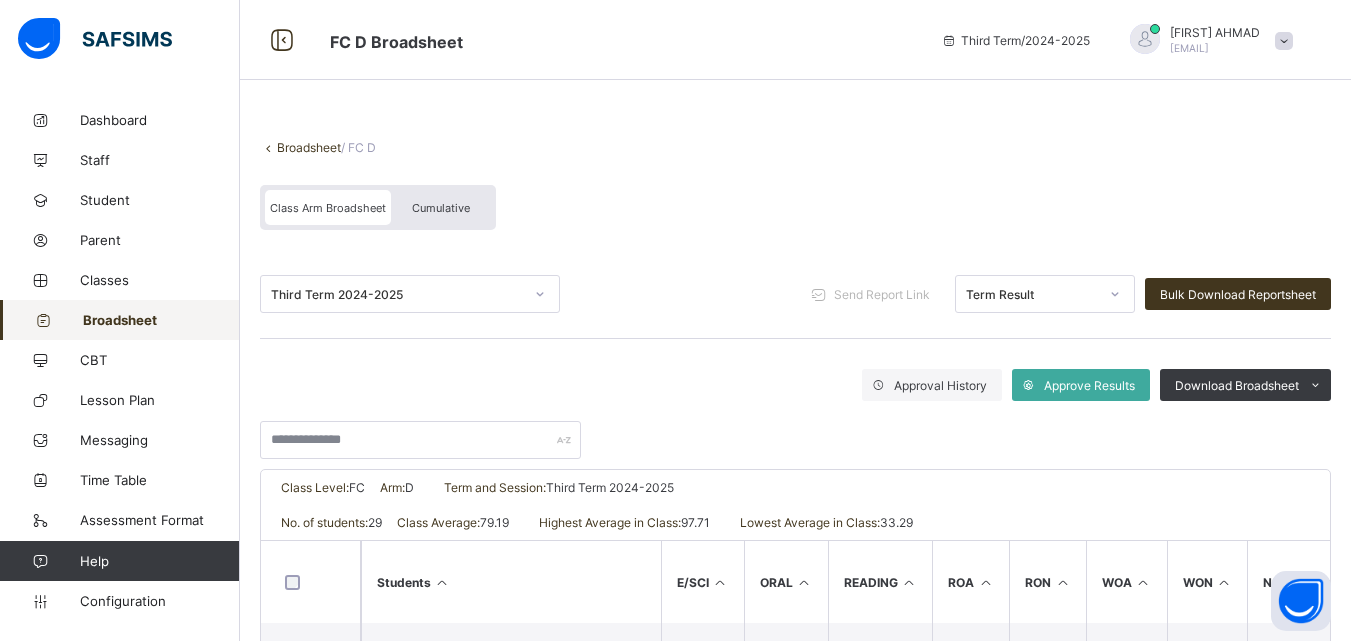 click on "Broadsheet" at bounding box center (309, 147) 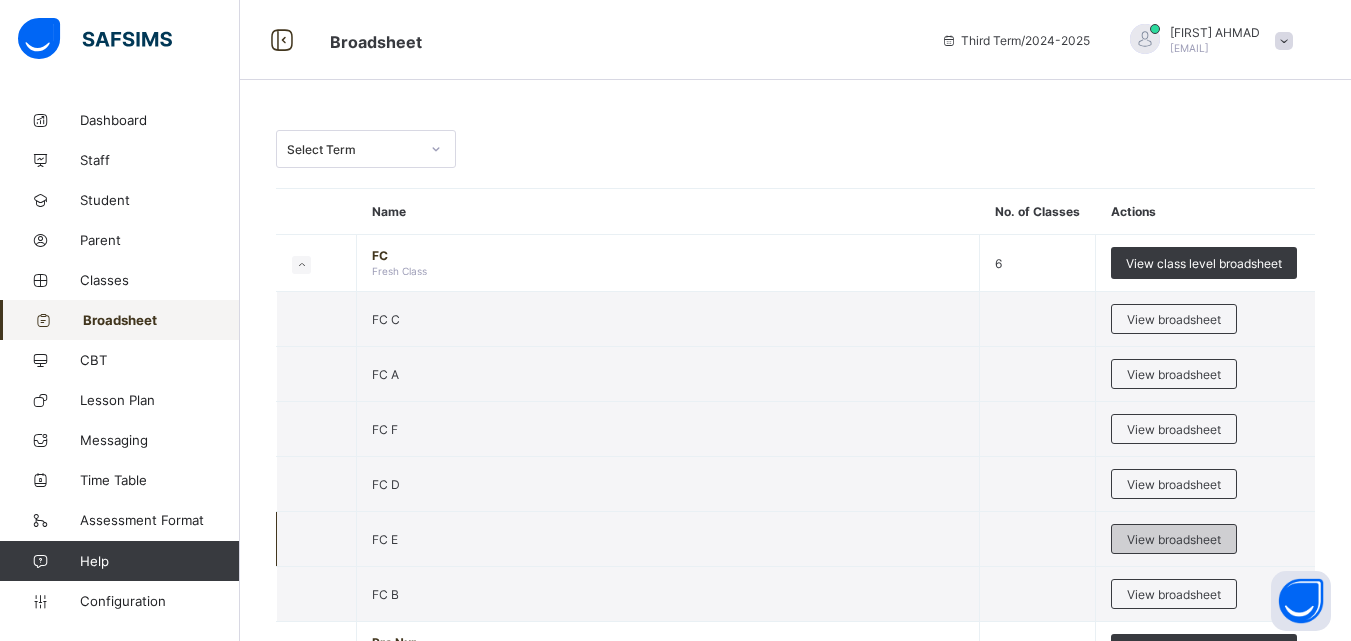 click on "View broadsheet" at bounding box center [1174, 539] 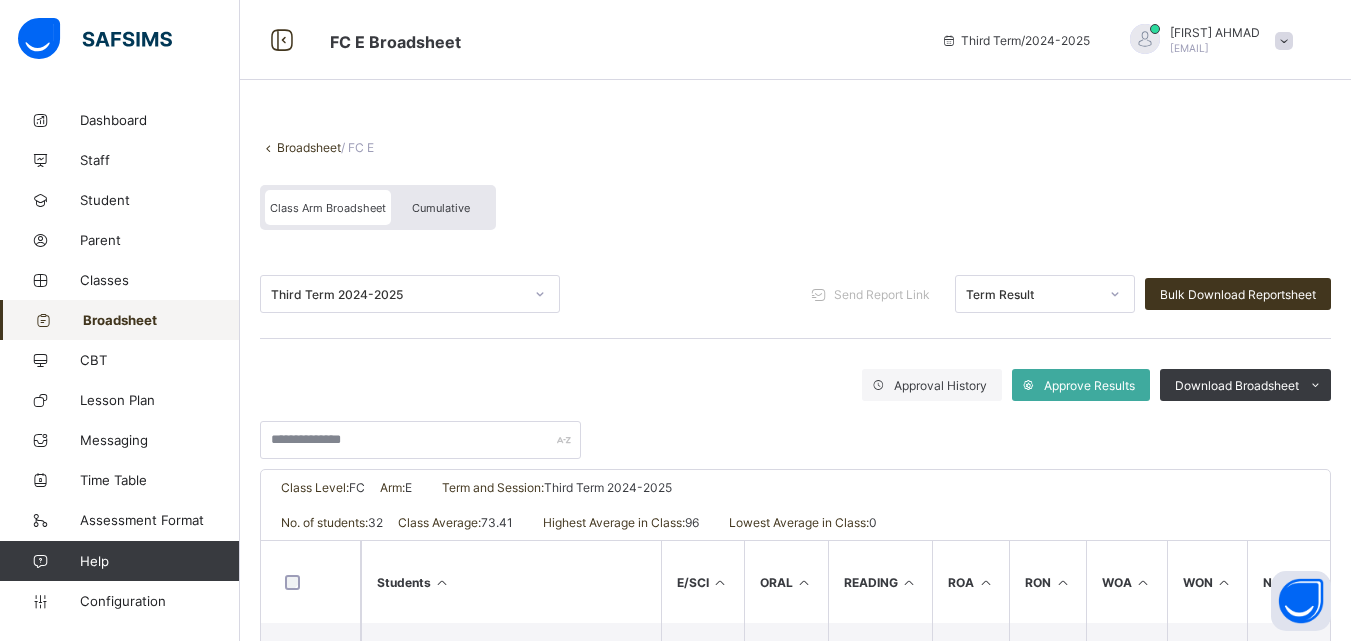 click on "Broadsheet  / FC E Class Arm Broadsheet Cumulative" at bounding box center (795, 185) 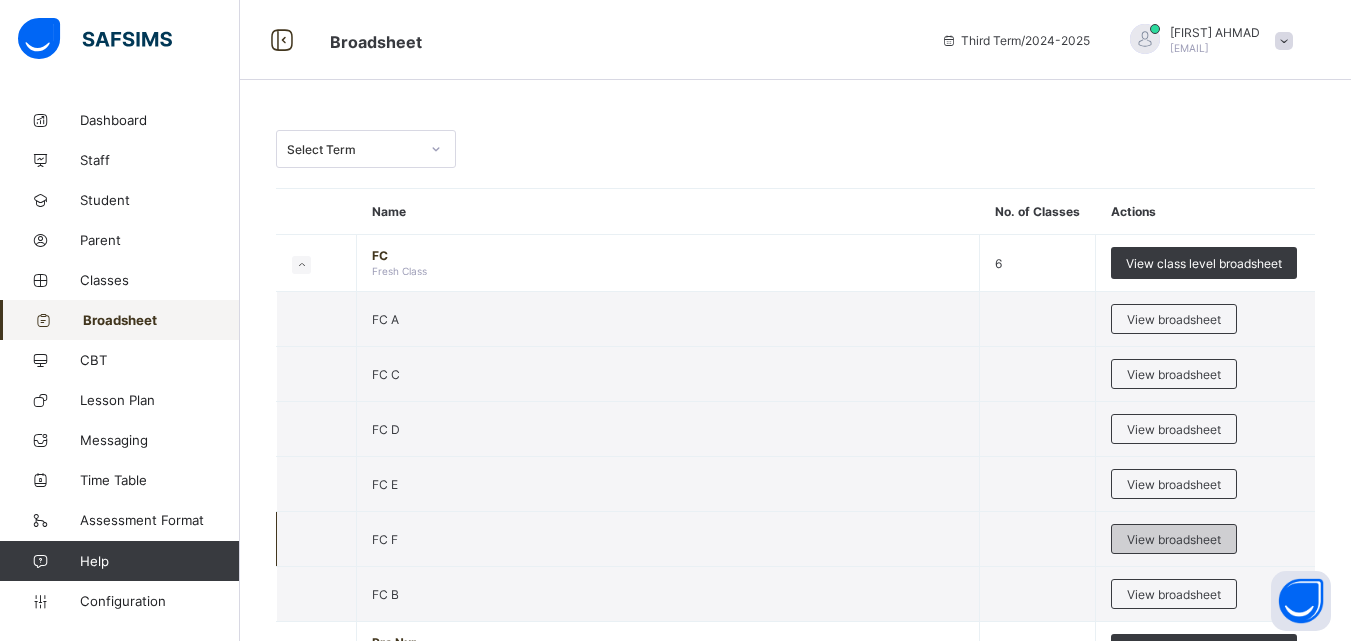 click on "View broadsheet" at bounding box center [1174, 539] 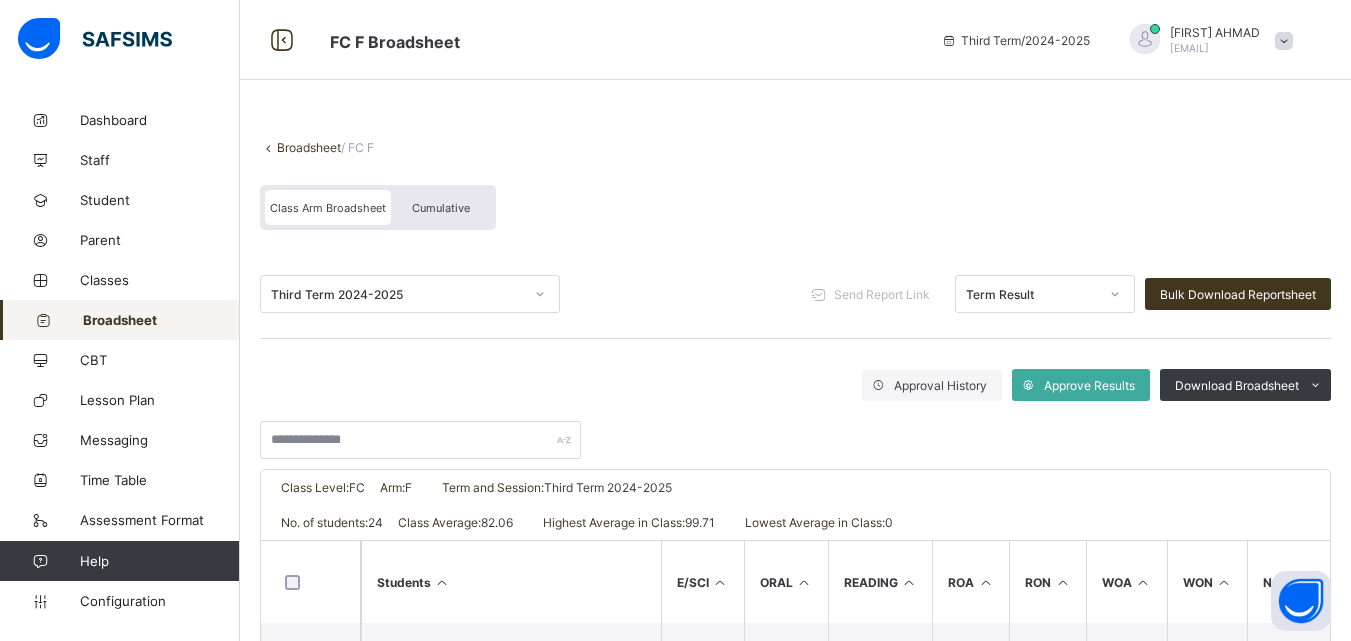 click on "Broadsheet" at bounding box center (309, 147) 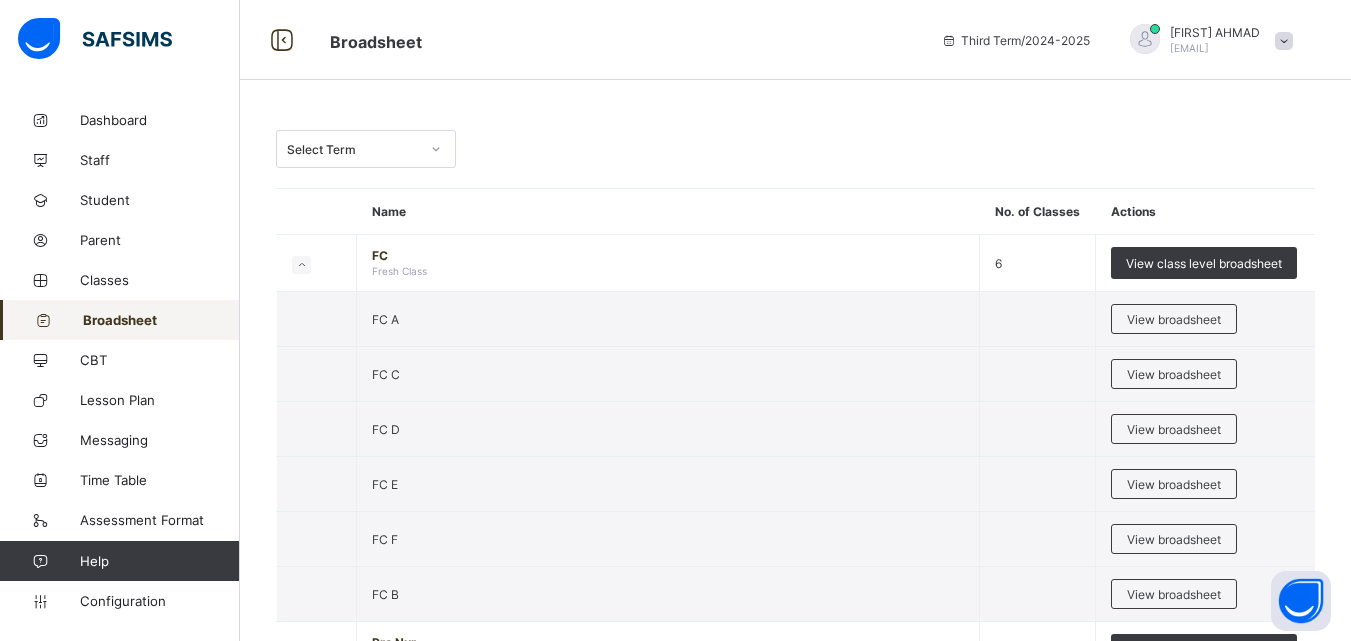click on "Select Term Name No. of Classes Actions FC Fresh Class View class level broadsheet View broadsheet View broadsheet View broadsheet View broadsheet View broadsheet View broadsheet Pre Nur Pre Nursery View class level broadsheet View broadsheet View broadsheet View broadsheet View broadsheet View broadsheet Nur 1 Nursery One View class level broadsheet View broadsheet View broadsheet View broadsheet View broadsheet View broadsheet View broadsheet Nur 2 Nursery Two View class level broadsheet View broadsheet View broadsheet View broadsheet View broadsheet View broadsheet Pry 1 Primary One View class level broadsheet View broadsheet View broadsheet View broadsheet View broadsheet Pry 2" at bounding box center (795, 2104) 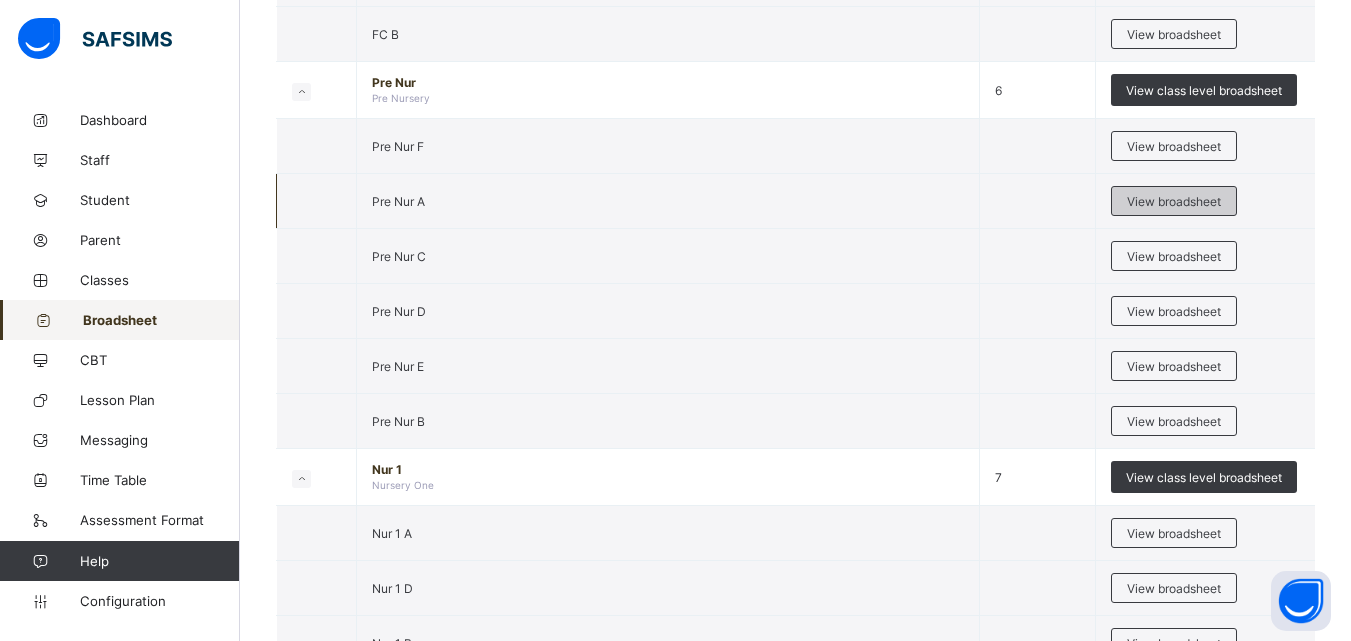 click on "View broadsheet" at bounding box center (1174, 201) 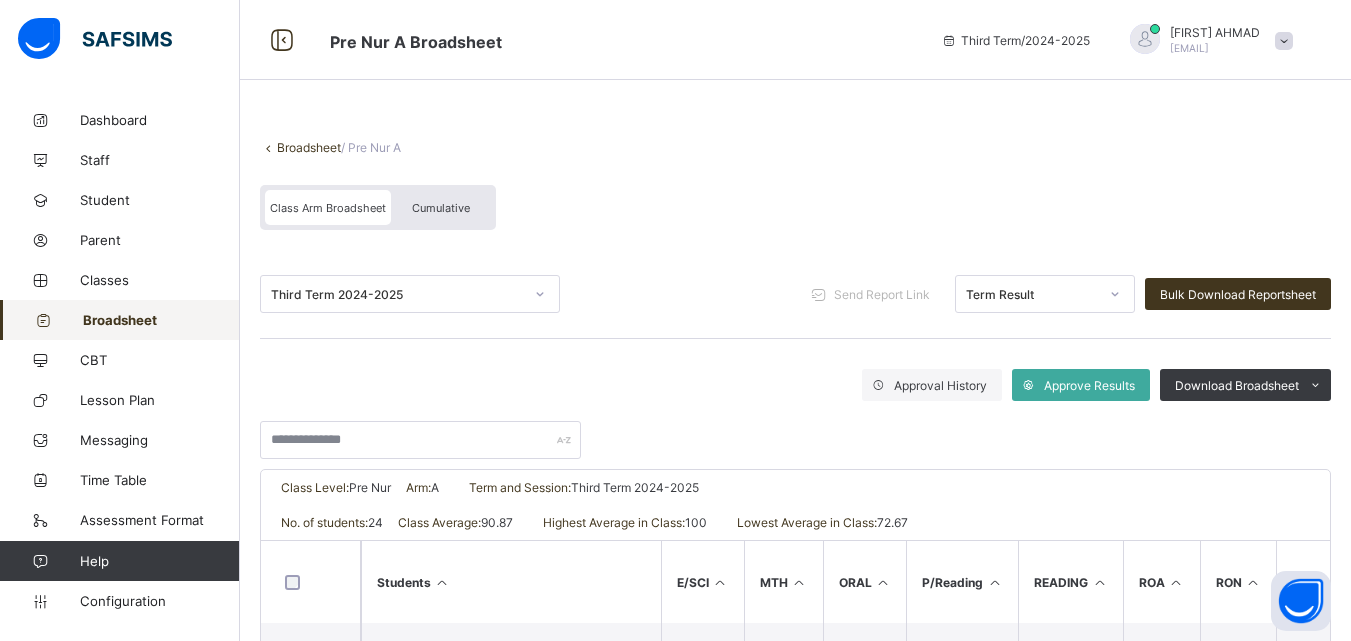 click on "Broadsheet" at bounding box center (309, 147) 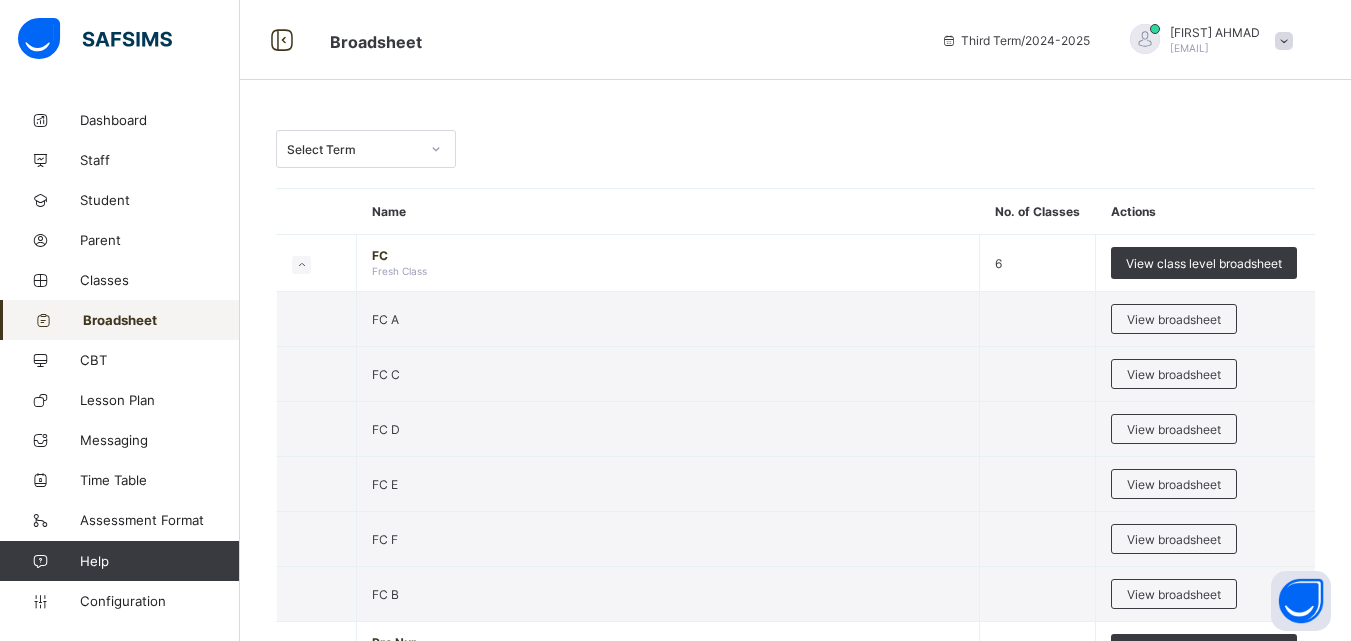 scroll, scrollTop: 560, scrollLeft: 0, axis: vertical 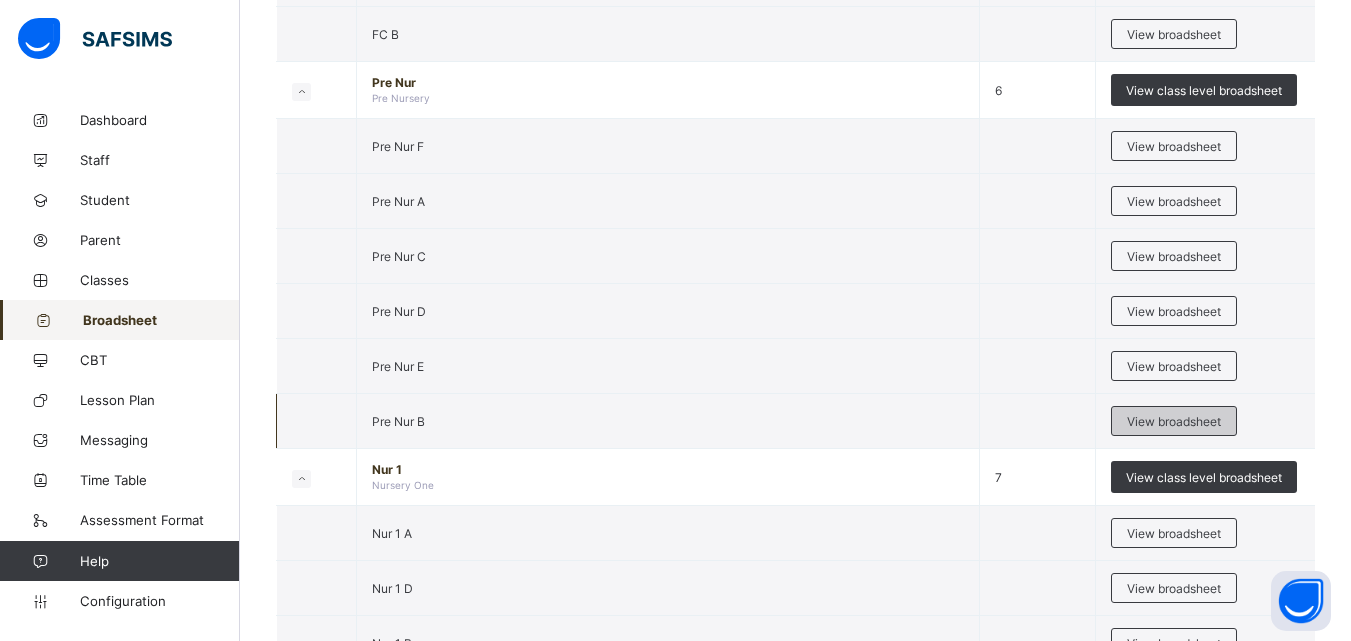 click on "View broadsheet" at bounding box center [1174, 421] 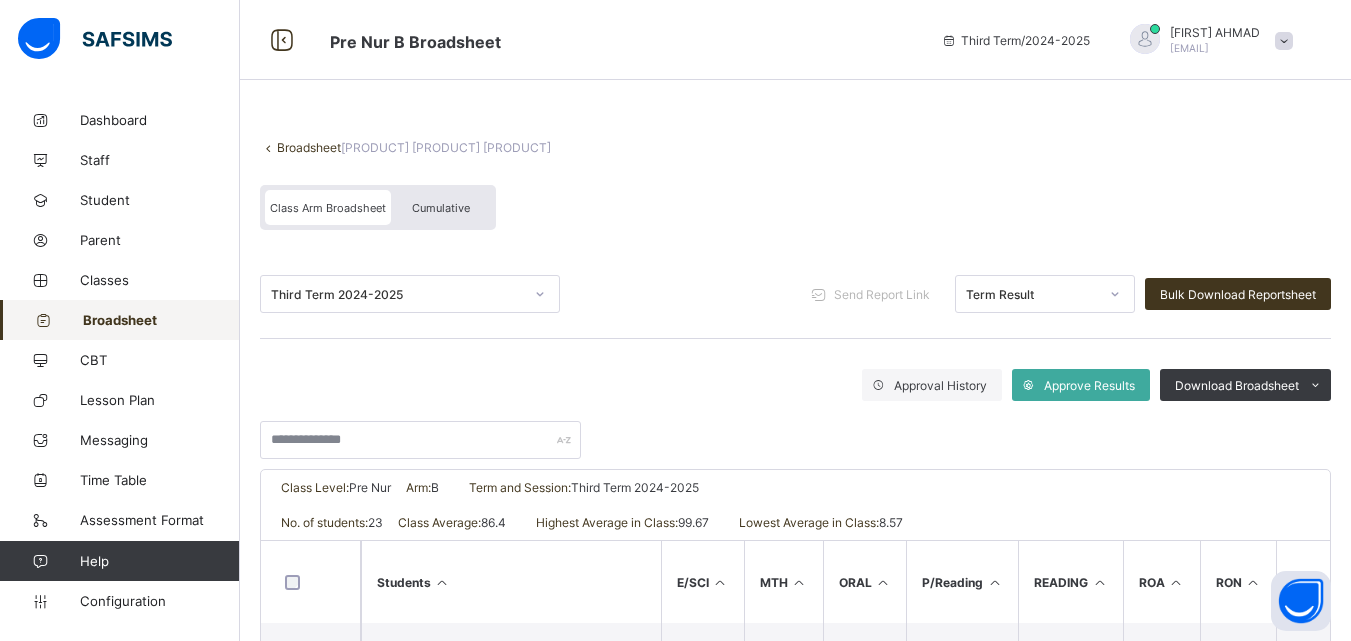 click on "Broadsheet" at bounding box center (309, 147) 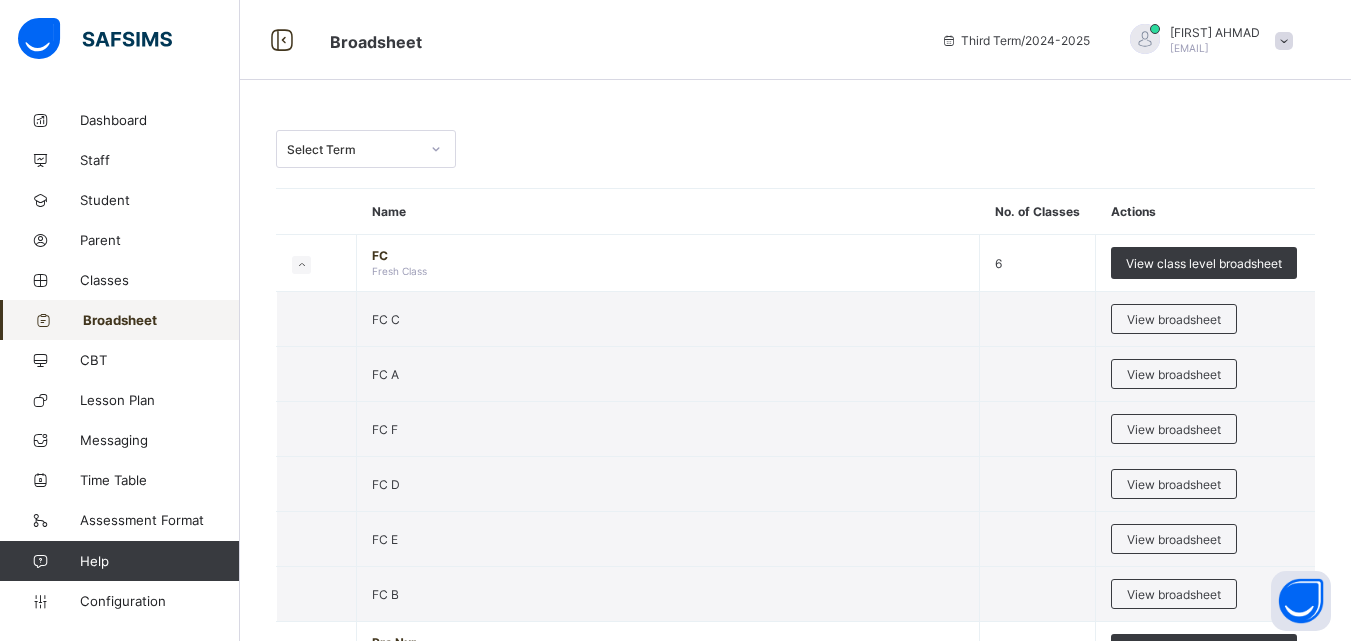 scroll, scrollTop: 560, scrollLeft: 0, axis: vertical 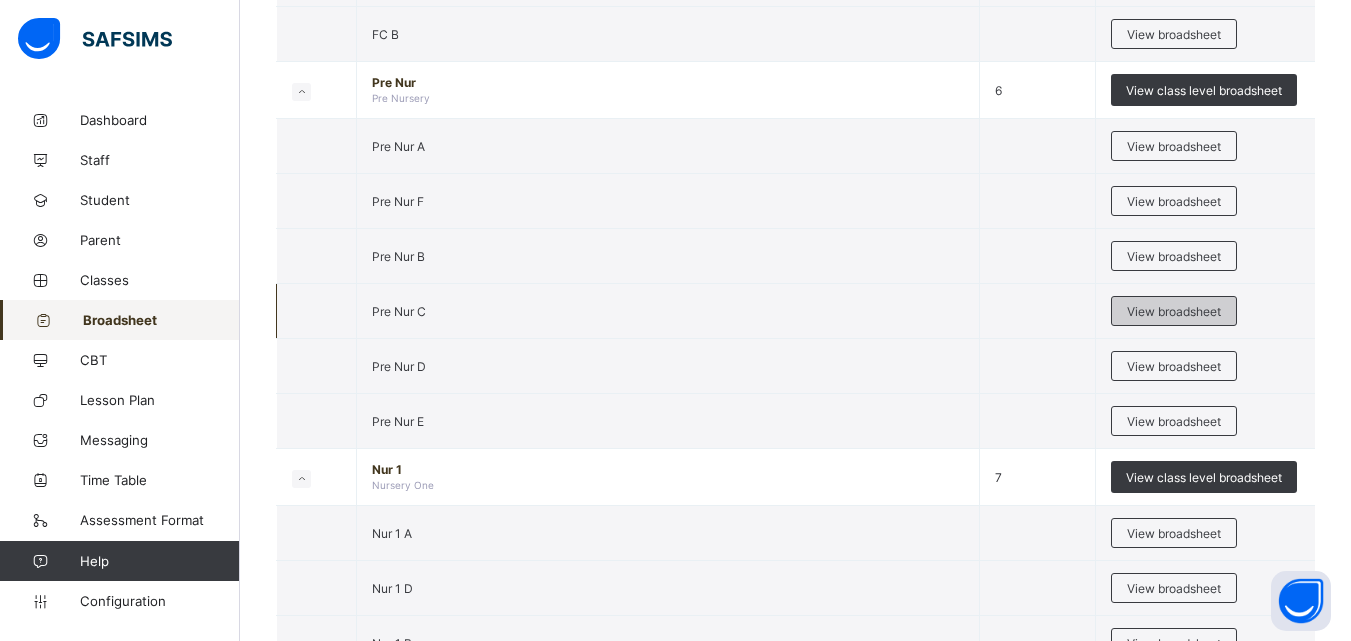 click on "View broadsheet" at bounding box center [1174, 311] 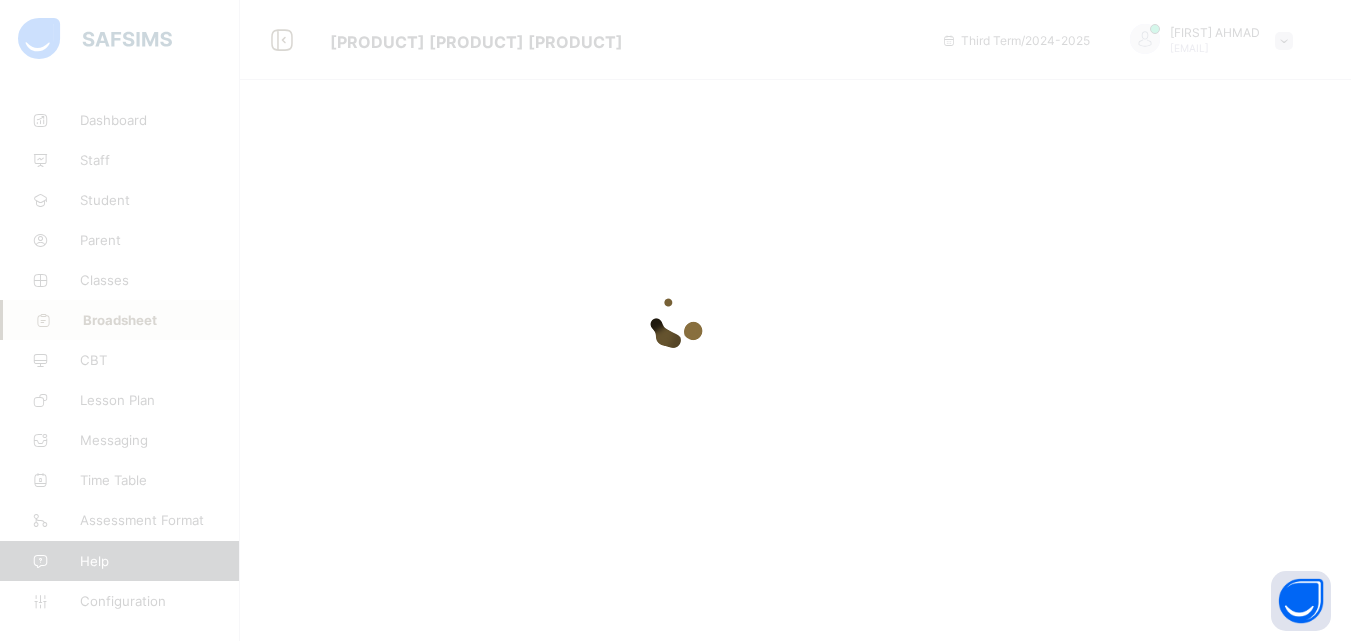 scroll, scrollTop: 0, scrollLeft: 0, axis: both 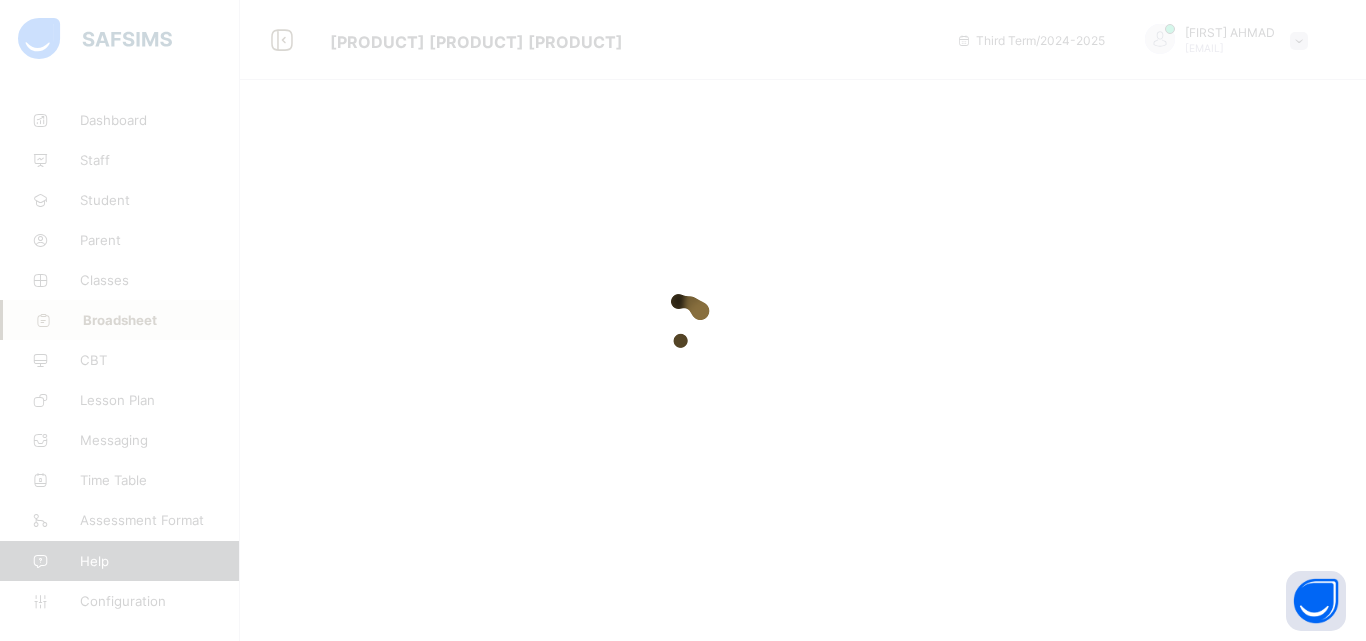click at bounding box center (683, 320) 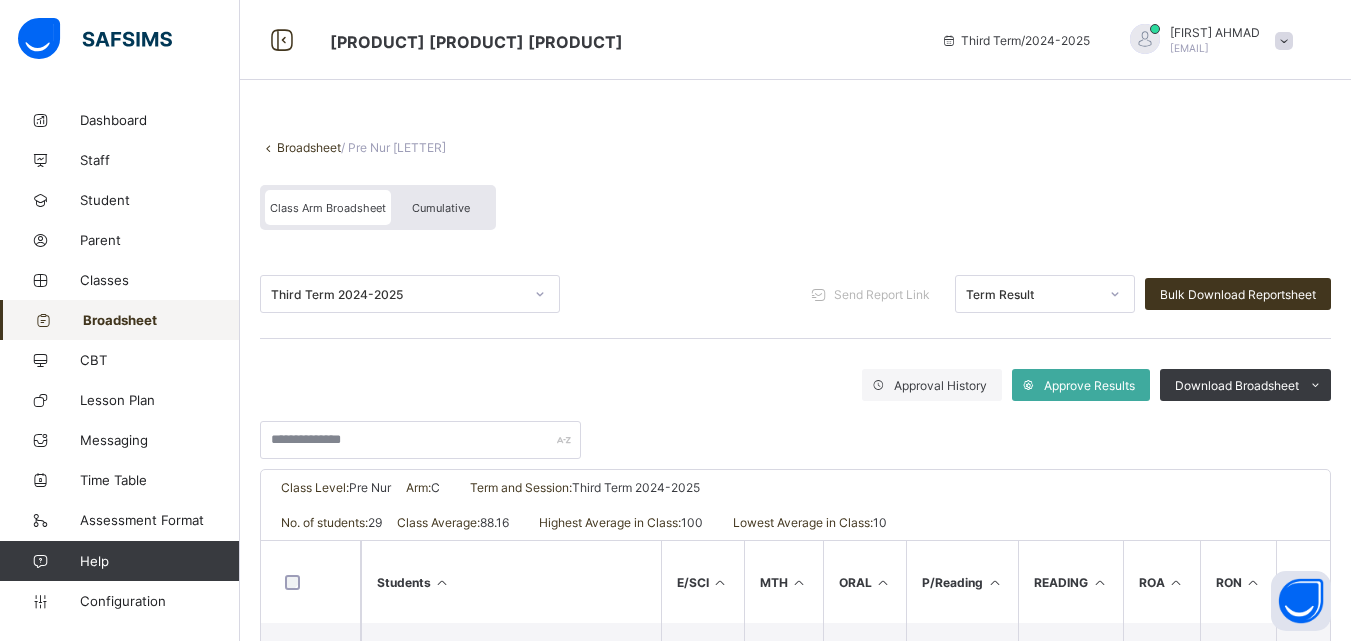 click on "Broadsheet" at bounding box center (309, 147) 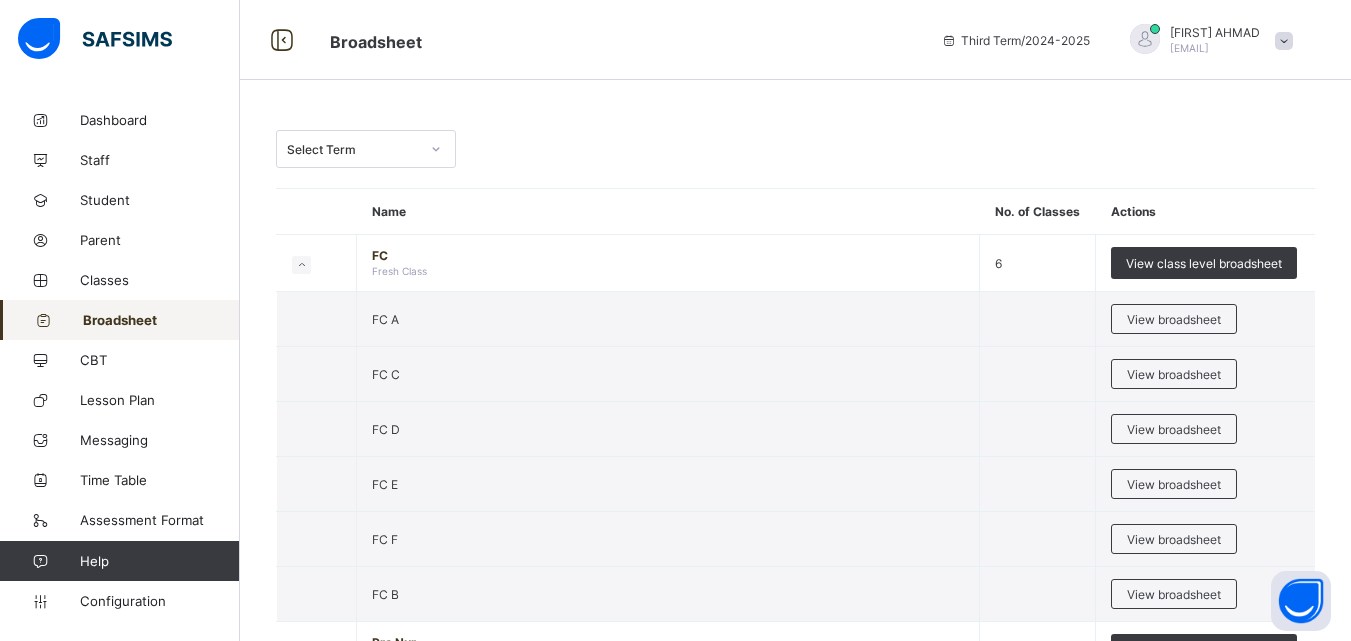scroll, scrollTop: 560, scrollLeft: 0, axis: vertical 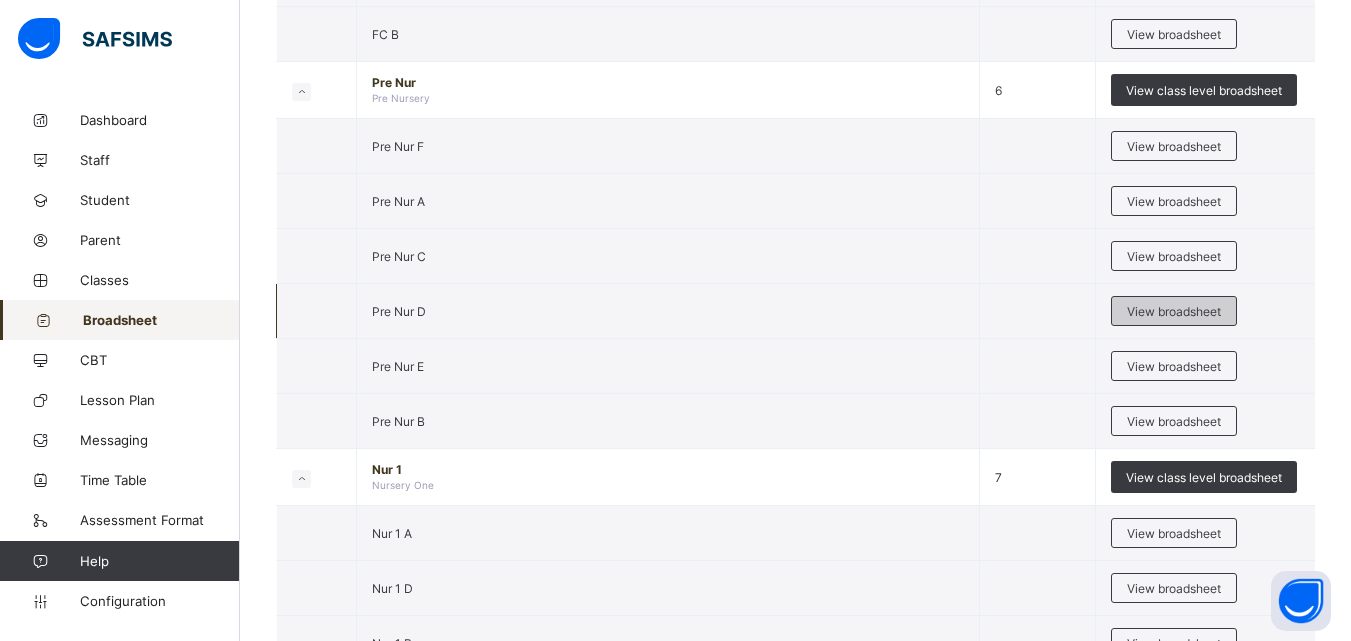 click on "View broadsheet" at bounding box center [1174, 311] 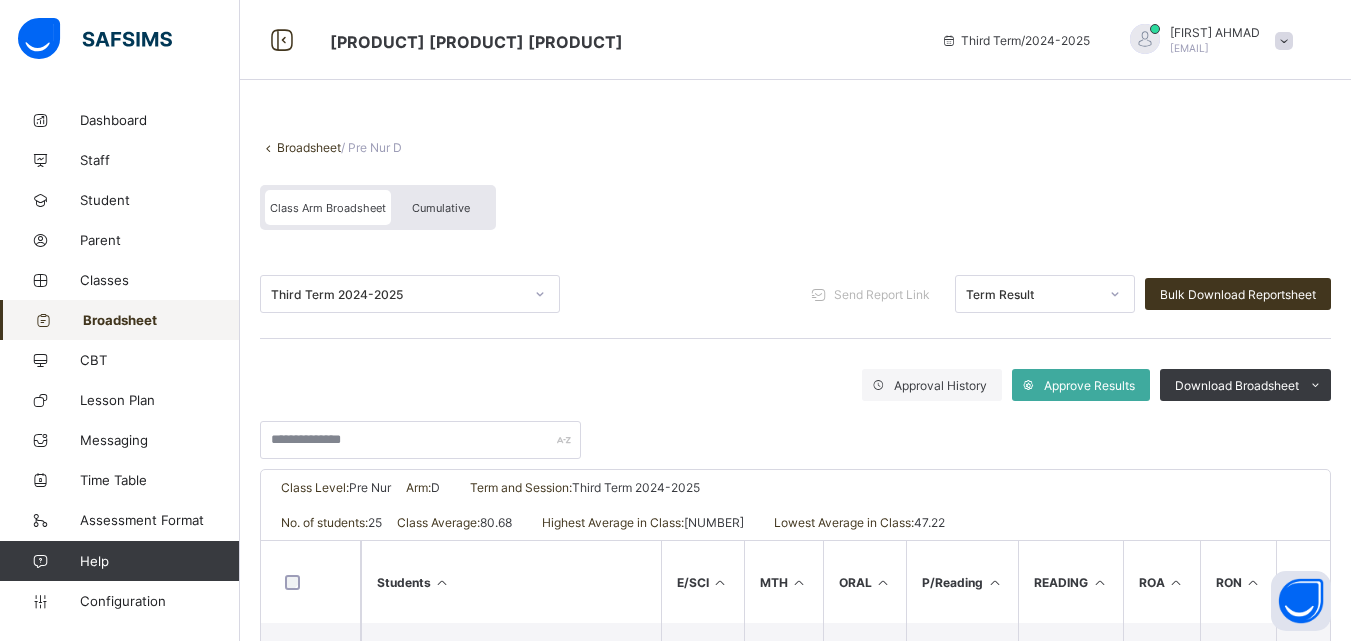 click on "Broadsheet" at bounding box center (309, 147) 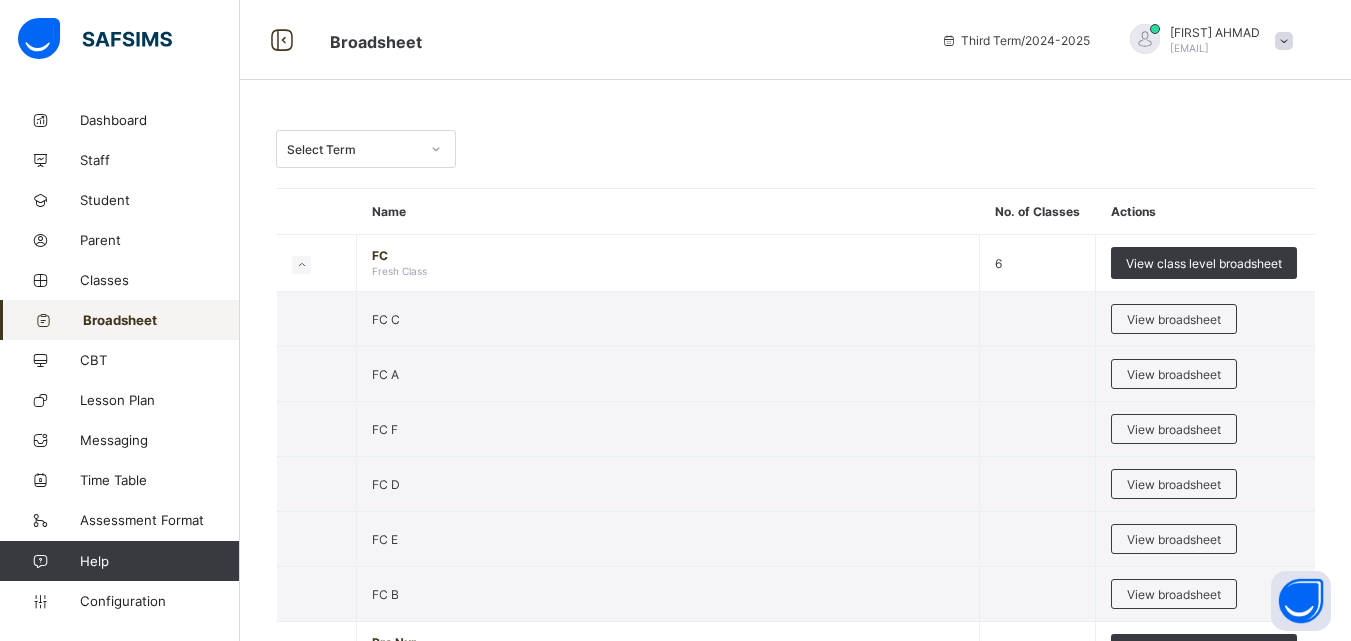 scroll, scrollTop: 560, scrollLeft: 0, axis: vertical 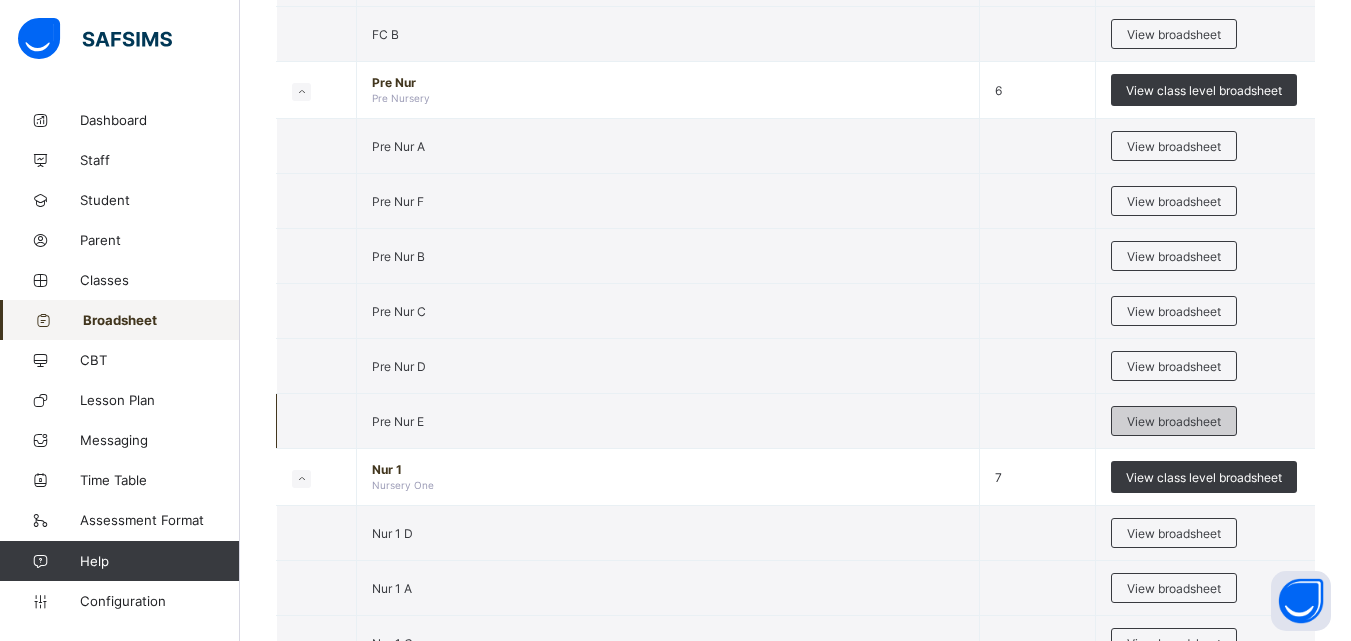 click on "View broadsheet" at bounding box center [1174, 421] 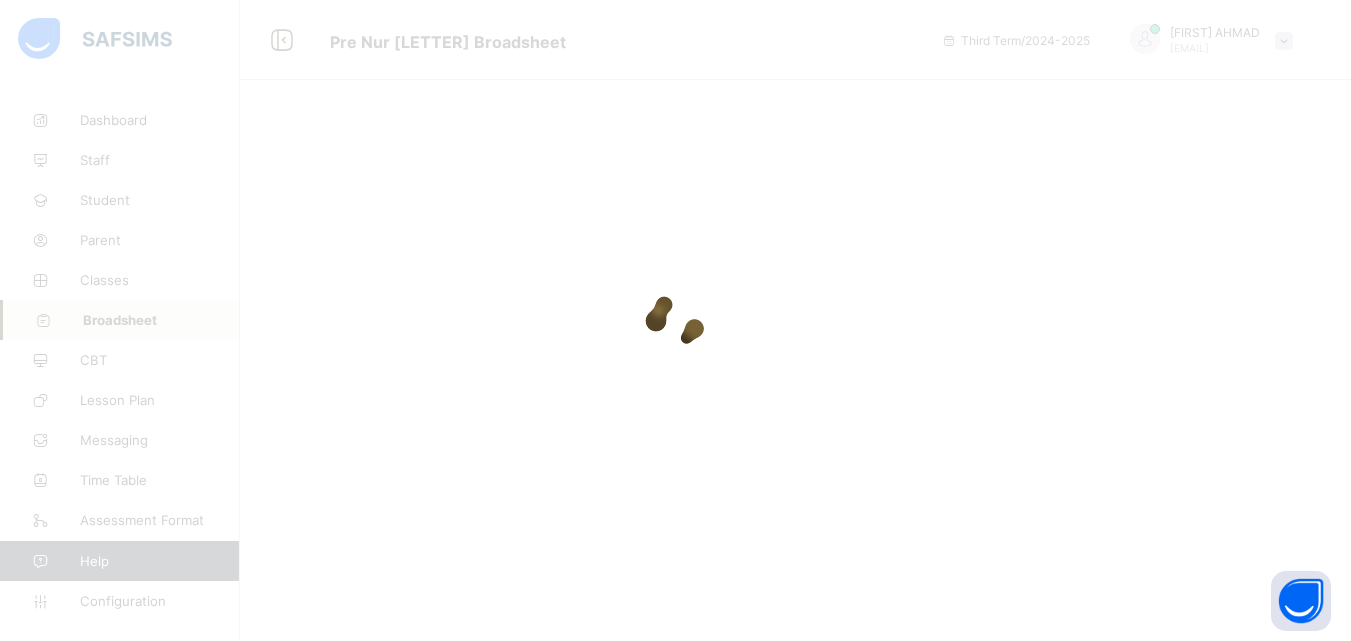 scroll, scrollTop: 0, scrollLeft: 0, axis: both 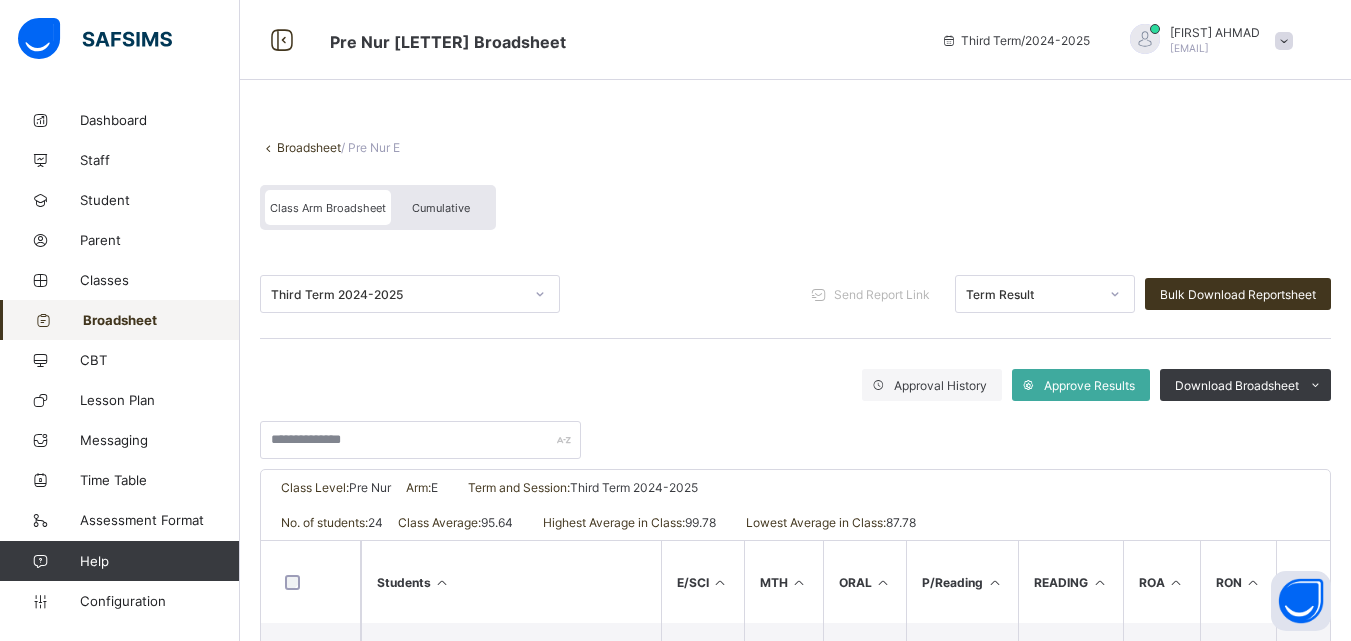 click on "Broadsheet" at bounding box center (309, 147) 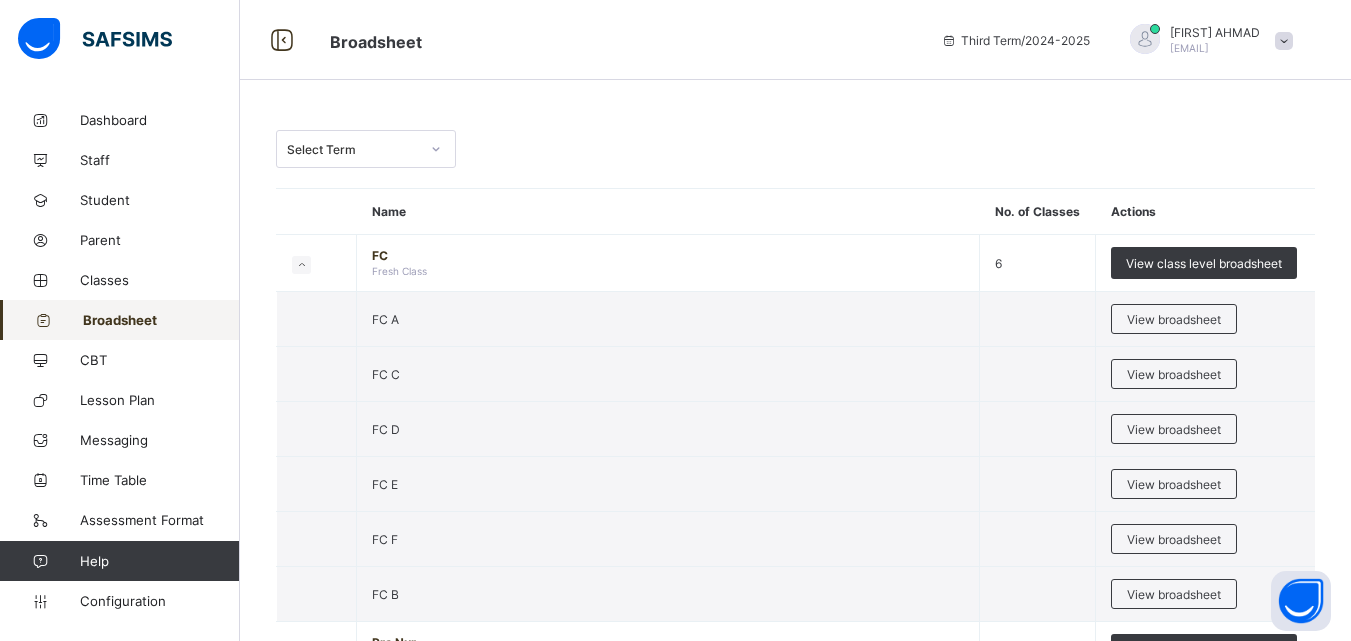 scroll, scrollTop: 560, scrollLeft: 0, axis: vertical 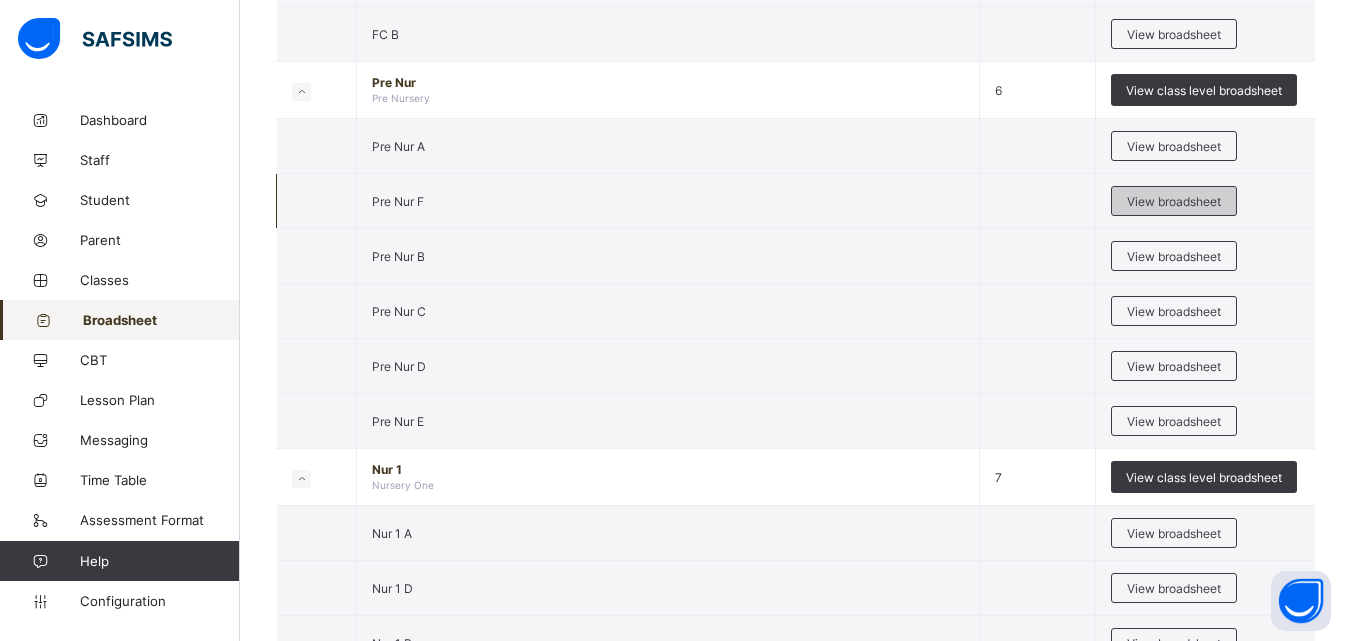 click on "View broadsheet" at bounding box center (1174, 201) 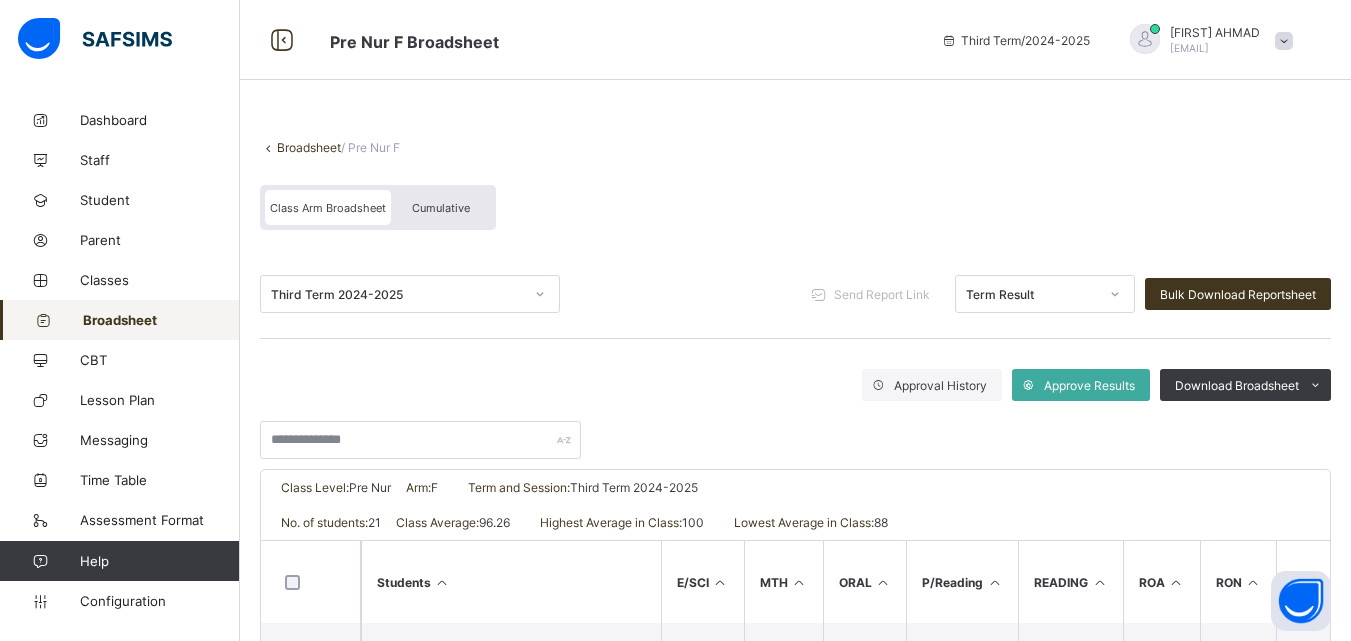 click on "Broadsheet" at bounding box center [309, 147] 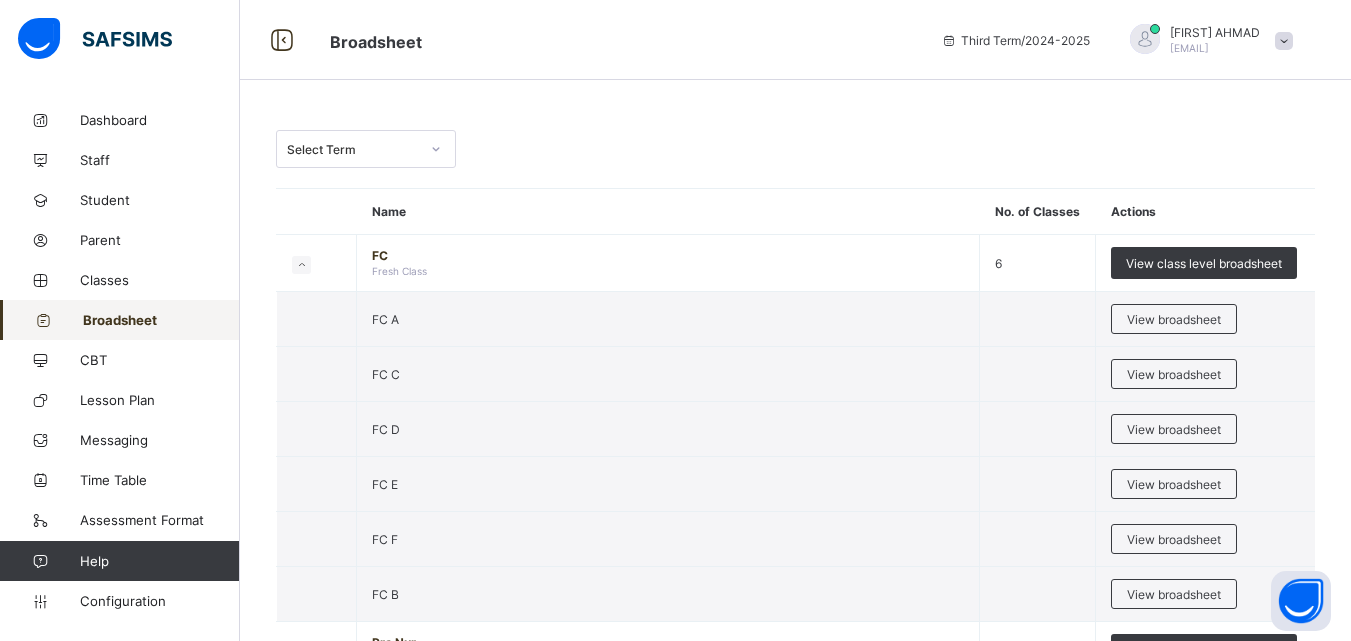 scroll, scrollTop: 560, scrollLeft: 0, axis: vertical 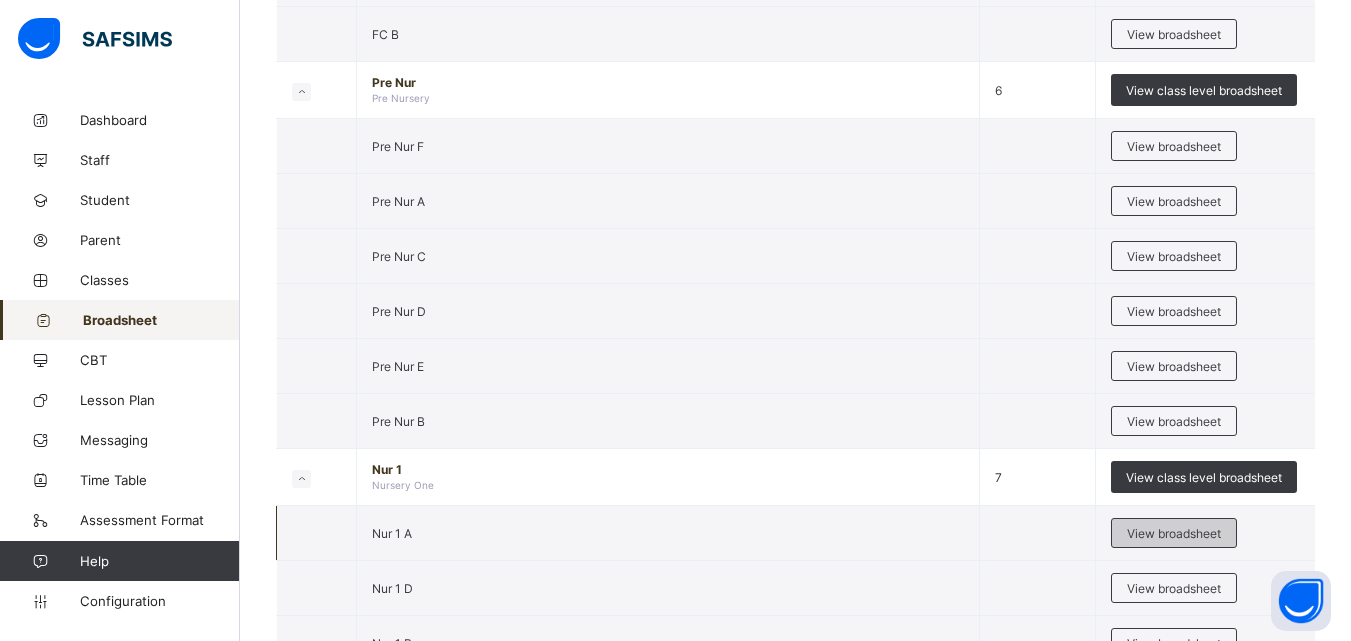click on "View broadsheet" at bounding box center [1174, 533] 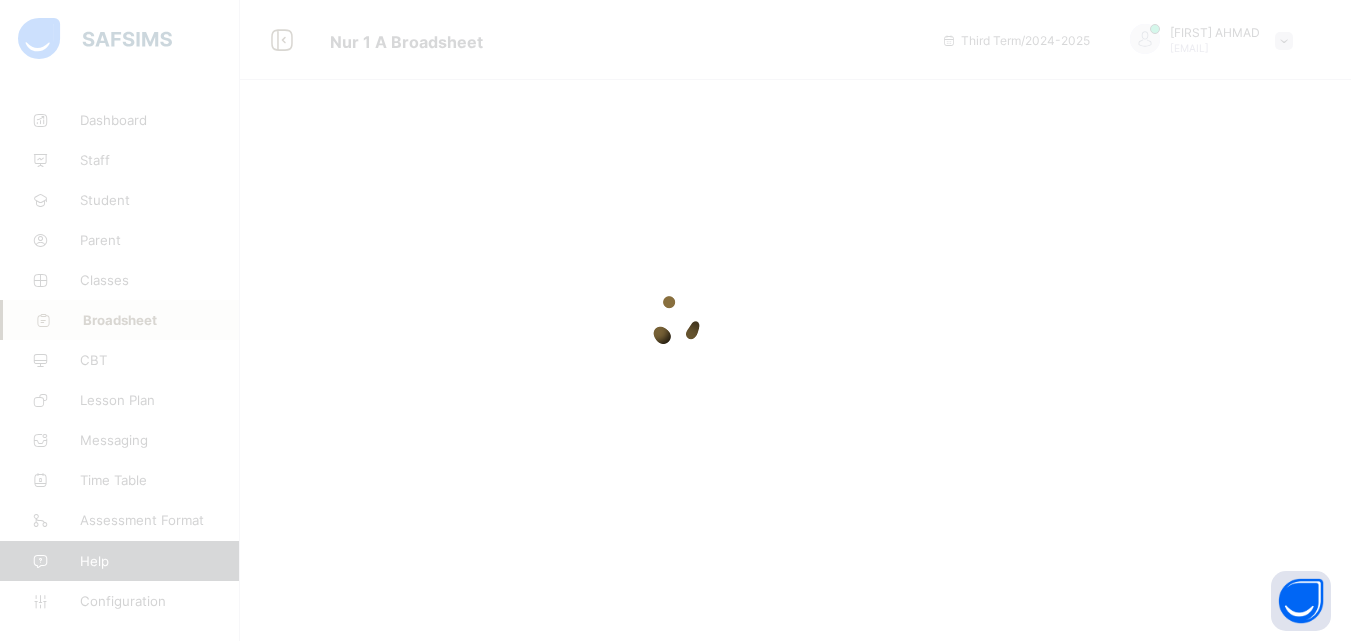 scroll, scrollTop: 0, scrollLeft: 0, axis: both 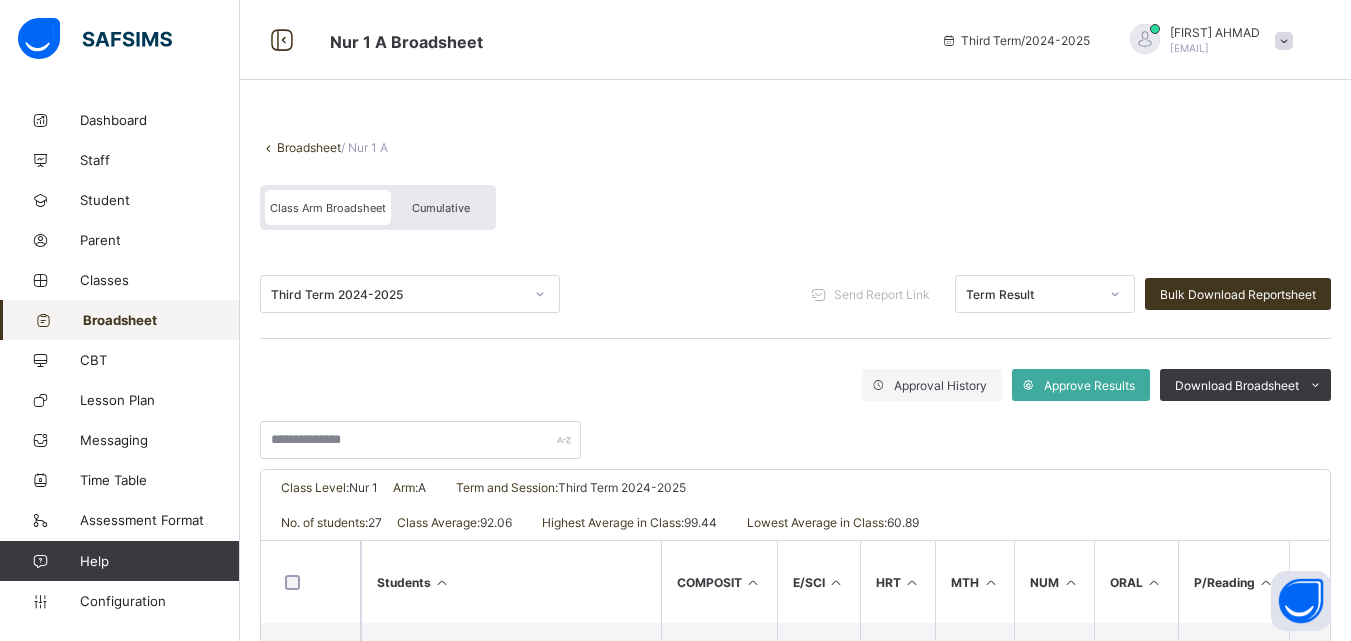 click on "Broadsheet" at bounding box center (309, 147) 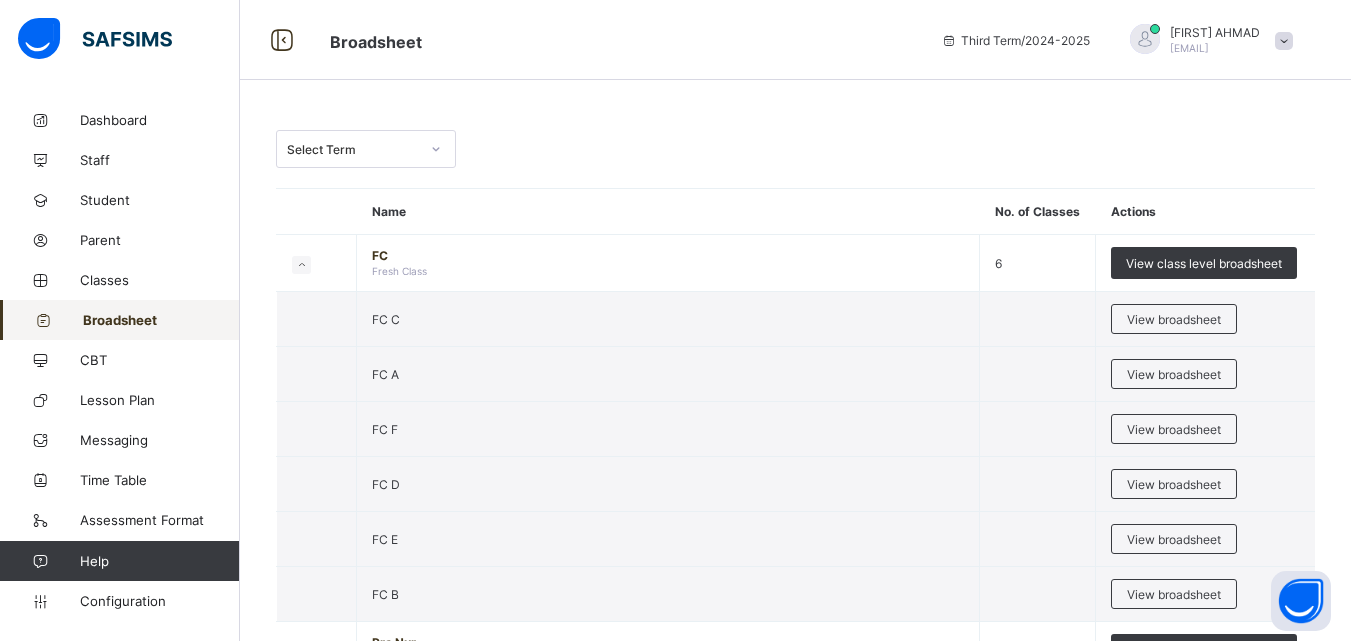 scroll, scrollTop: 560, scrollLeft: 0, axis: vertical 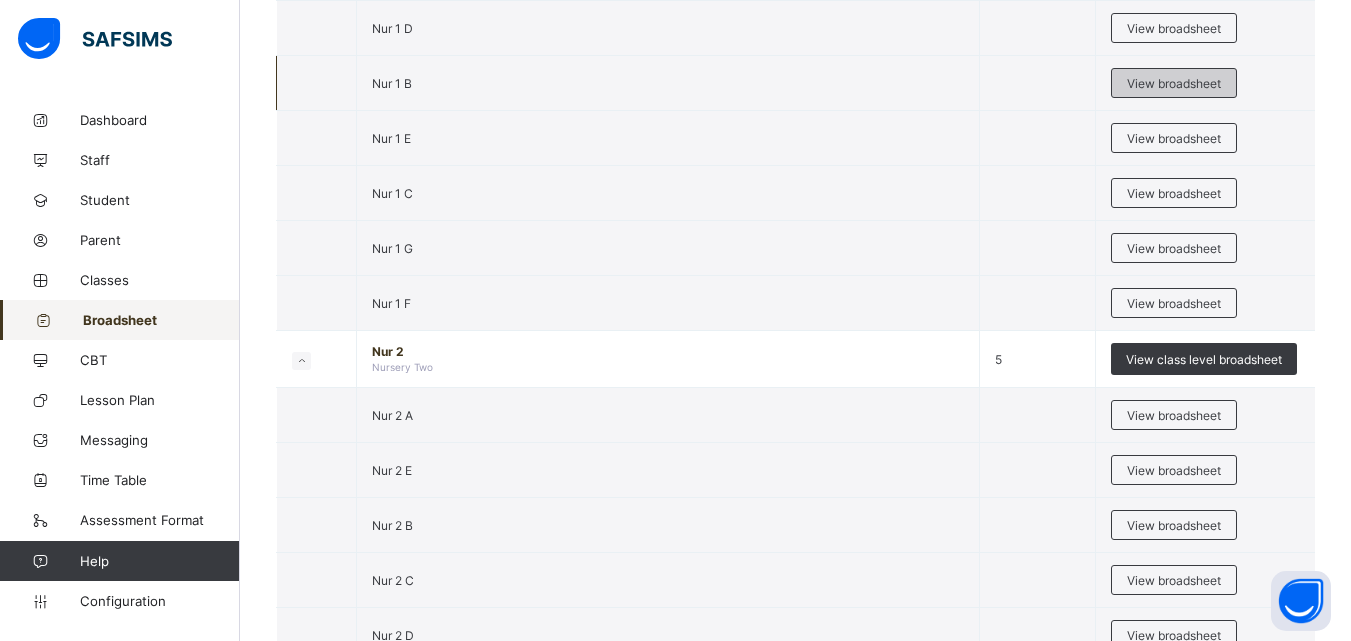 click on "View broadsheet" at bounding box center [1174, 83] 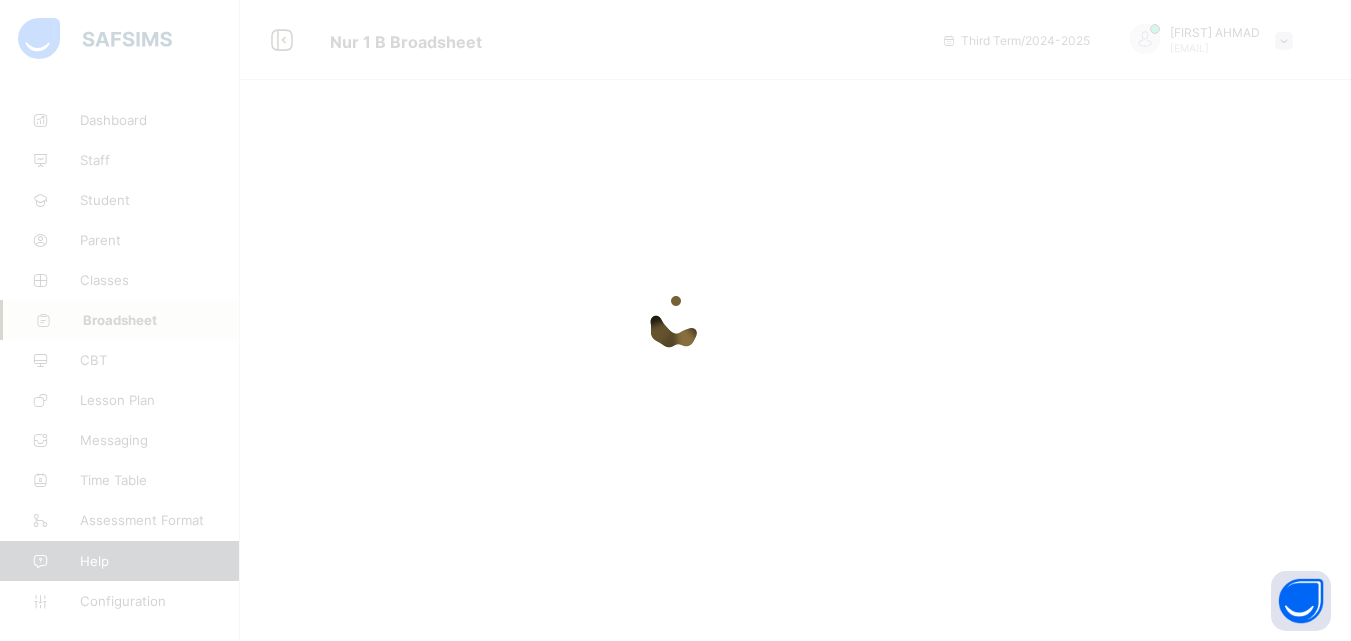 scroll, scrollTop: 0, scrollLeft: 0, axis: both 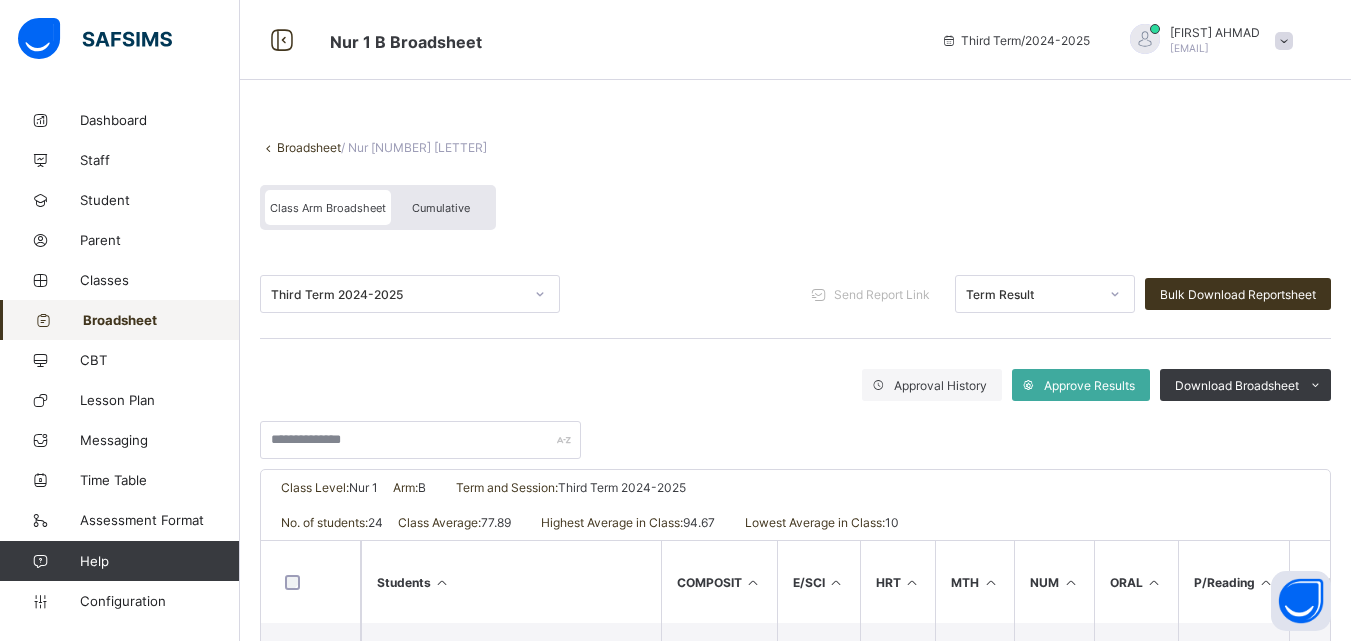 click on "Broadsheet" at bounding box center (309, 147) 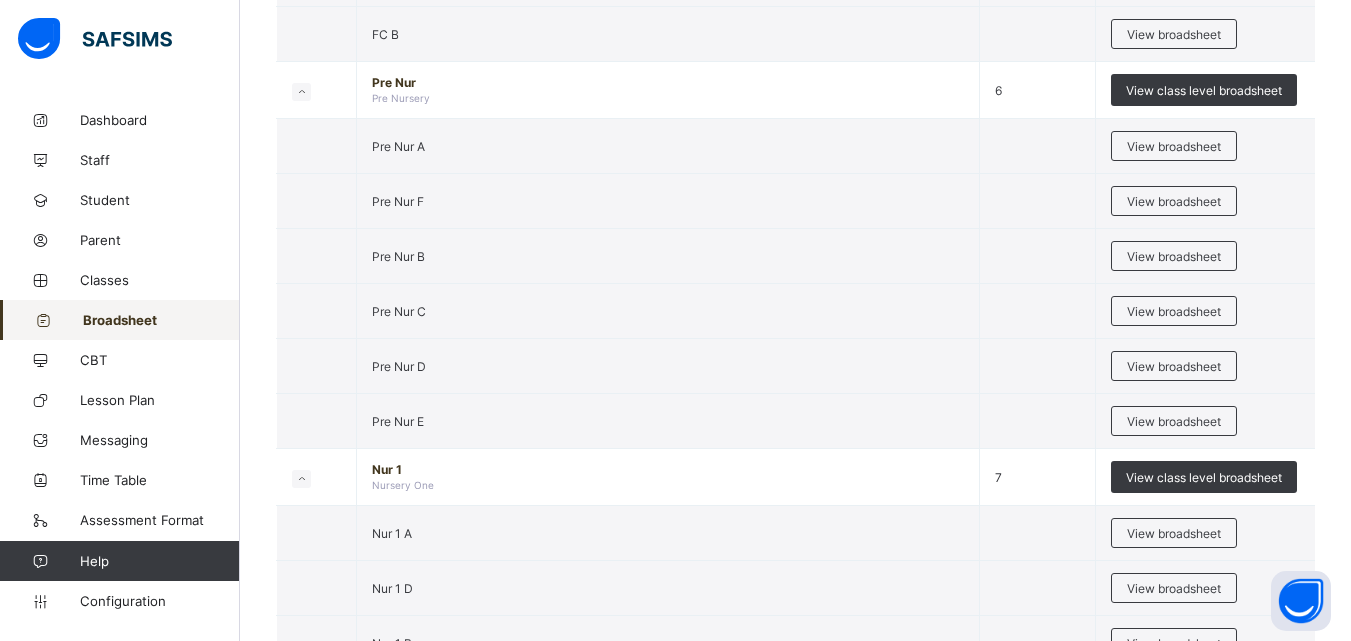 scroll, scrollTop: 1120, scrollLeft: 0, axis: vertical 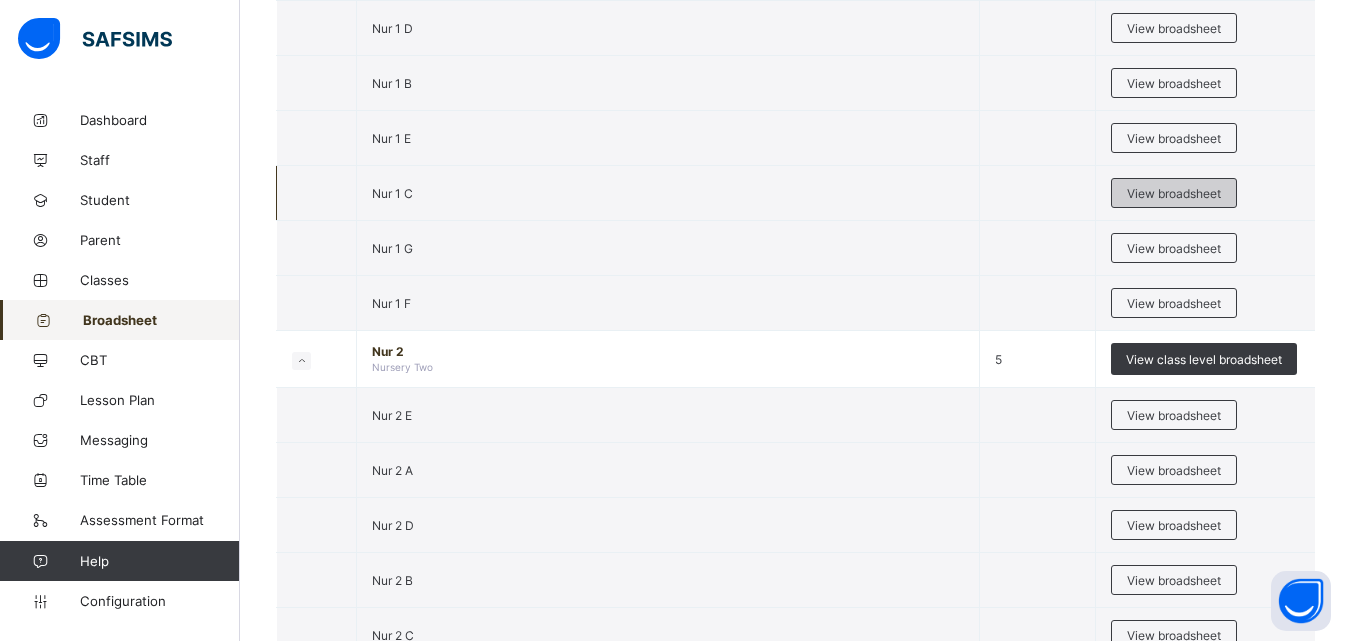 click on "View broadsheet" at bounding box center [1174, 193] 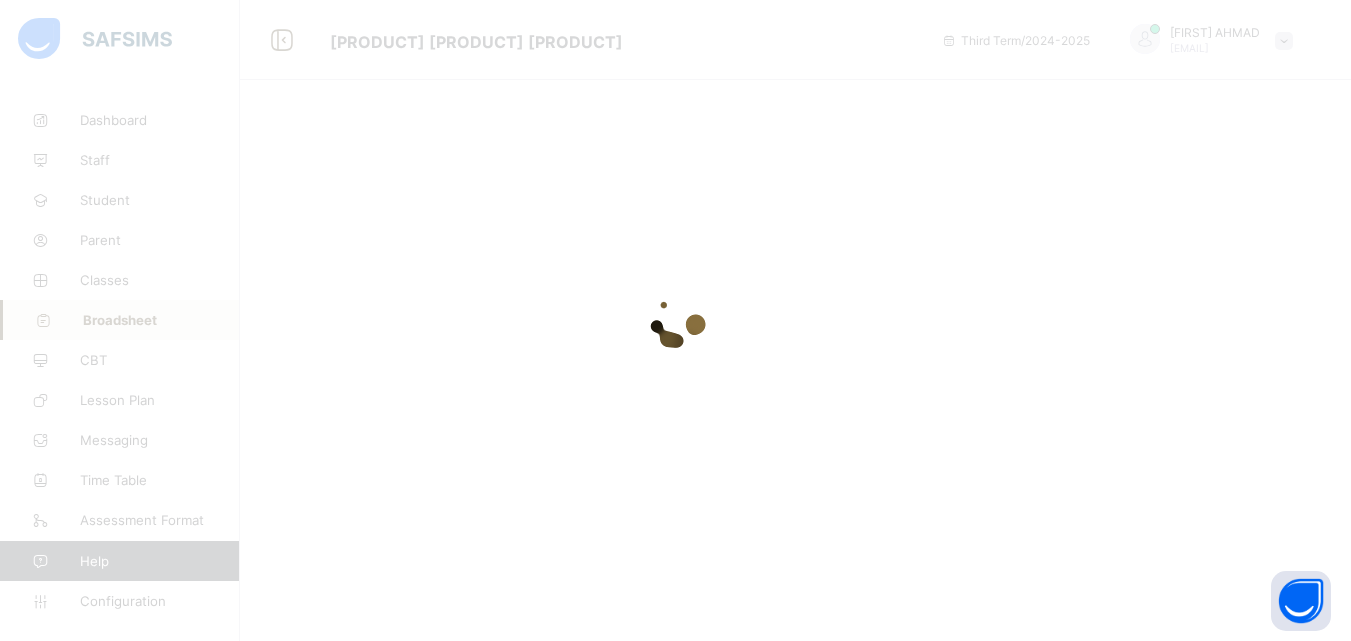 scroll, scrollTop: 0, scrollLeft: 0, axis: both 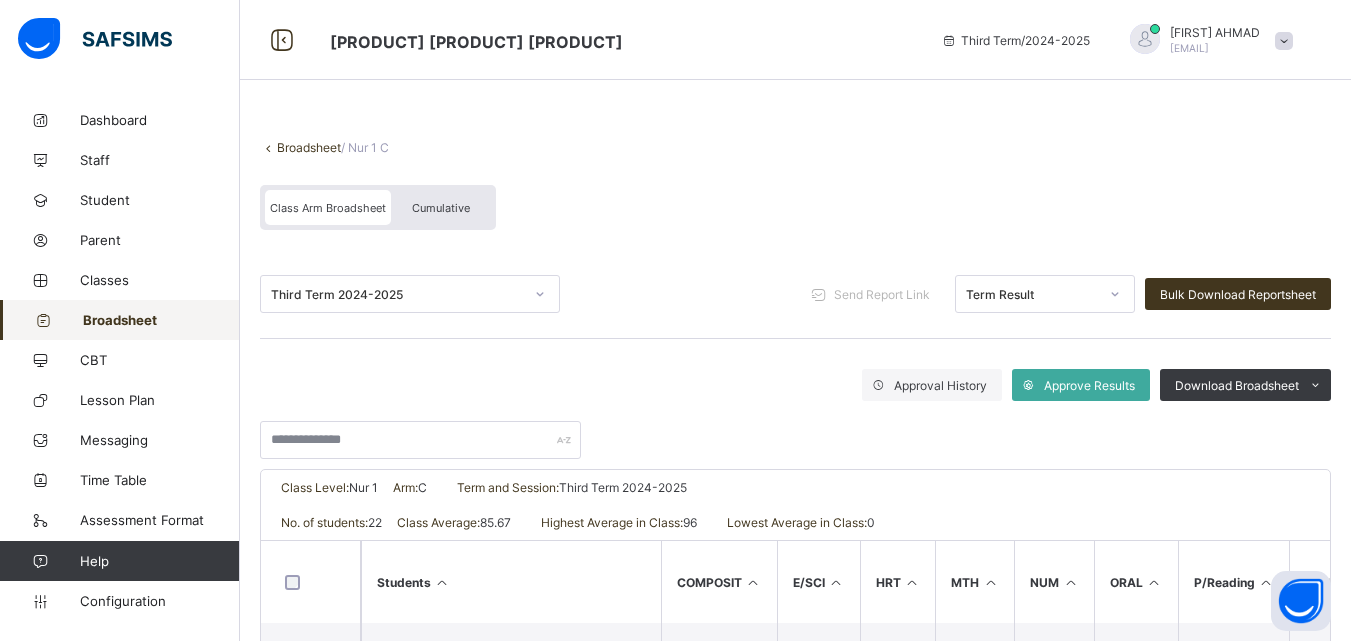 click on "Broadsheet" at bounding box center (309, 147) 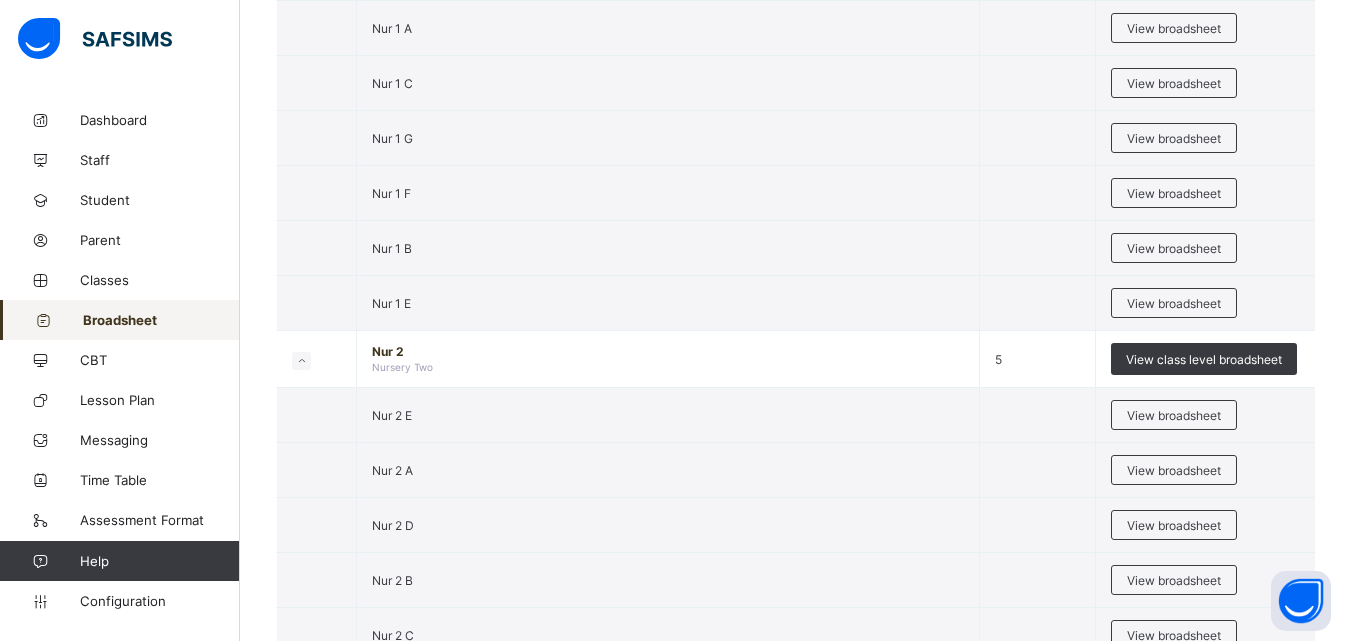 scroll, scrollTop: 1680, scrollLeft: 0, axis: vertical 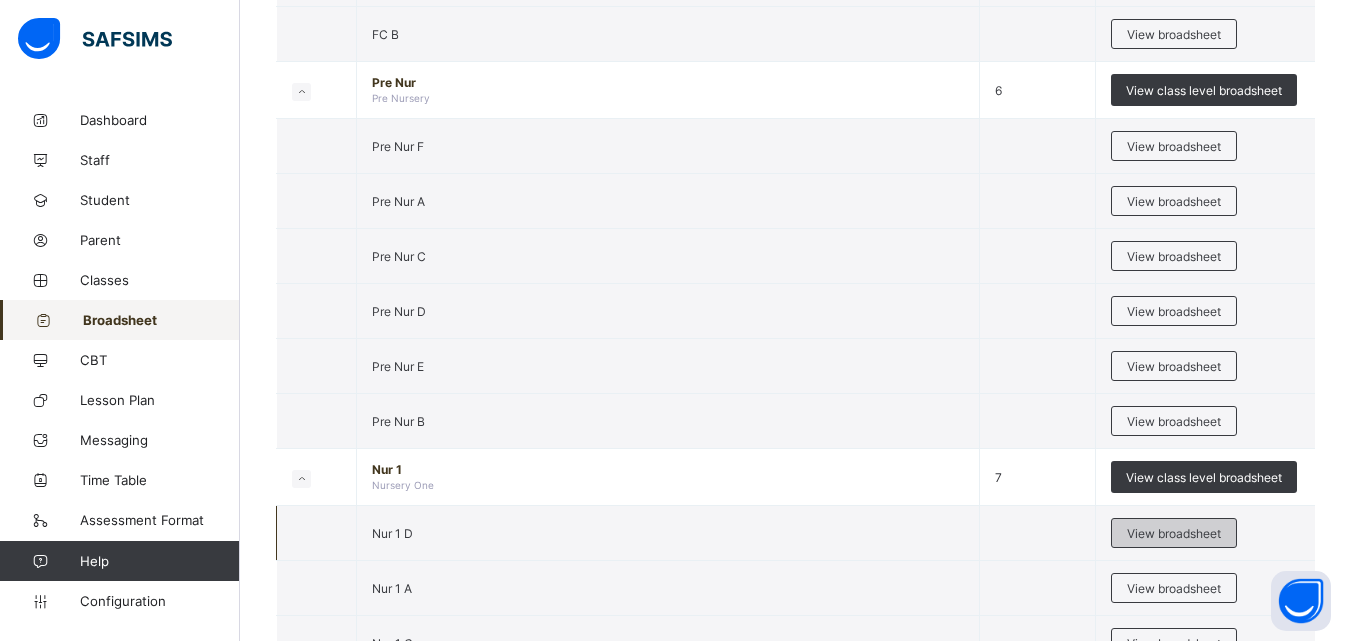 click on "View broadsheet" at bounding box center [1174, 533] 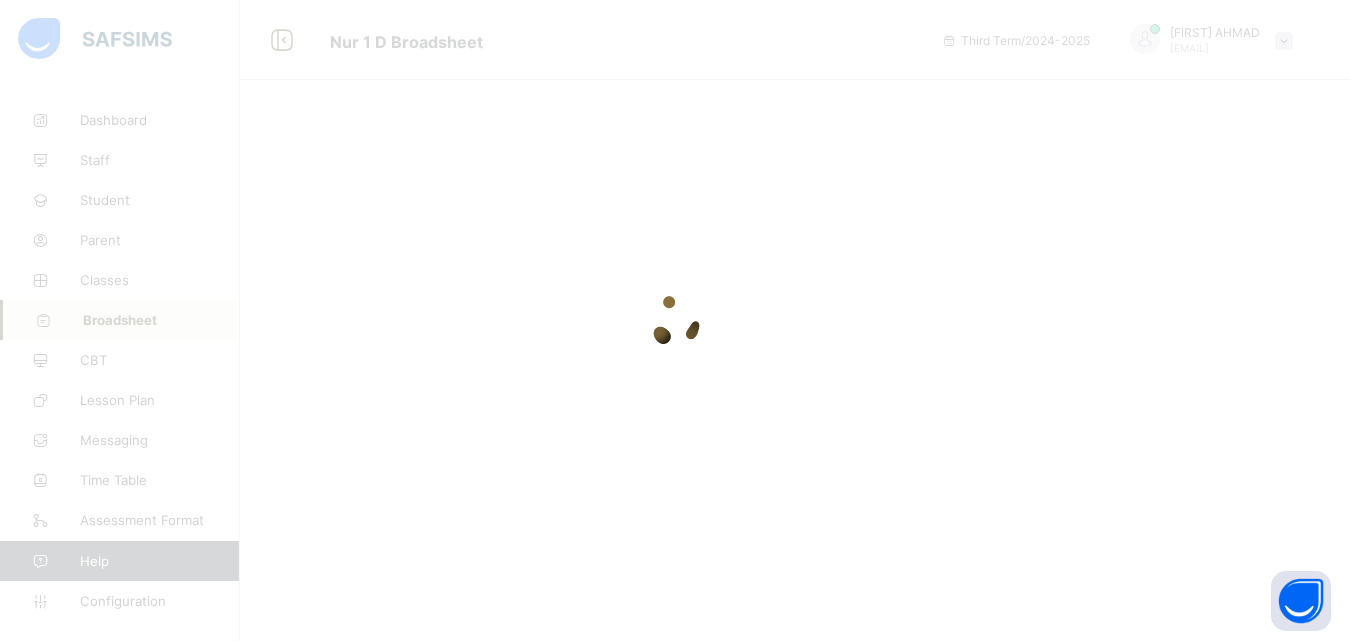 scroll, scrollTop: 0, scrollLeft: 0, axis: both 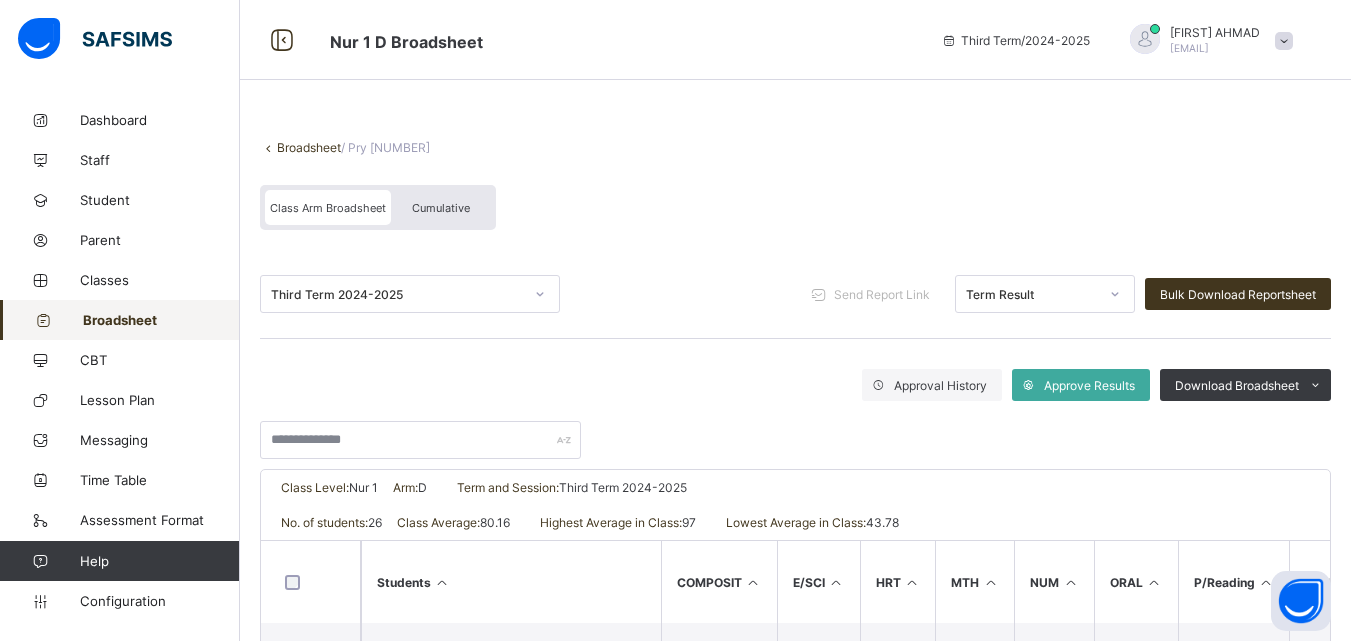 click on "Broadsheet" at bounding box center (309, 147) 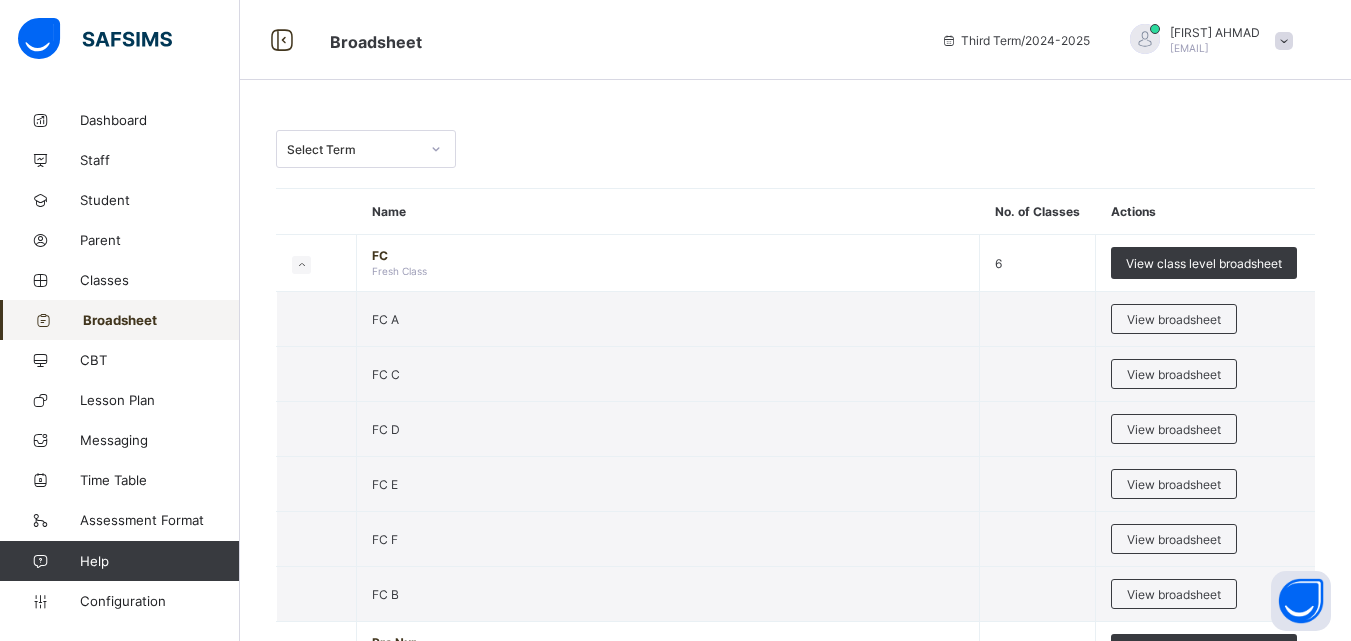 scroll, scrollTop: 560, scrollLeft: 0, axis: vertical 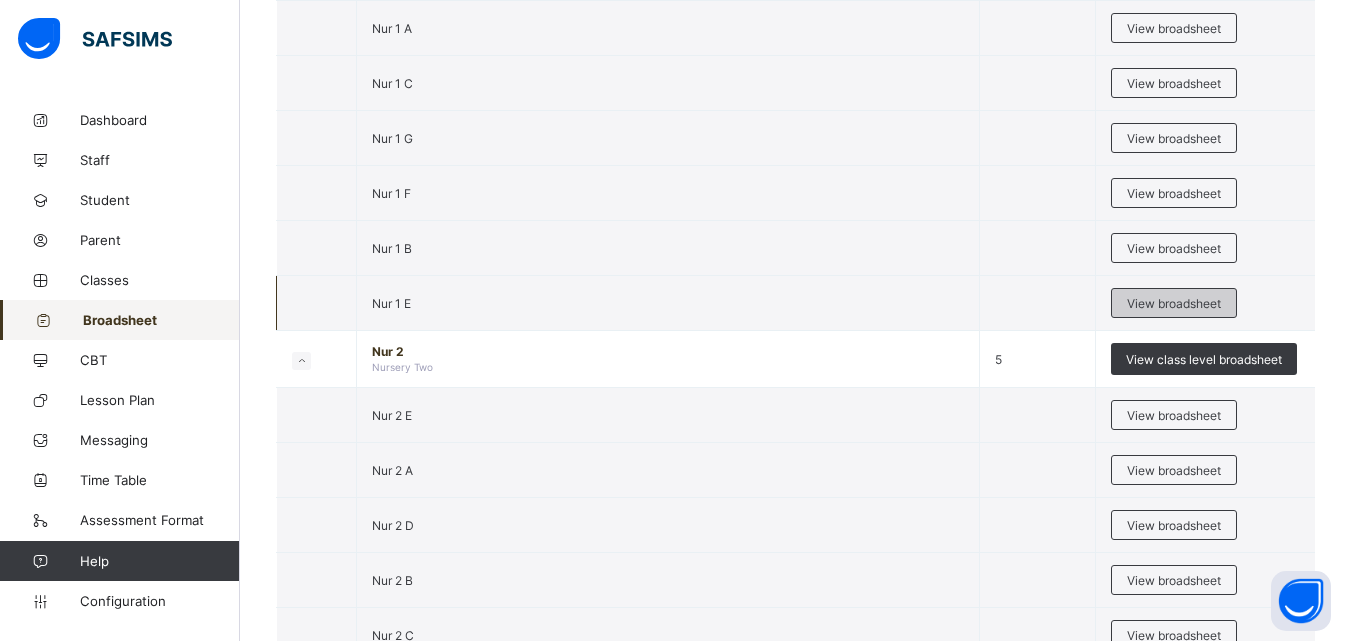 click on "View broadsheet" at bounding box center (1174, 303) 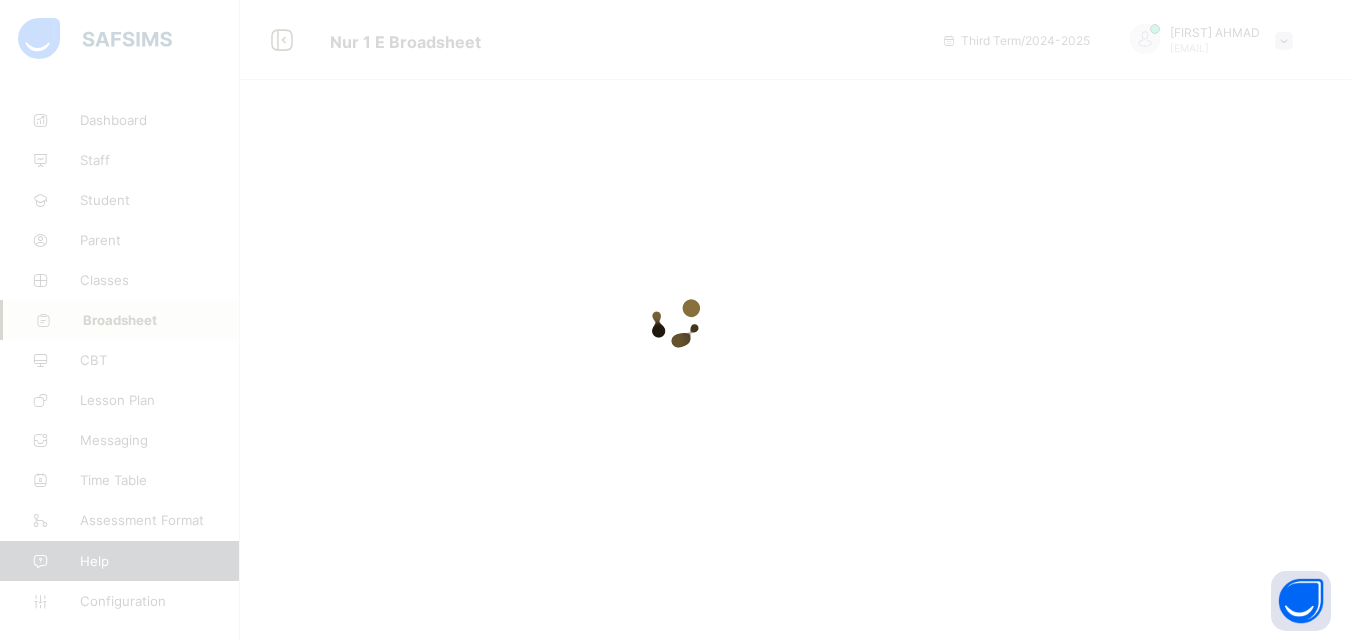 scroll, scrollTop: 0, scrollLeft: 0, axis: both 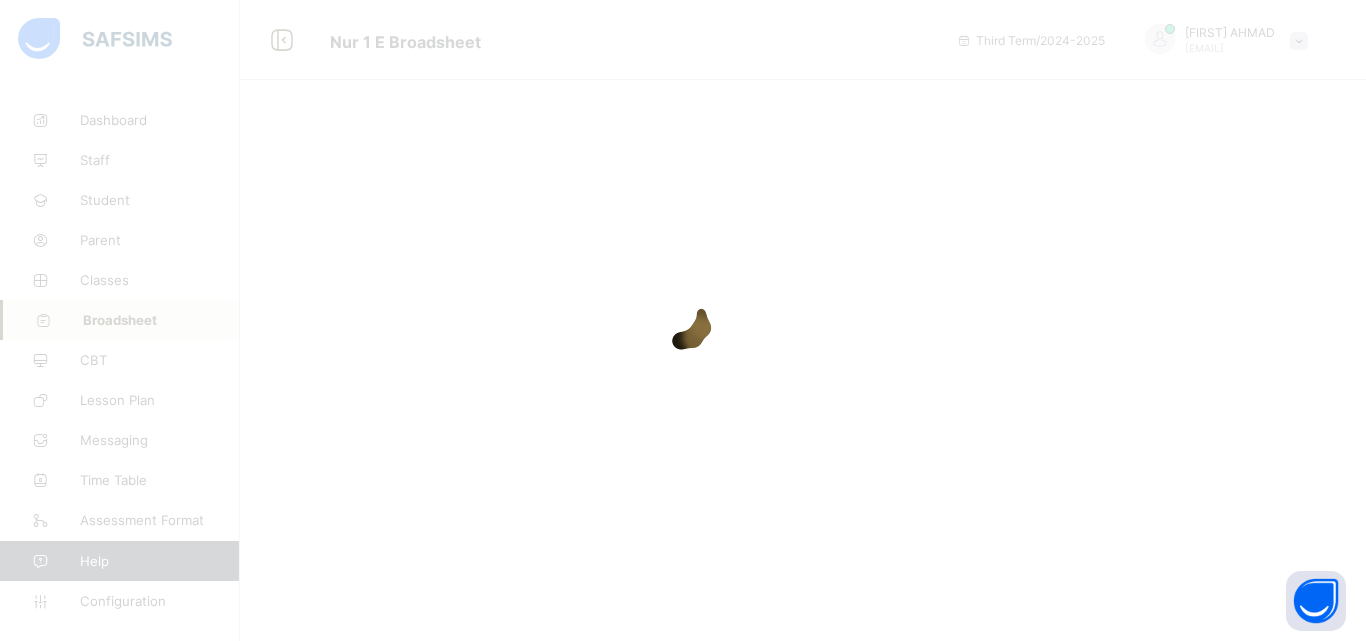 click at bounding box center [683, 320] 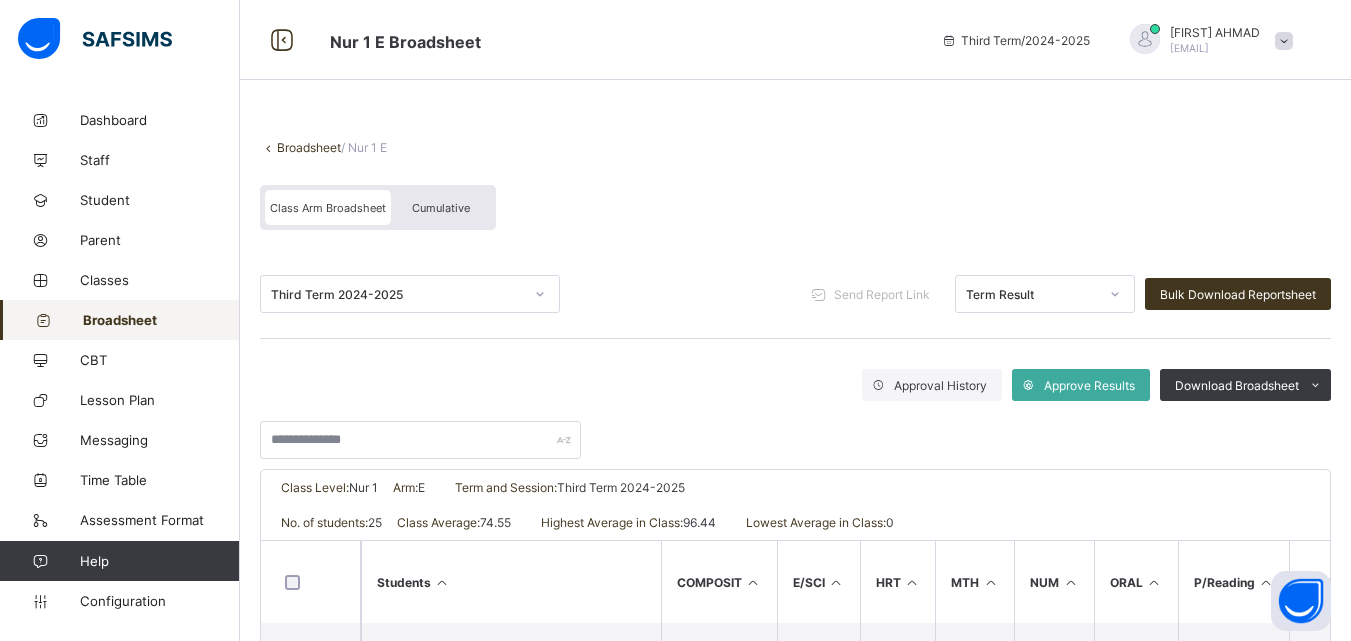 click on "Broadsheet" at bounding box center [309, 147] 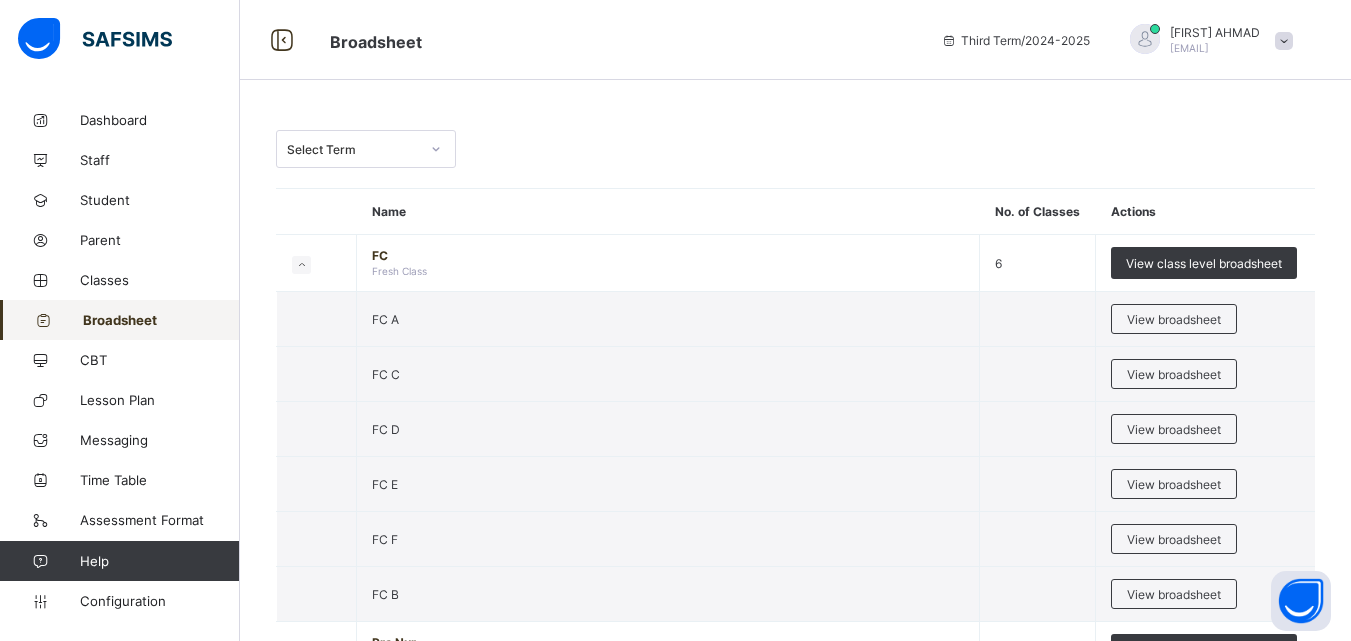 scroll, scrollTop: 560, scrollLeft: 0, axis: vertical 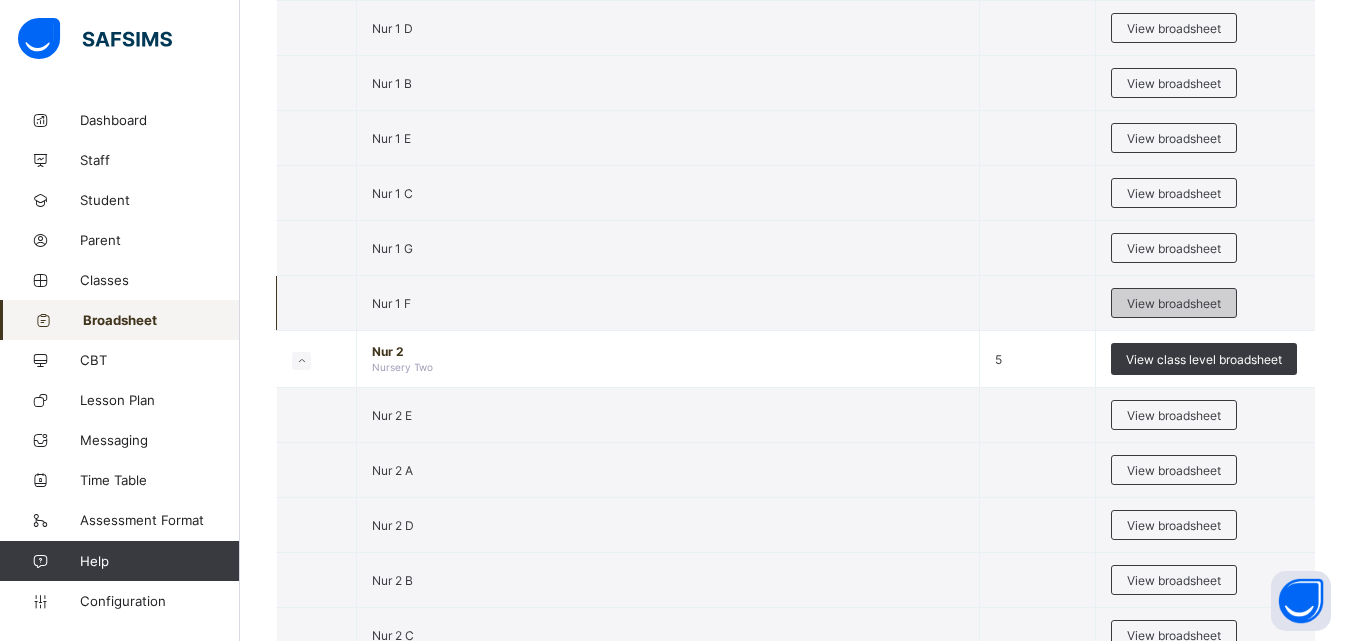 click on "View broadsheet" at bounding box center (1174, 303) 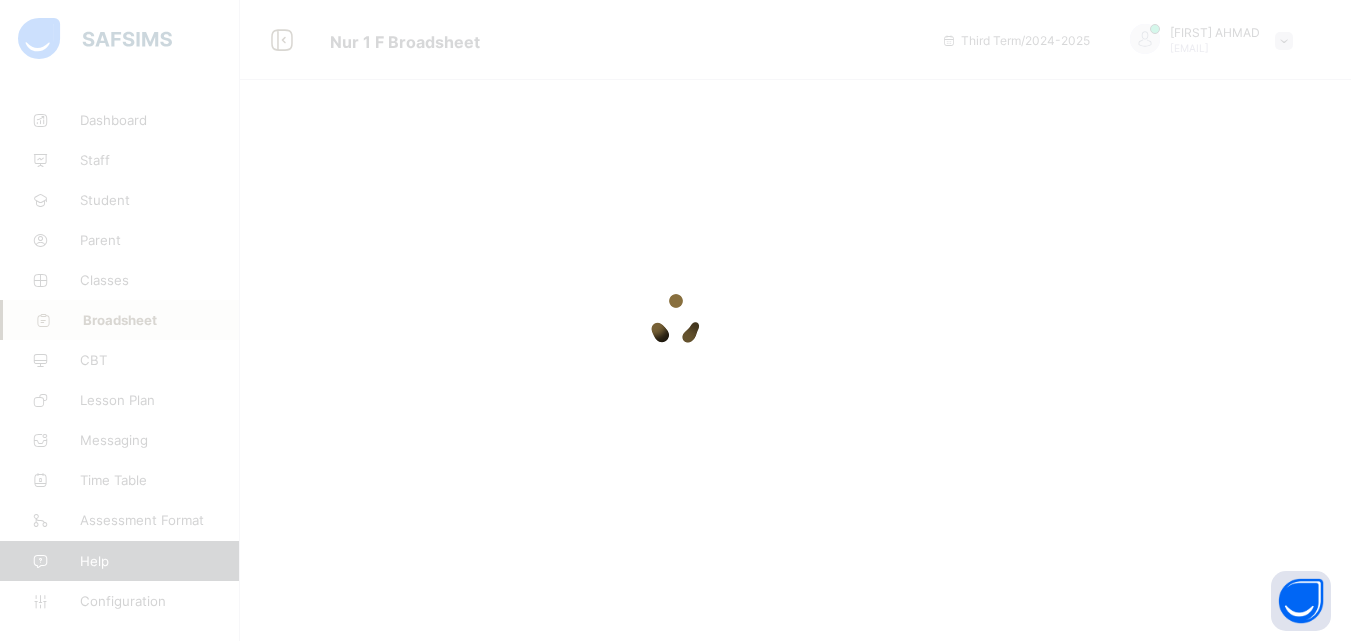 scroll, scrollTop: 0, scrollLeft: 0, axis: both 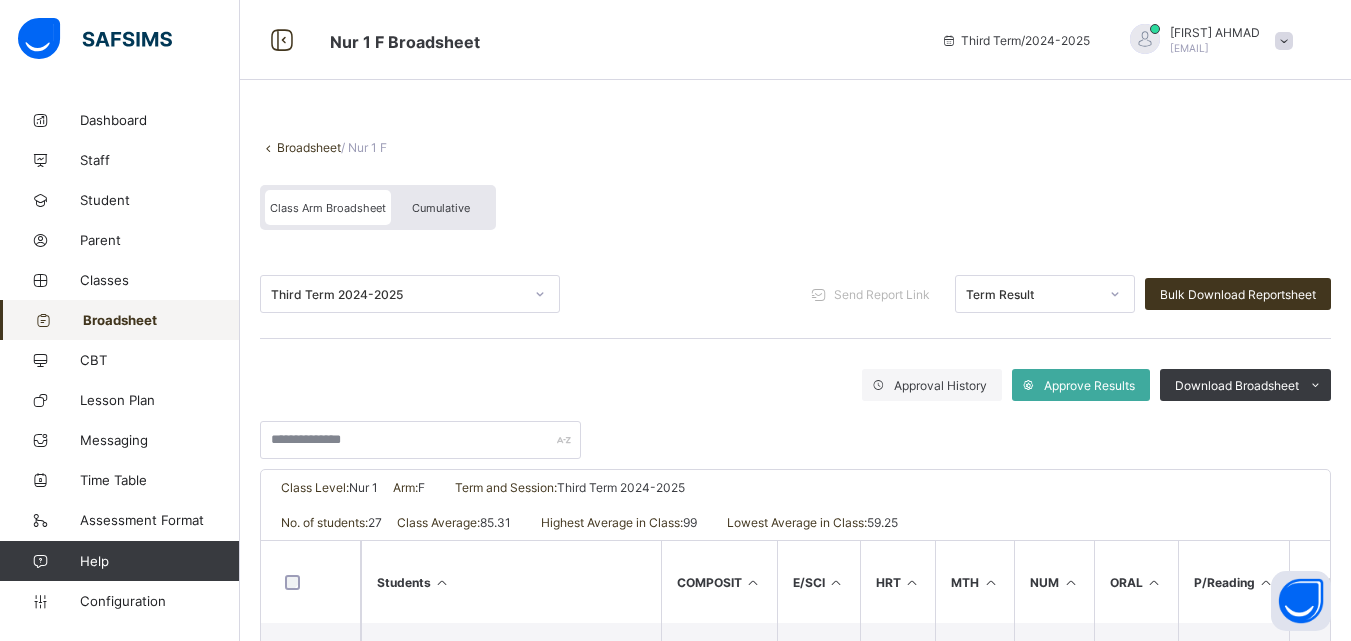 click on "Broadsheet" at bounding box center (309, 147) 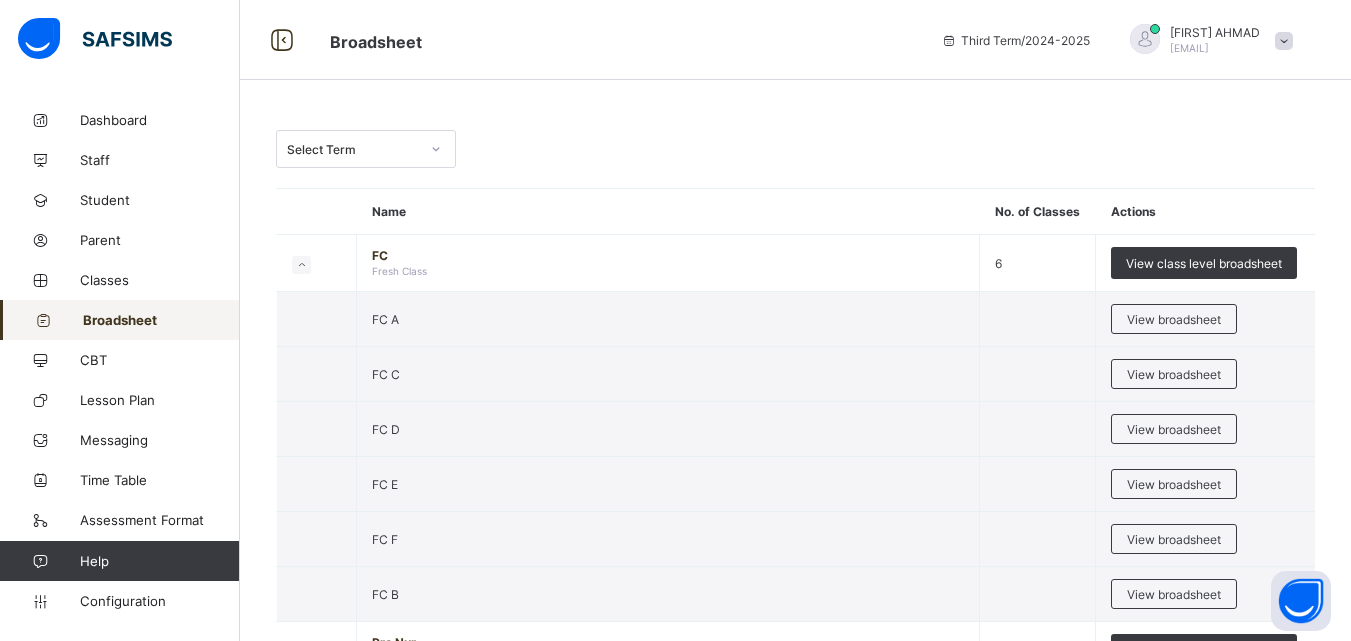 scroll, scrollTop: 560, scrollLeft: 0, axis: vertical 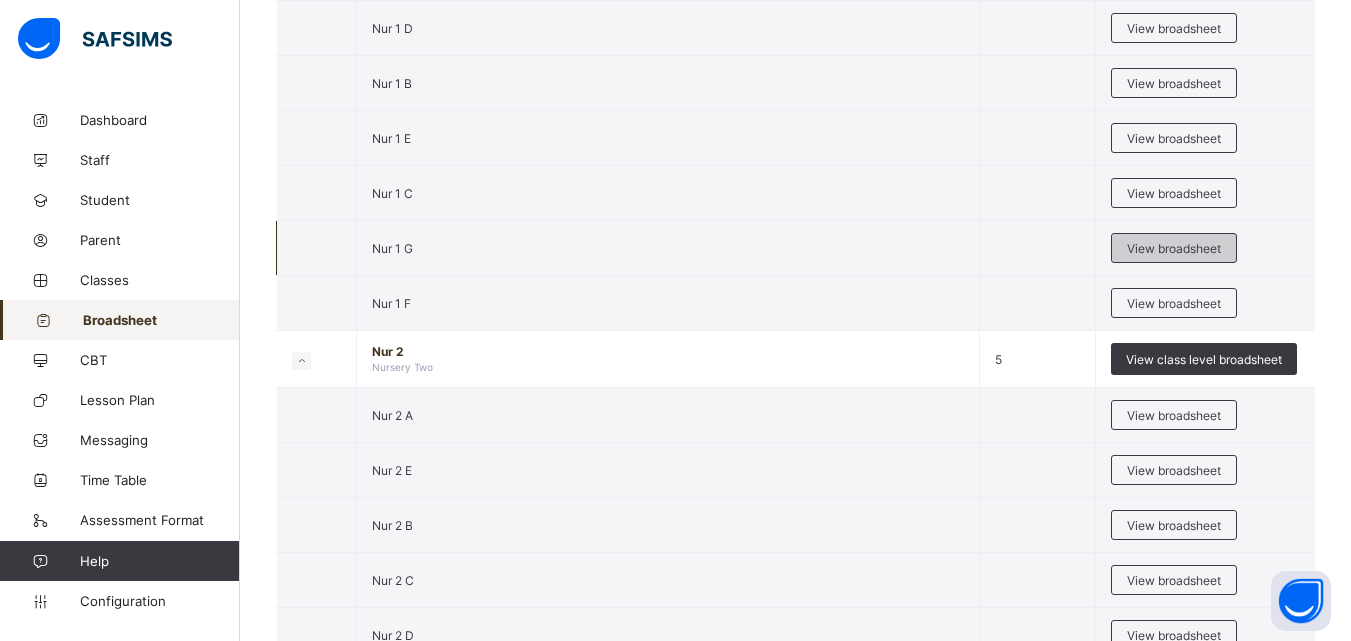 click on "View broadsheet" at bounding box center (1174, 248) 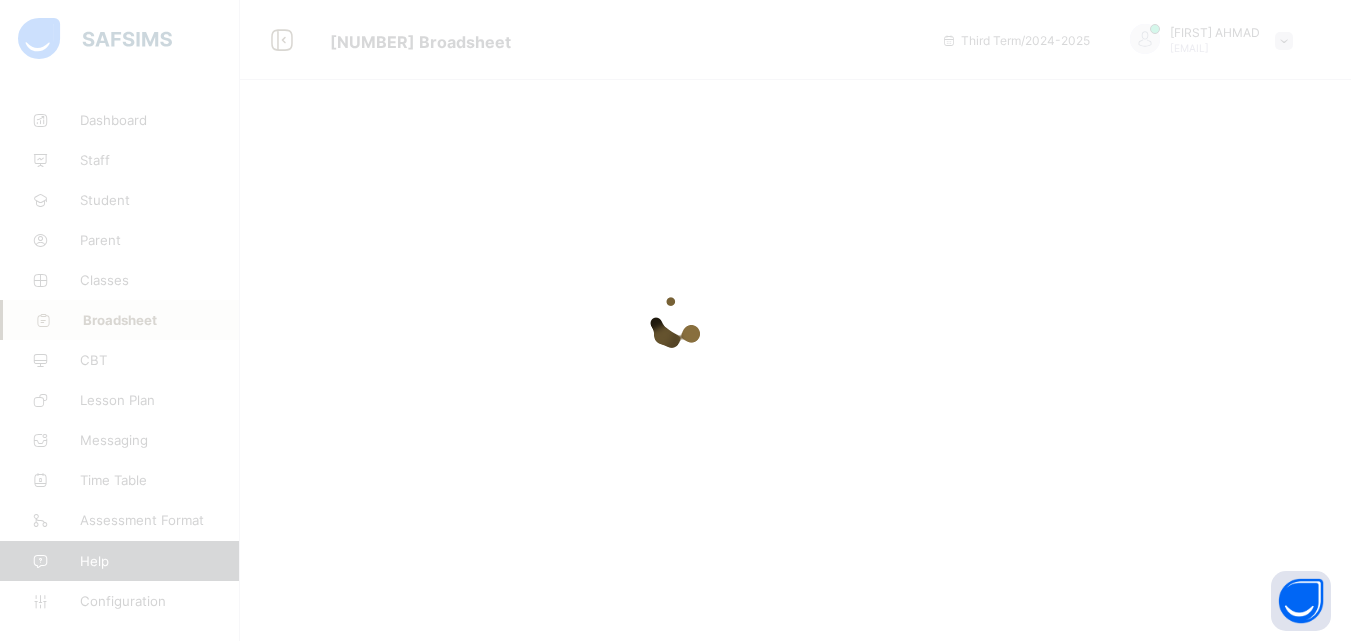 scroll, scrollTop: 0, scrollLeft: 0, axis: both 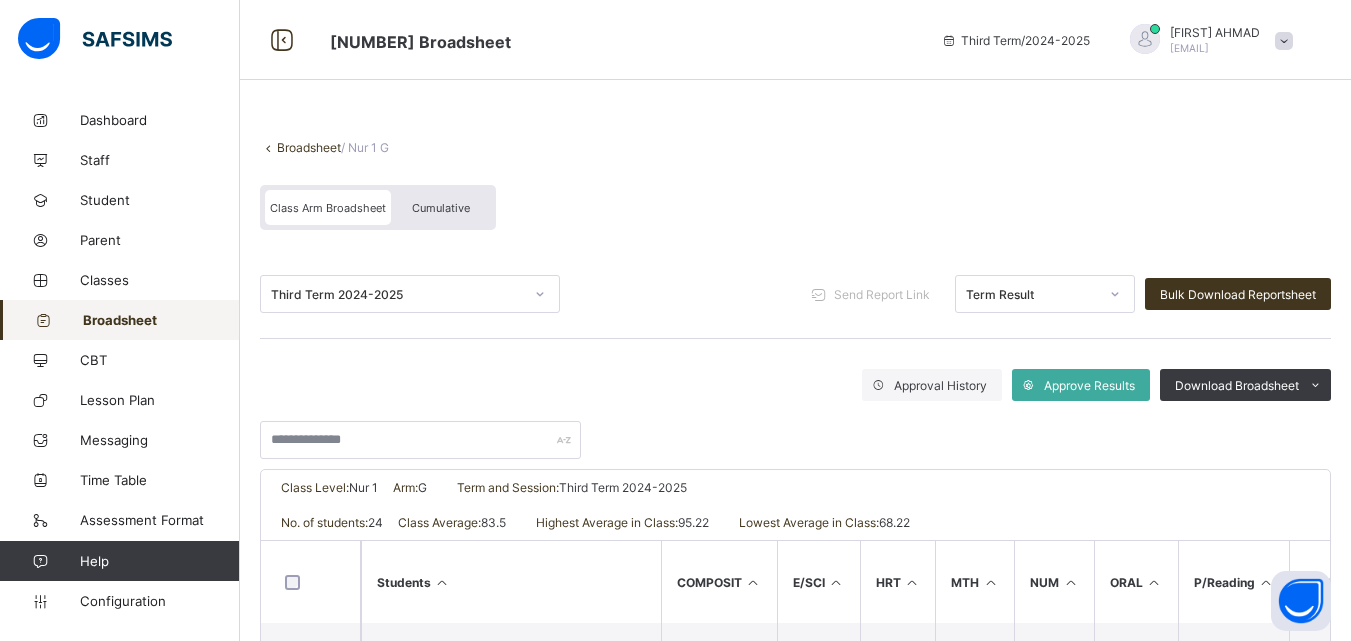 click on "Broadsheet" at bounding box center (309, 147) 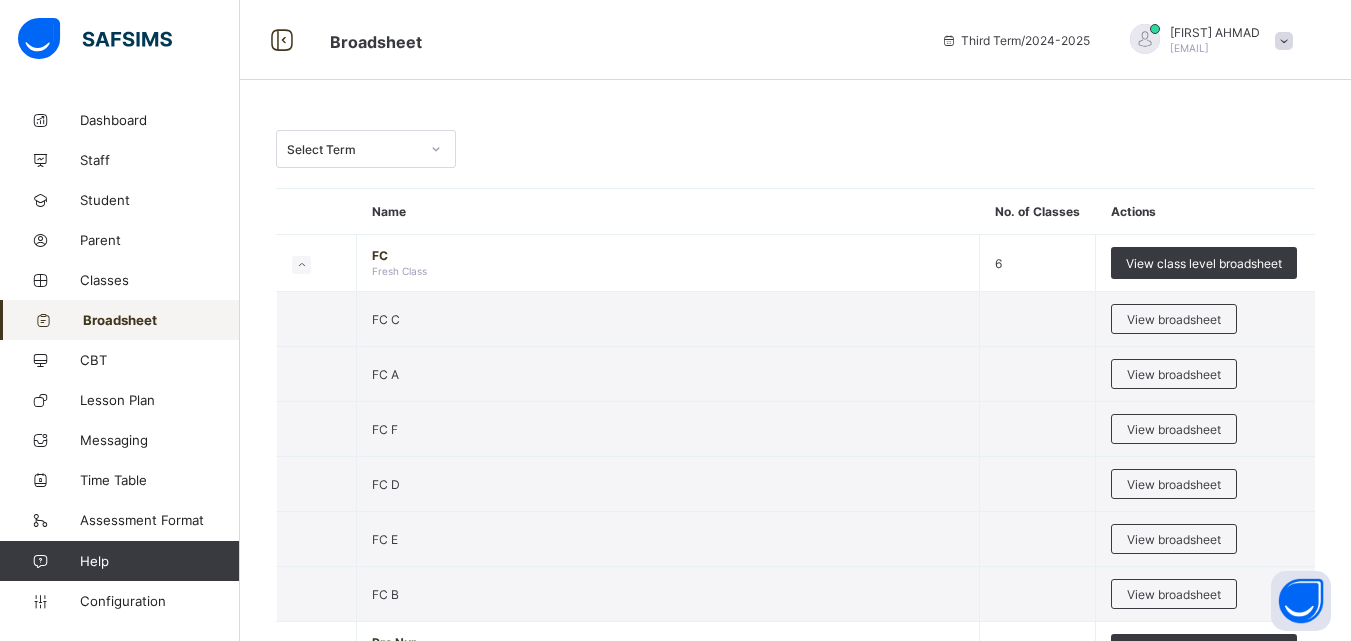 click on "Select Term Name No. of Classes Actions   FC     Fresh Class   6   View class level broadsheet   FC C View broadsheet FC A View broadsheet FC F View broadsheet FC D View broadsheet FC E View broadsheet FC B View broadsheet   Pre Nur     Pre Nursery    6   View class level broadsheet   Pre Nur A View broadsheet Pre Nur F View broadsheet Pre Nur B View broadsheet Pre Nur C View broadsheet Pre Nur D View broadsheet Pre Nur E View broadsheet   Nur 1     Nursery One   7   View class level broadsheet   Nur 1 D View broadsheet Nur 1 A View broadsheet Nur 1 C View broadsheet Nur 1 G View broadsheet Nur 1 F View broadsheet Nur 1 B View broadsheet Nur 1 E View broadsheet   Nur 2     Nursery Two   5   View class level broadsheet   Nur 2 E View broadsheet Nur 2 A View broadsheet Nur 2 D View broadsheet Nur 2 B View broadsheet Nur 2 C View broadsheet   Pry 1     Primary One   5   View class level broadsheet   Pry 1 E View broadsheet Pry 1 C View broadsheet Pry 1 B View broadsheet Pry 1 A View broadsheet Pry 1 D   Pry 2" at bounding box center [795, 2104] 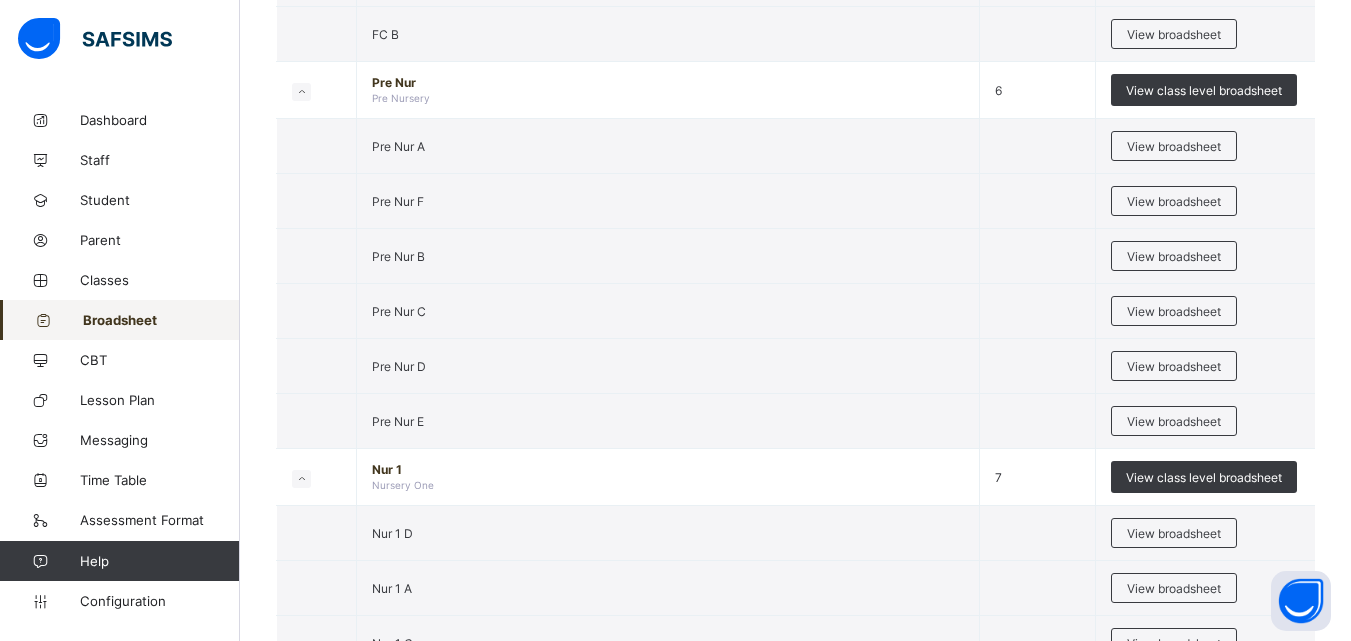 scroll, scrollTop: 1120, scrollLeft: 0, axis: vertical 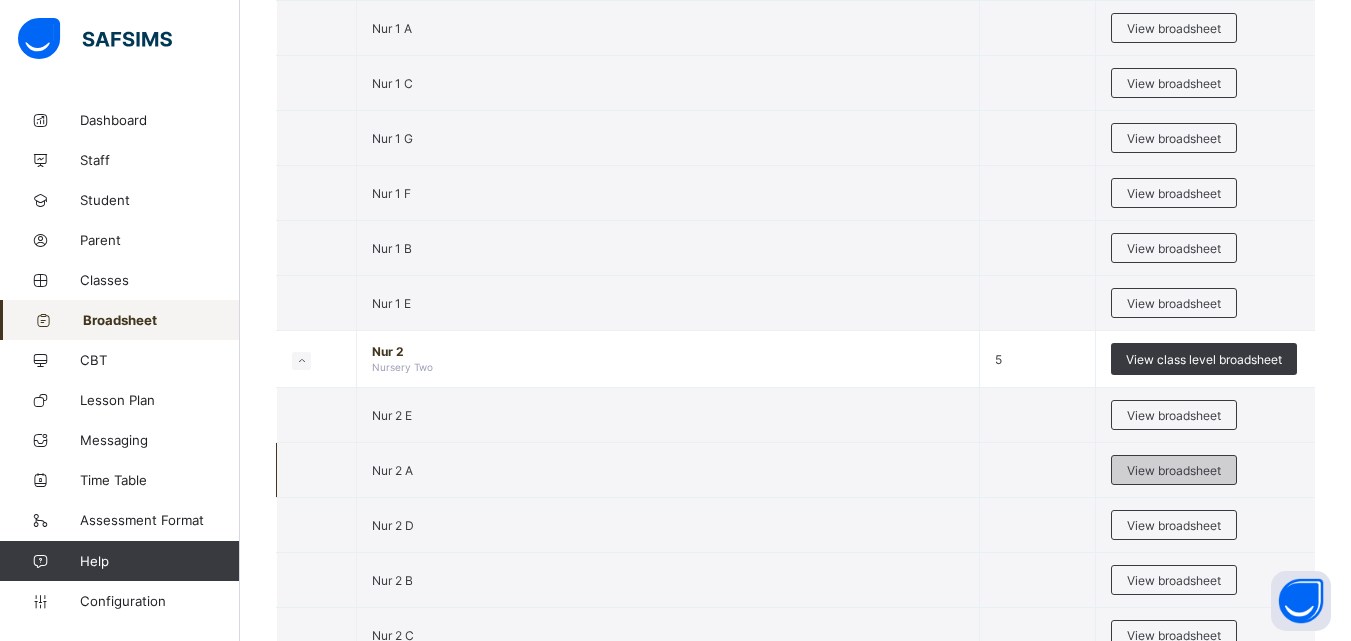 click on "View broadsheet" at bounding box center (1174, 470) 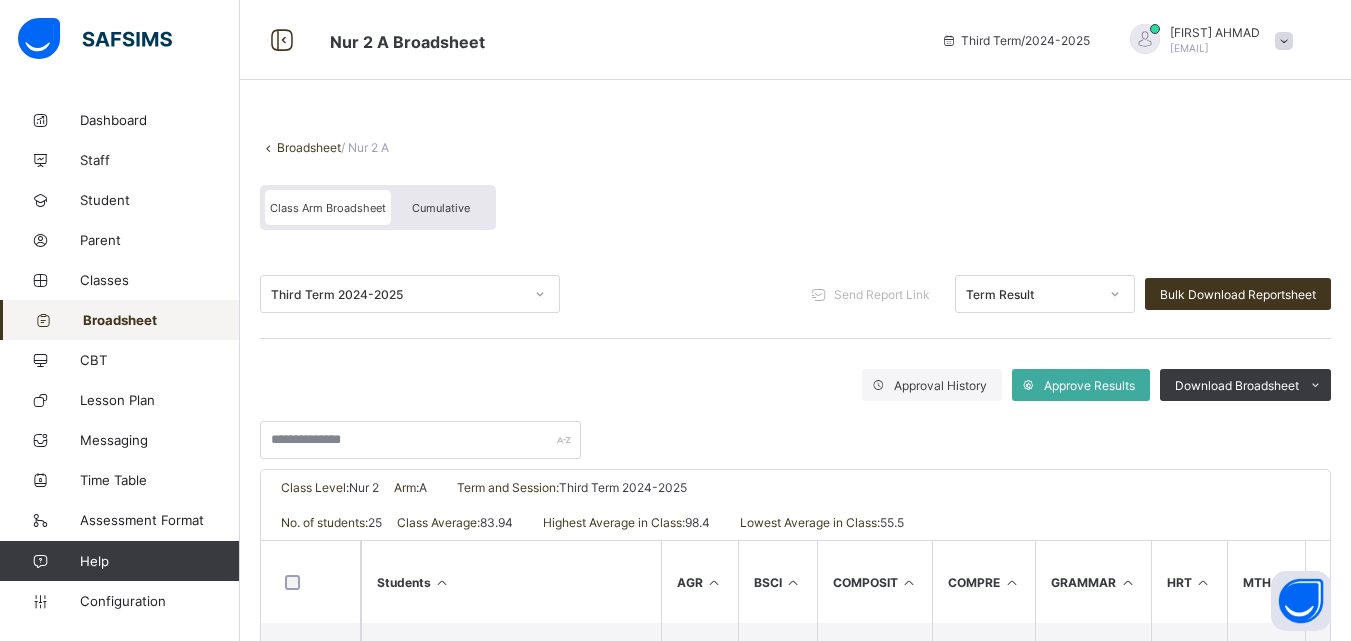 click on "Broadsheet" at bounding box center [309, 147] 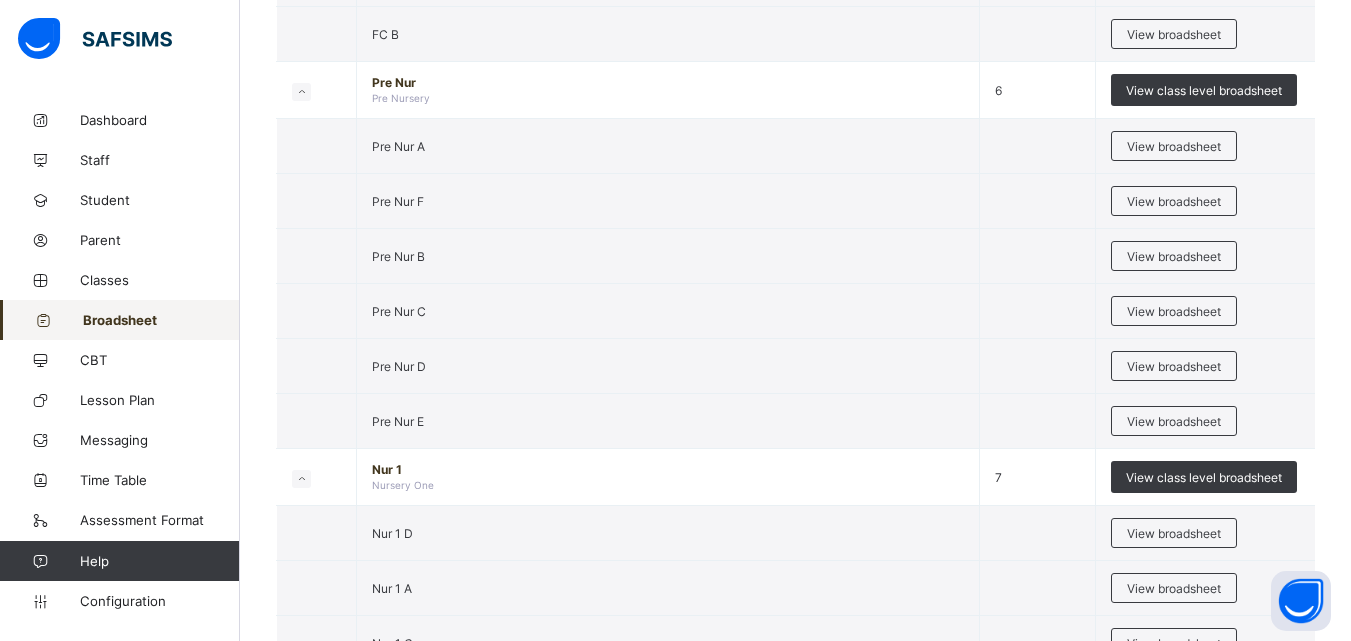 scroll, scrollTop: 1120, scrollLeft: 0, axis: vertical 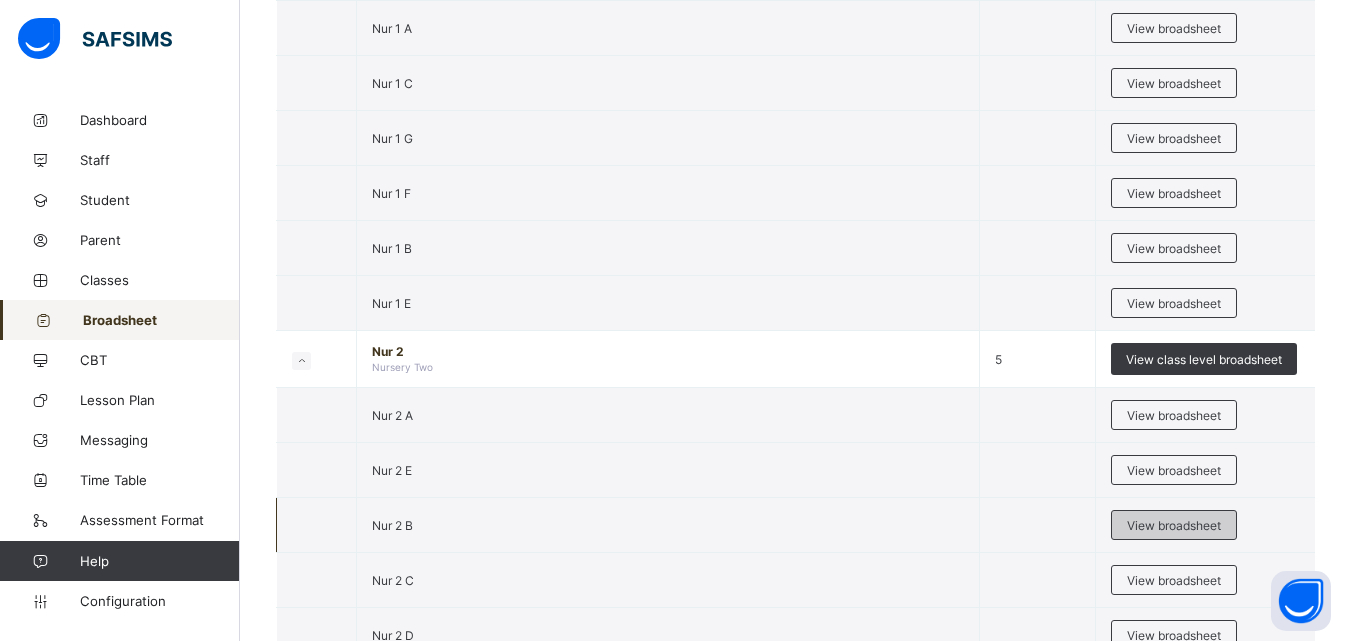 click on "View broadsheet" at bounding box center (1174, 525) 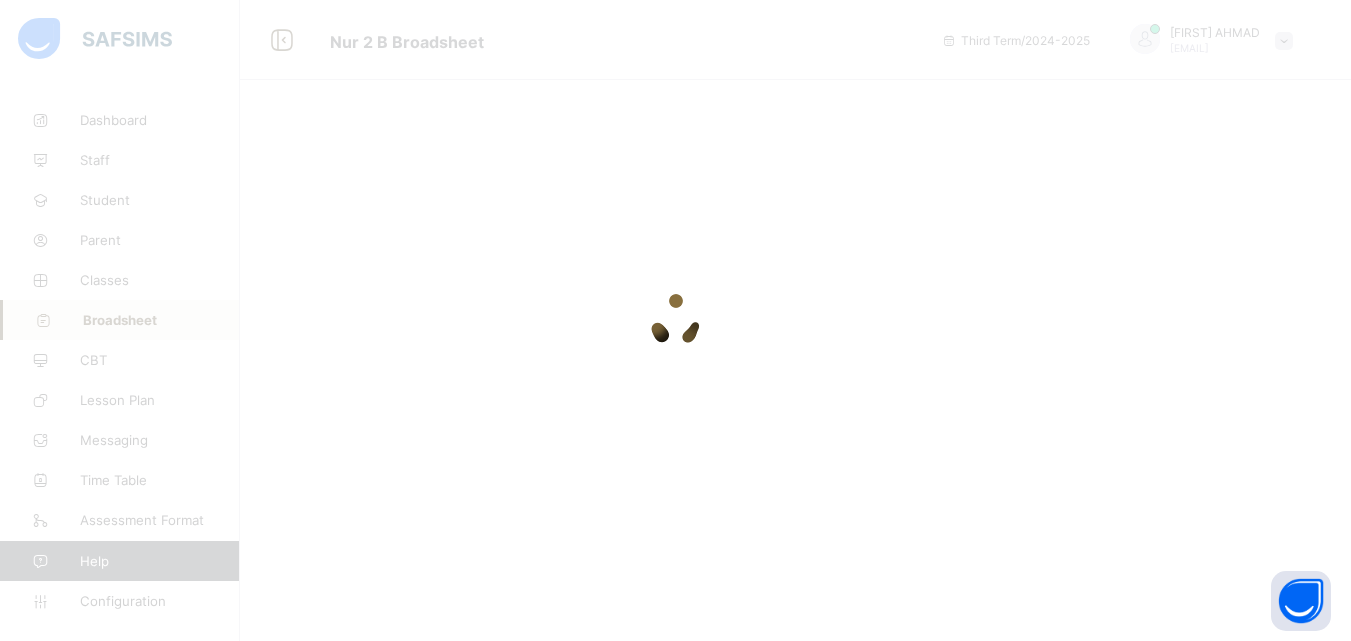 scroll, scrollTop: 0, scrollLeft: 0, axis: both 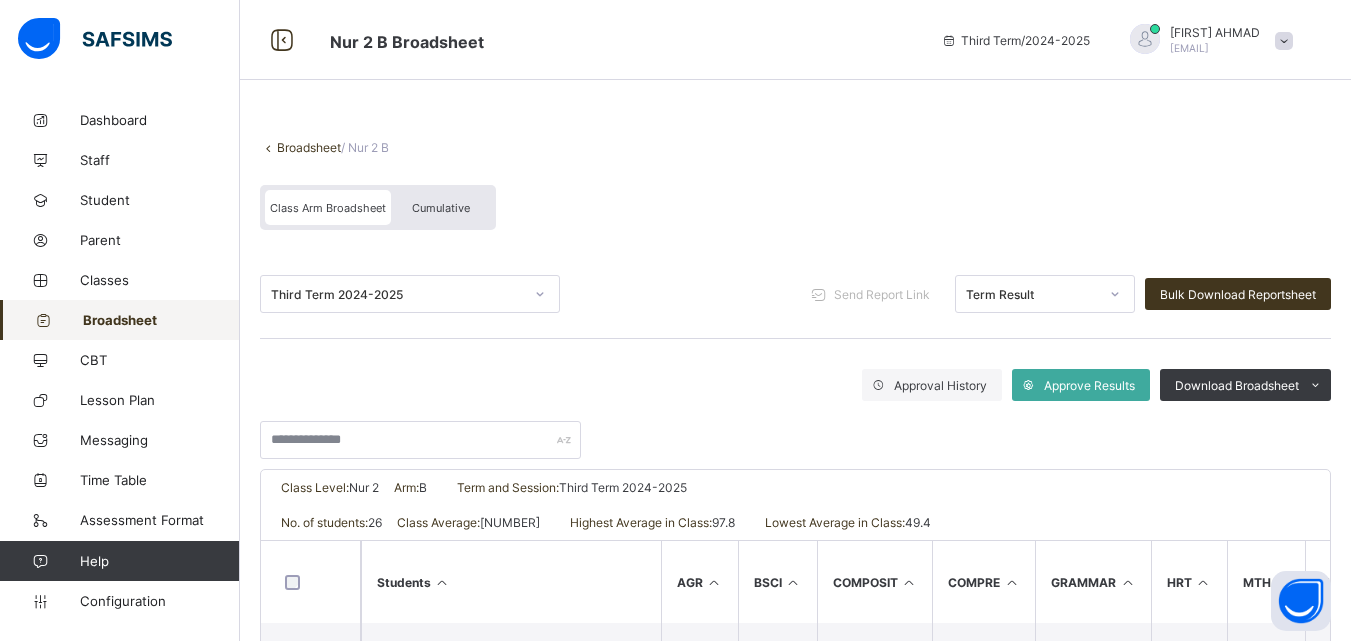 click on "Broadsheet" at bounding box center (309, 147) 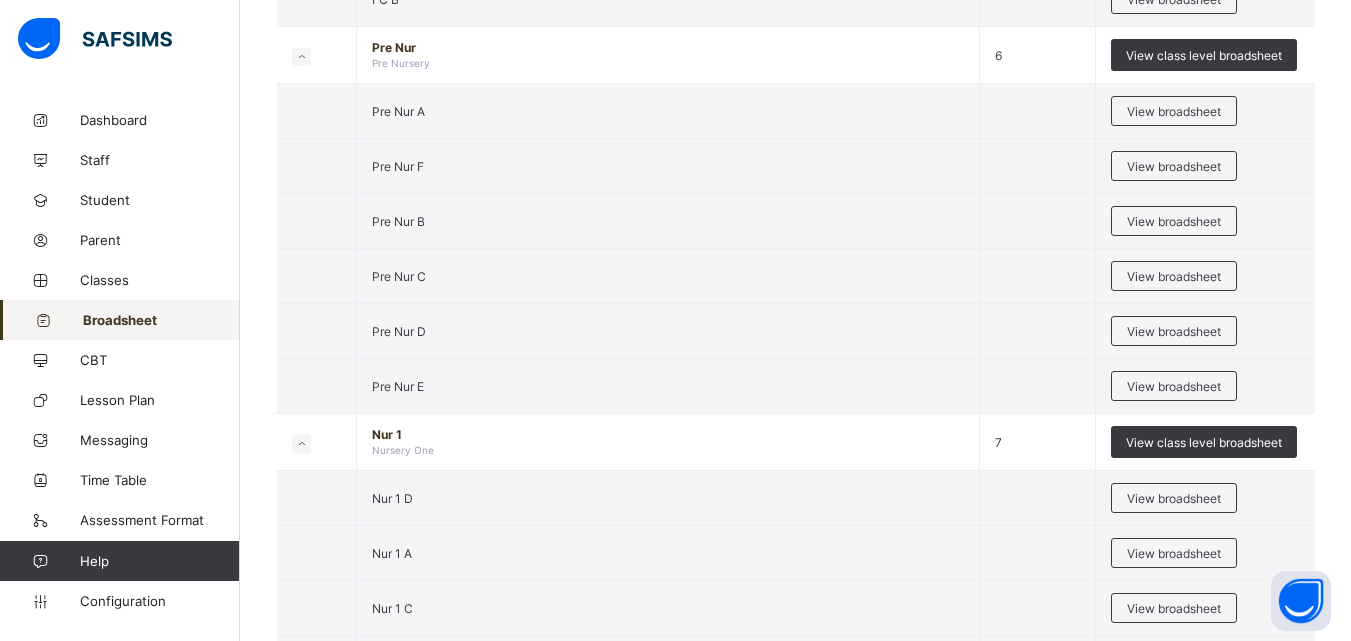 scroll, scrollTop: 1120, scrollLeft: 0, axis: vertical 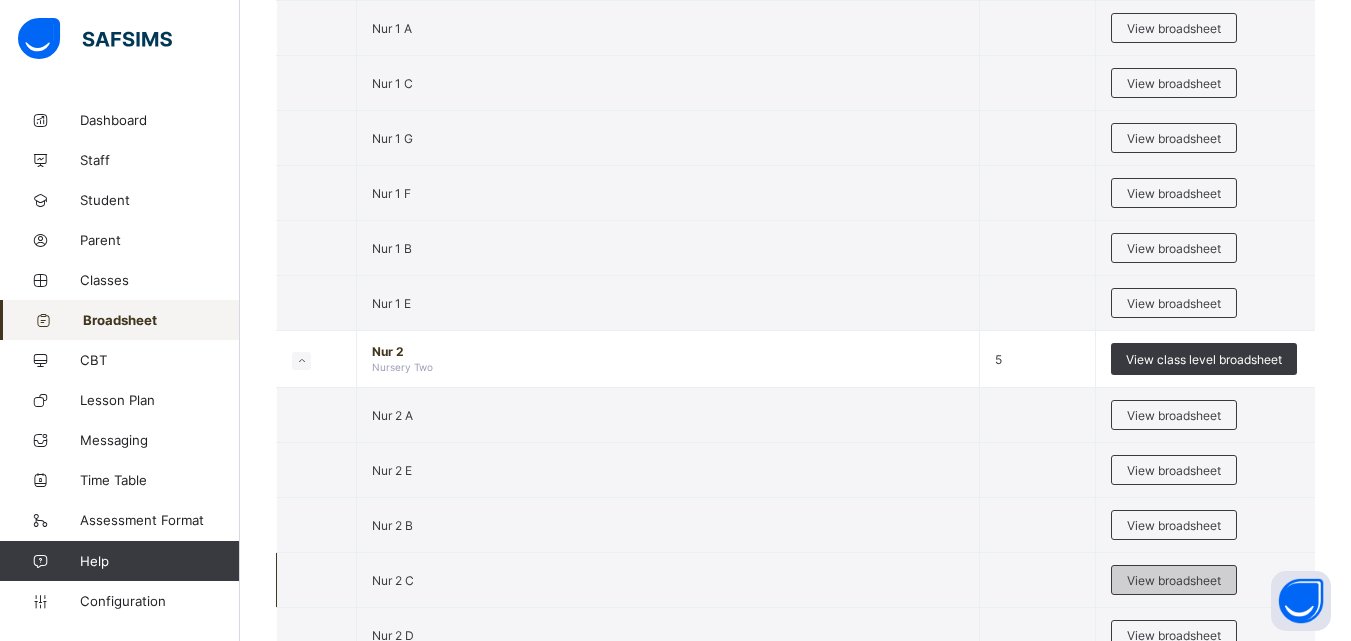 click on "View broadsheet" at bounding box center [1174, 580] 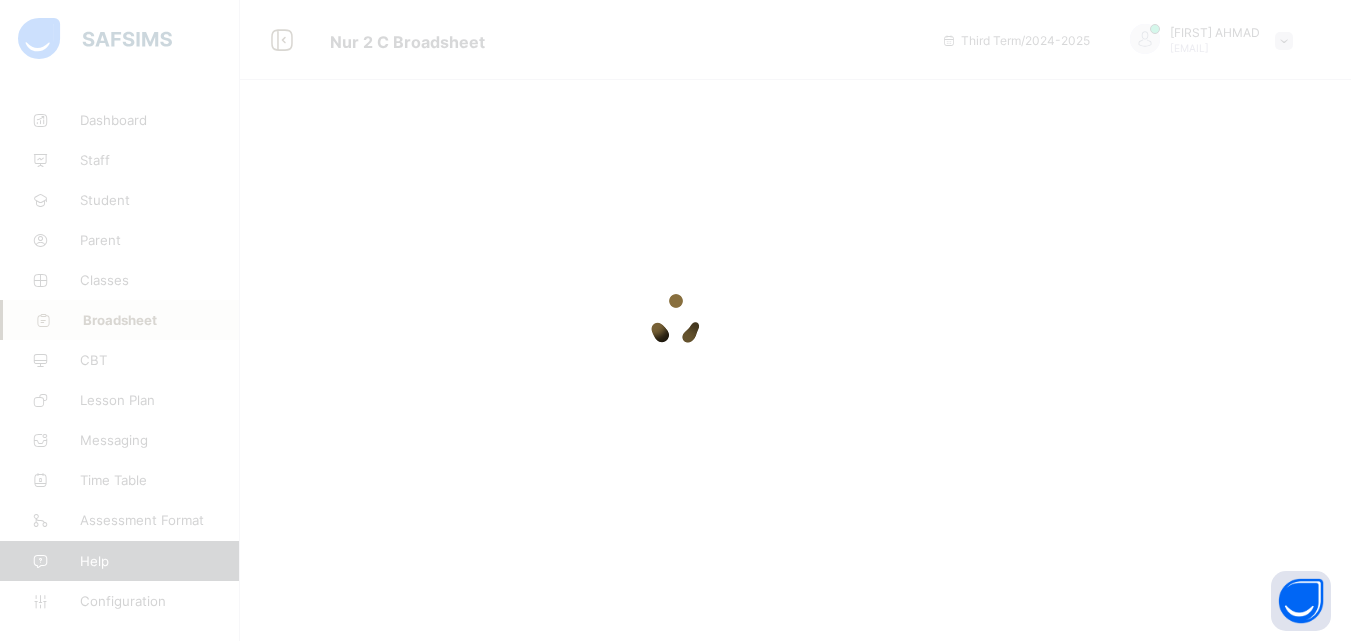 scroll, scrollTop: 0, scrollLeft: 0, axis: both 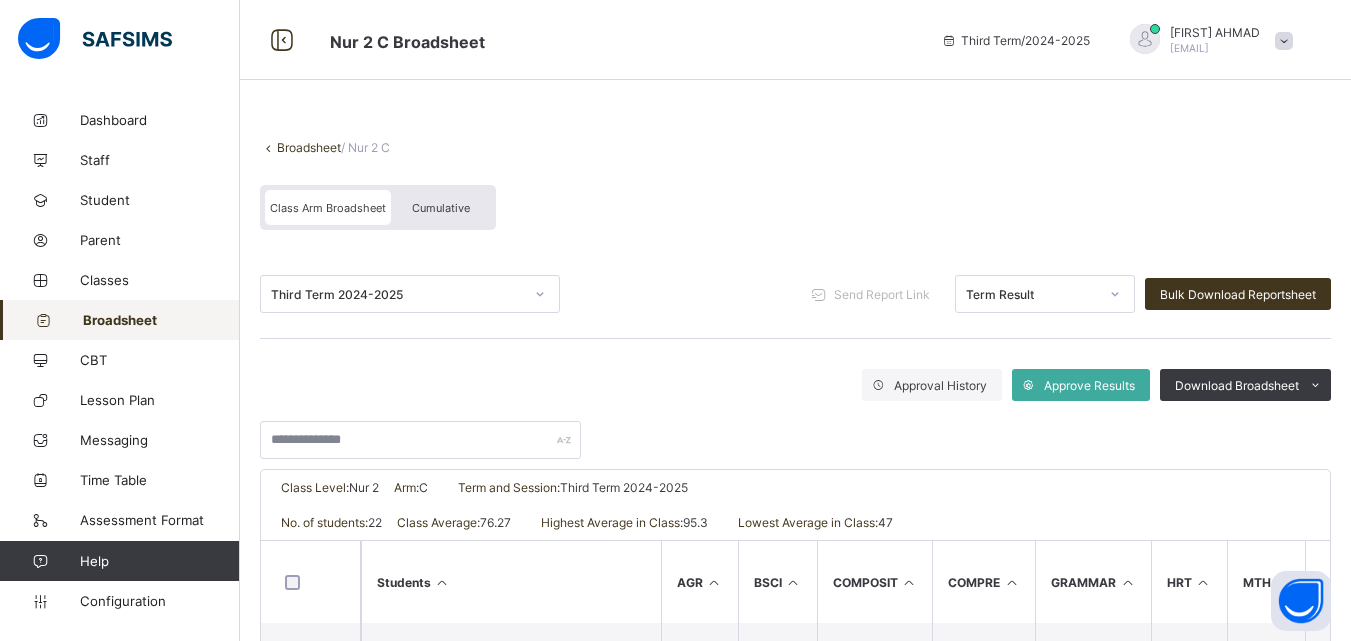 click on "Broadsheet" at bounding box center (309, 147) 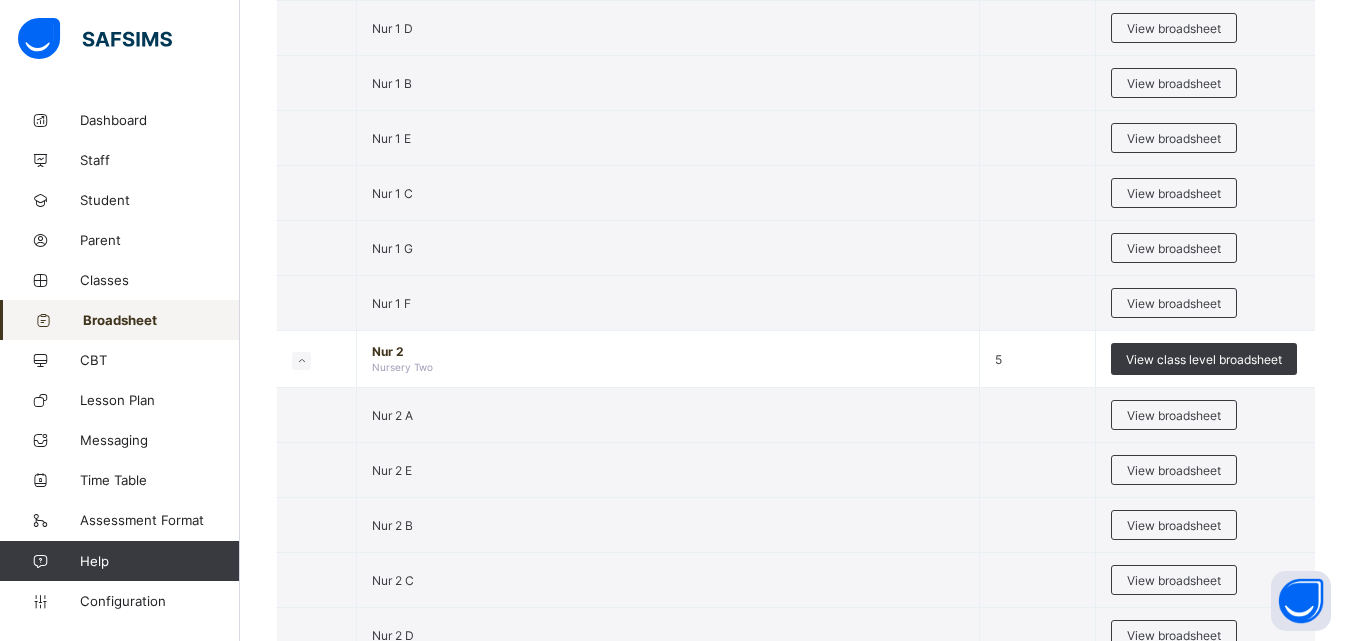scroll, scrollTop: 1680, scrollLeft: 0, axis: vertical 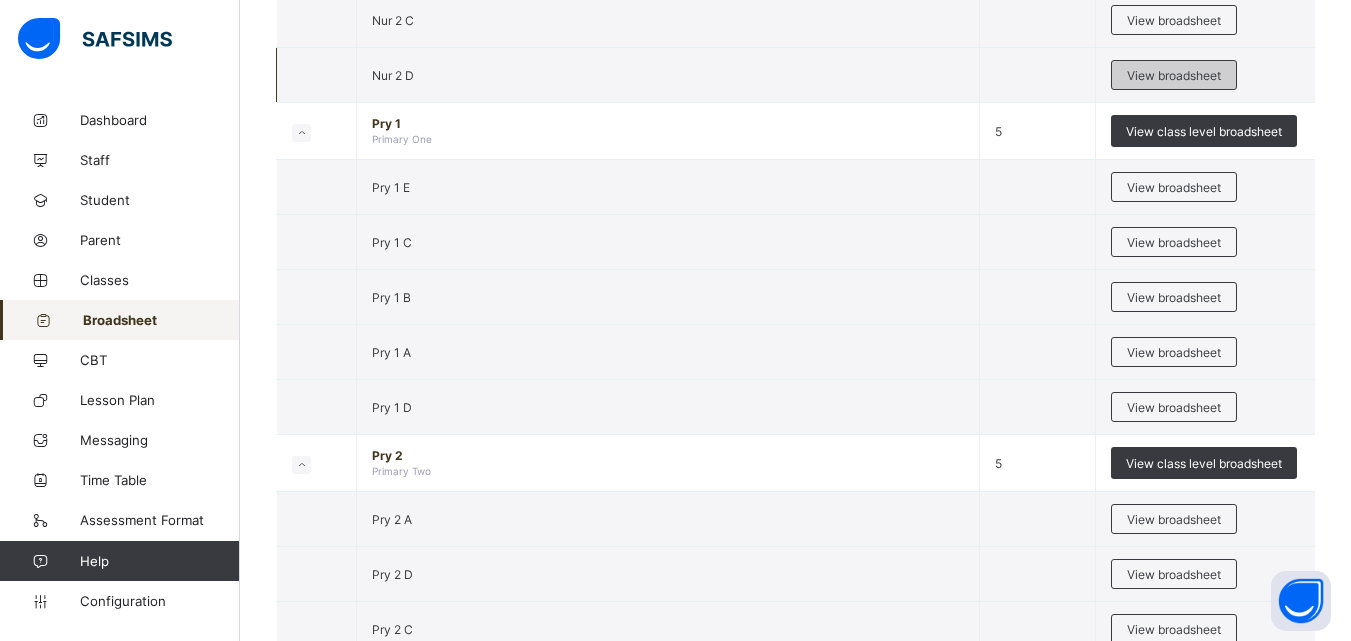 click on "View broadsheet" at bounding box center [1174, 75] 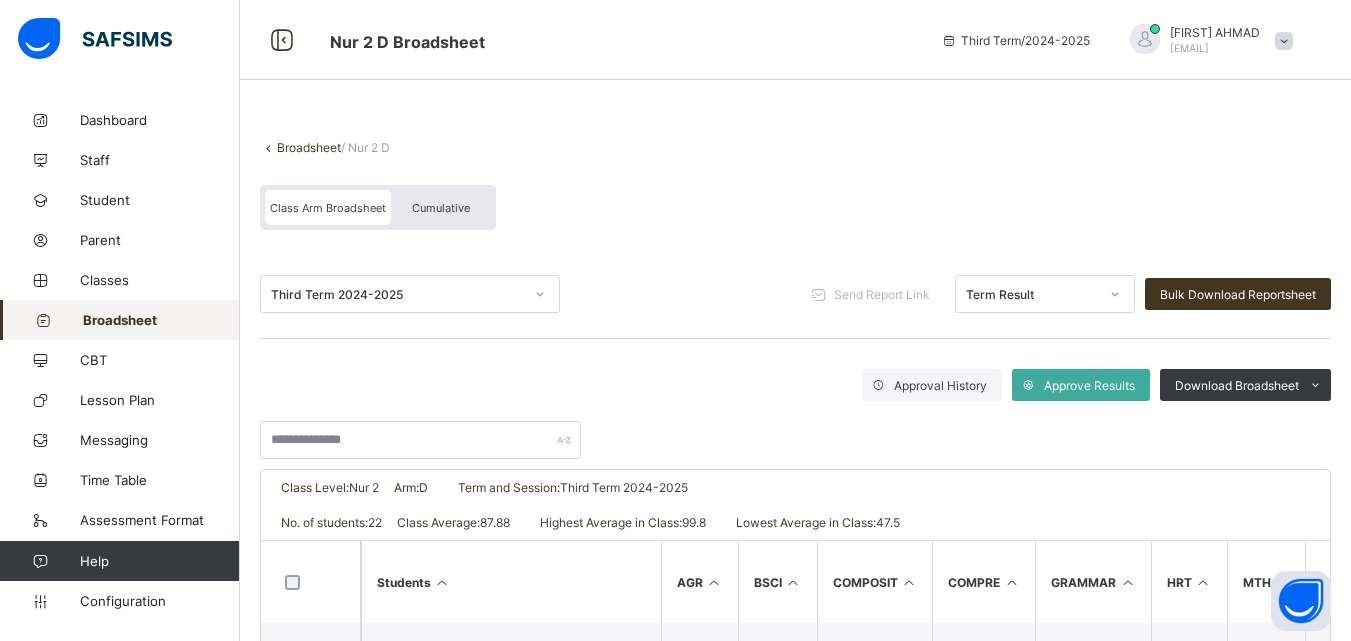 click on "Broadsheet" at bounding box center (309, 147) 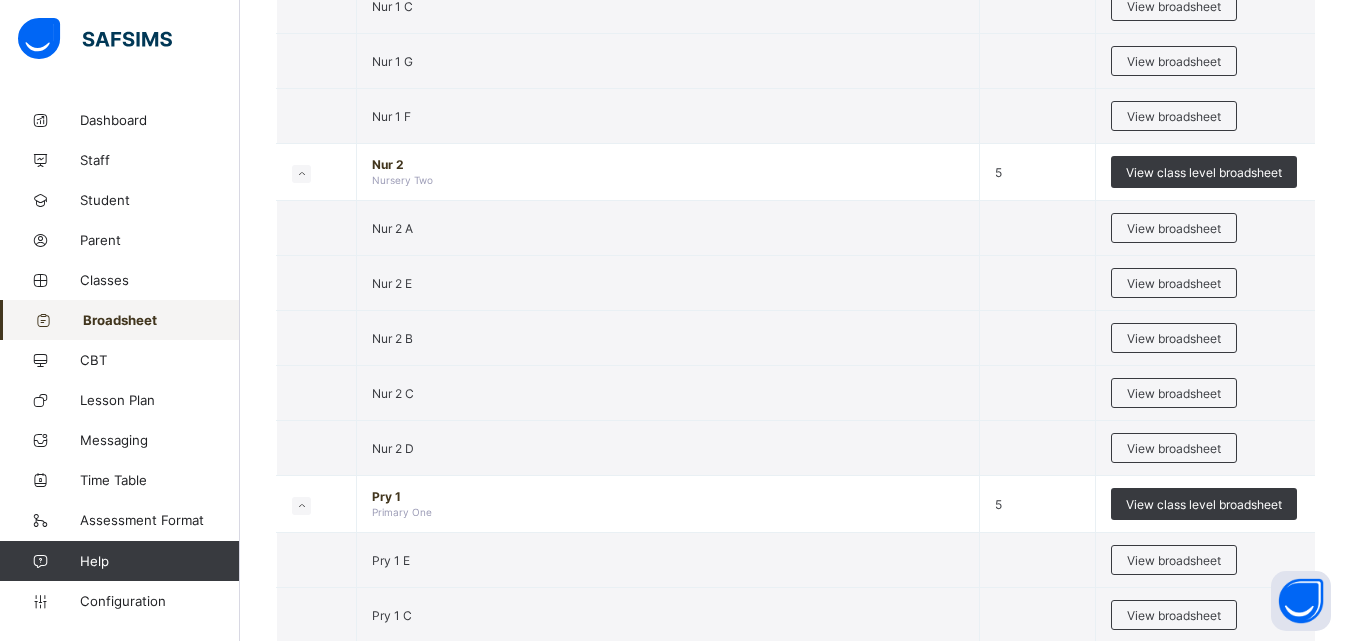scroll, scrollTop: 1867, scrollLeft: 0, axis: vertical 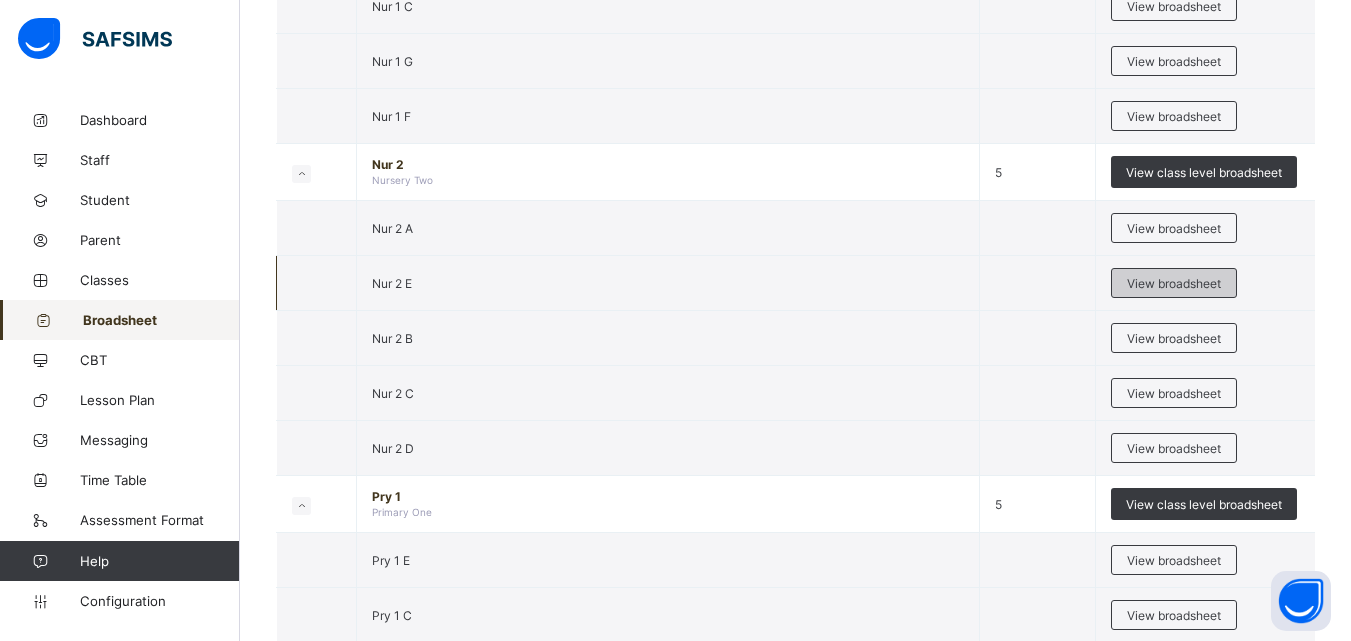 click on "View broadsheet" at bounding box center [1174, 283] 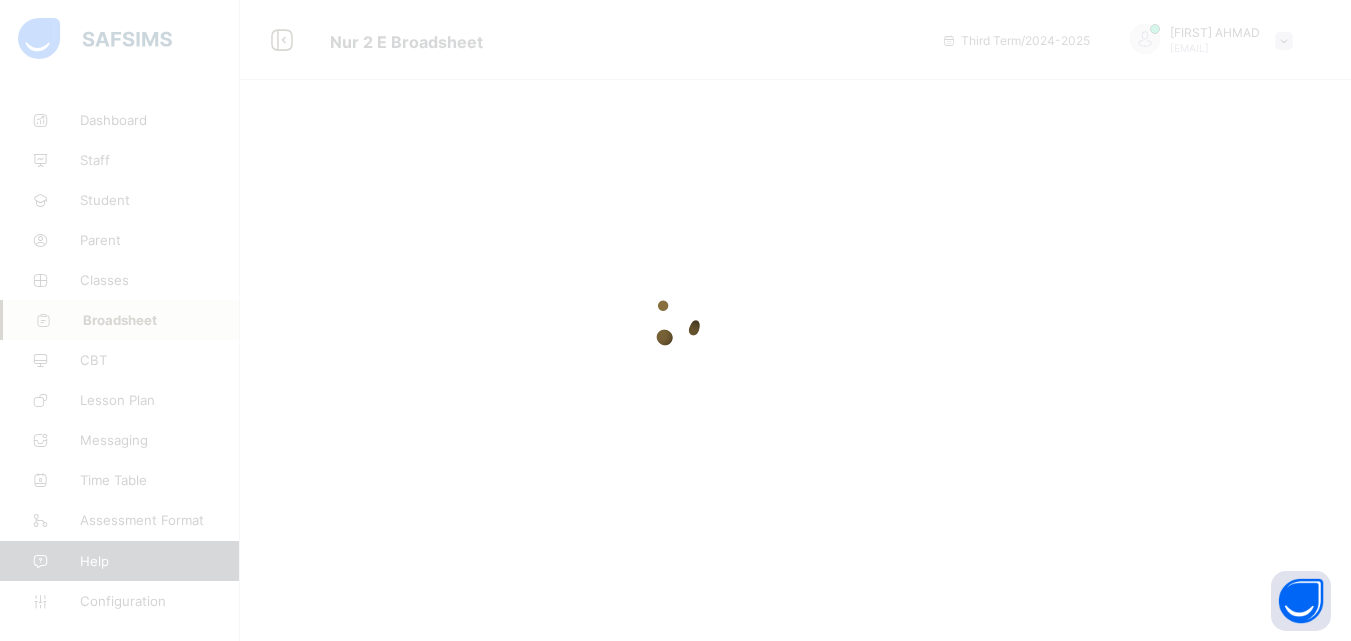 scroll, scrollTop: 0, scrollLeft: 0, axis: both 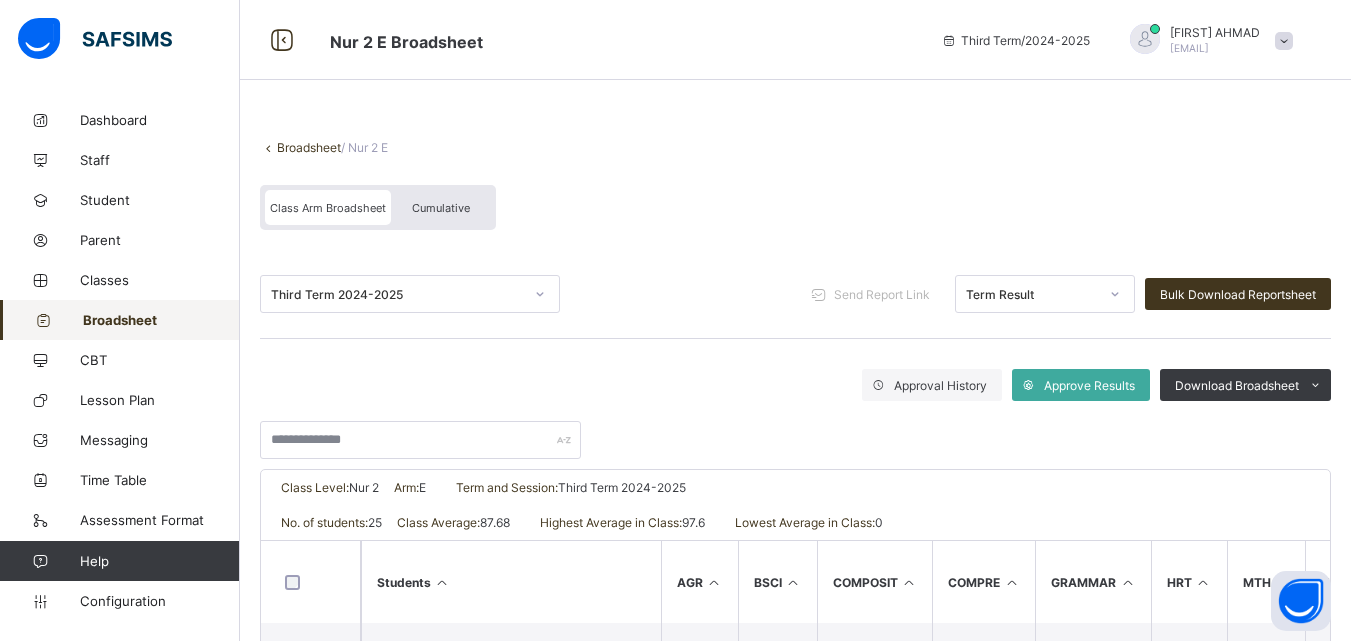 click on "Broadsheet" at bounding box center [309, 147] 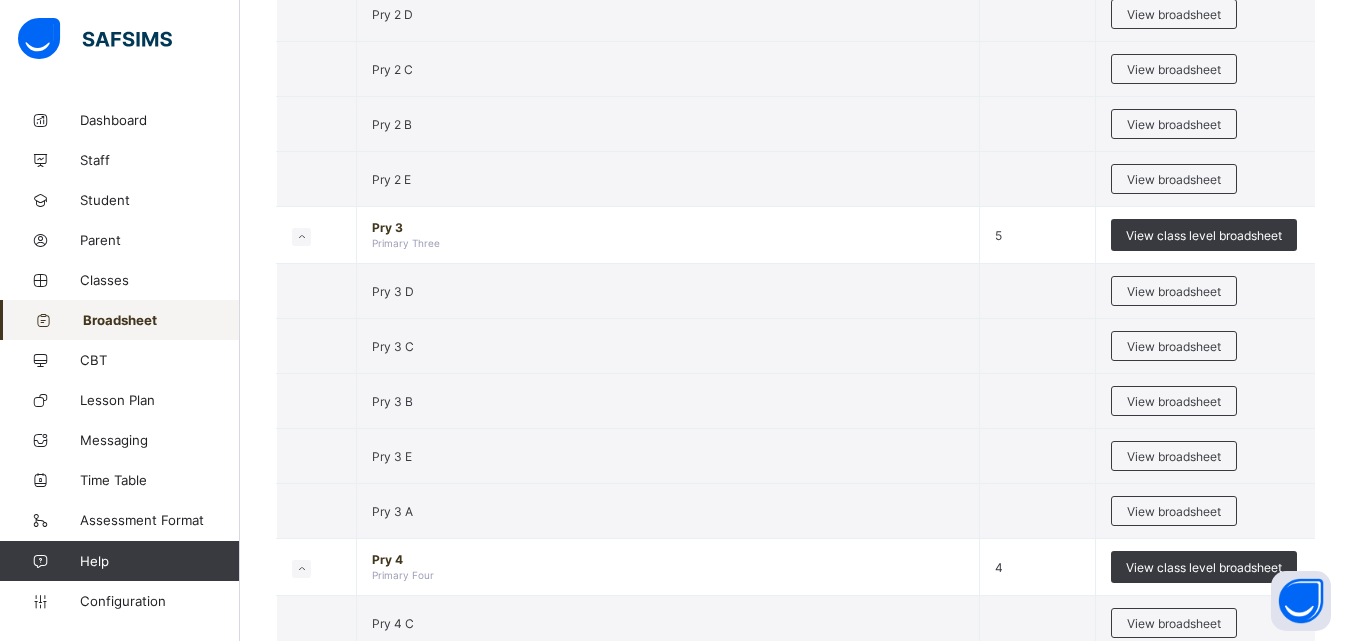 scroll, scrollTop: 1680, scrollLeft: 0, axis: vertical 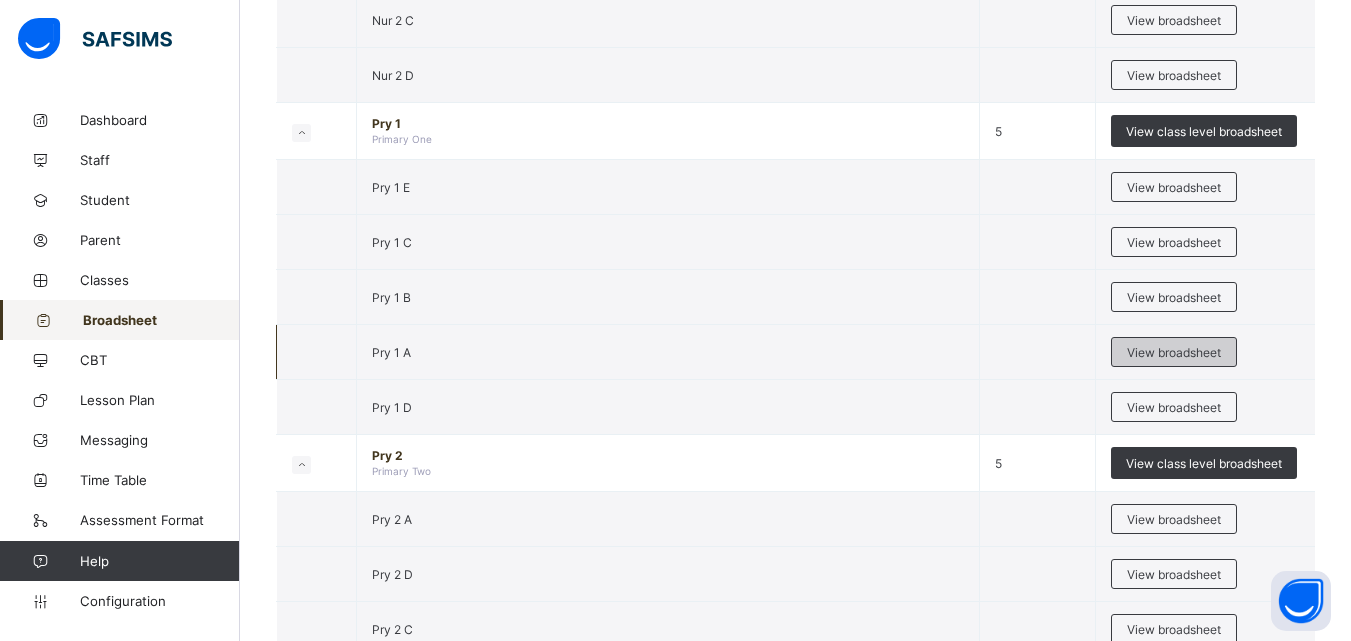 click on "View broadsheet" at bounding box center (1174, 352) 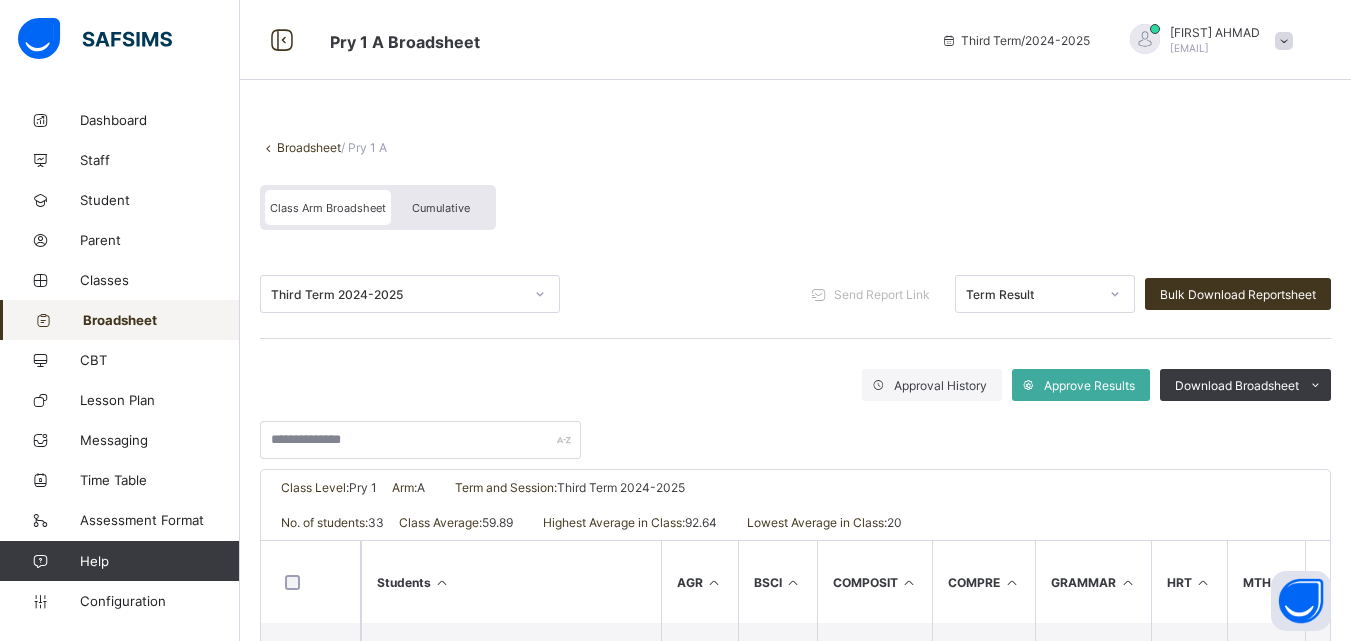 click on "[PRODUCT] [PRODUCT] [PRODUCT] [PRODUCT] [PRODUCT] [PRODUCT]" at bounding box center [795, 185] 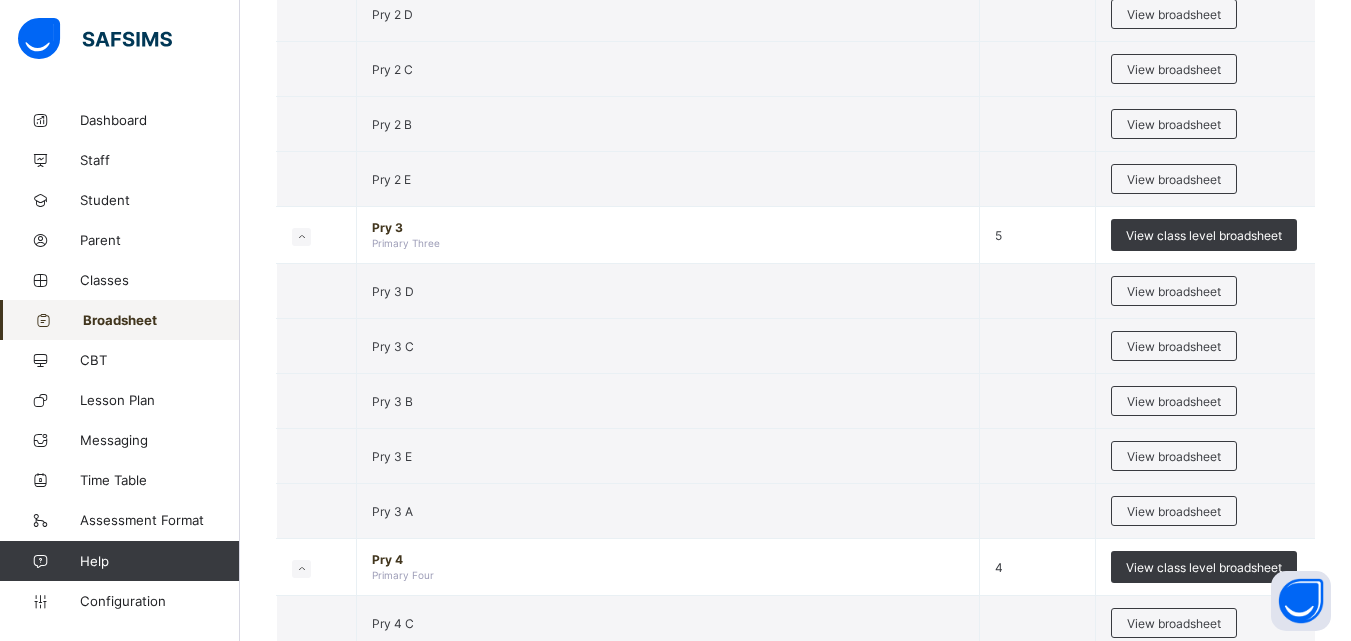 scroll, scrollTop: 1680, scrollLeft: 0, axis: vertical 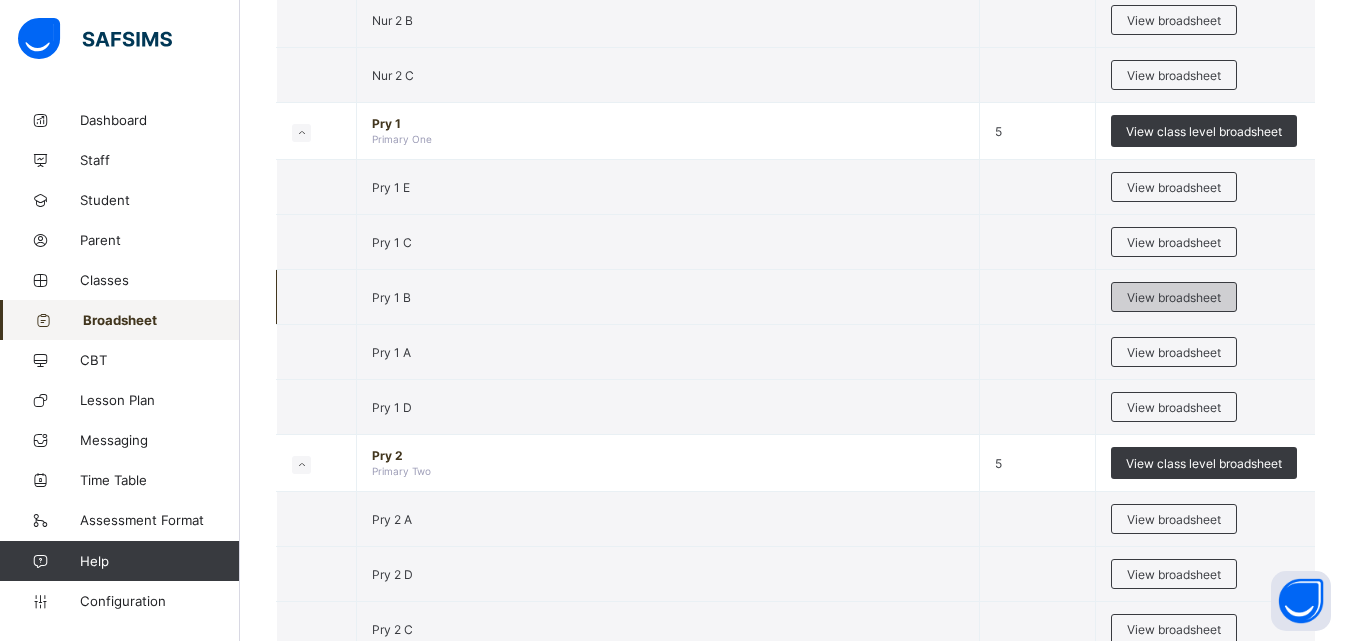 click on "View broadsheet" at bounding box center (1174, 297) 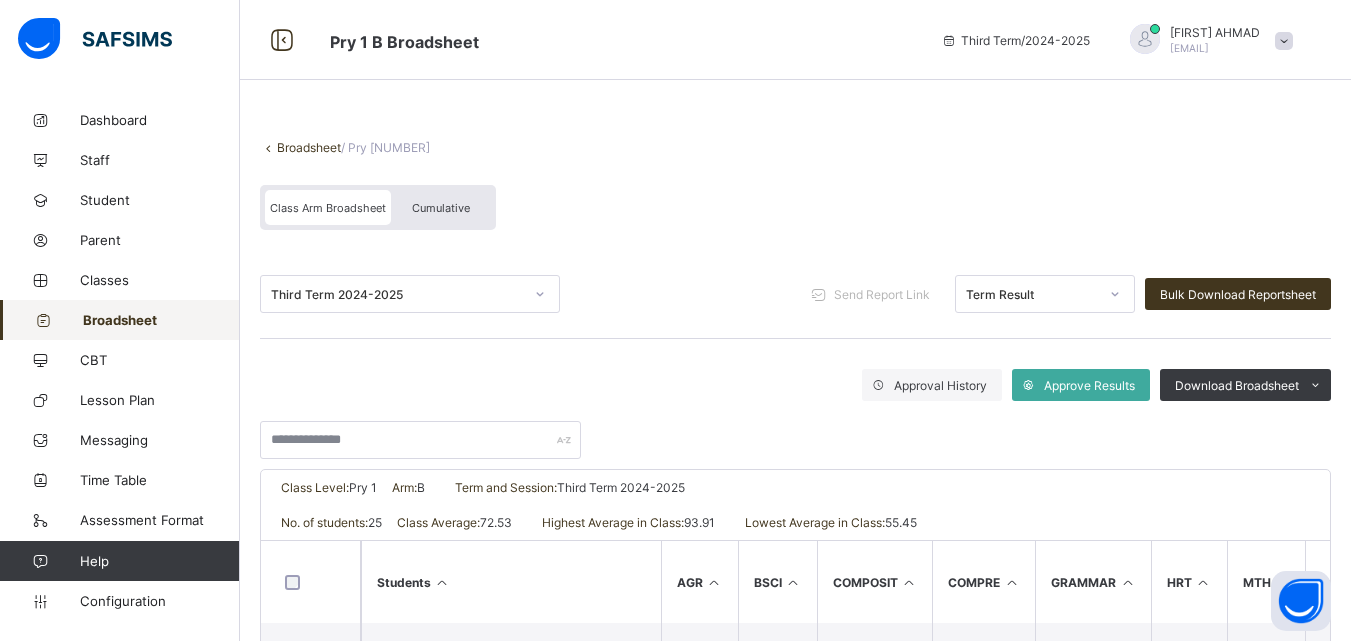 click on "Broadsheet" at bounding box center (309, 147) 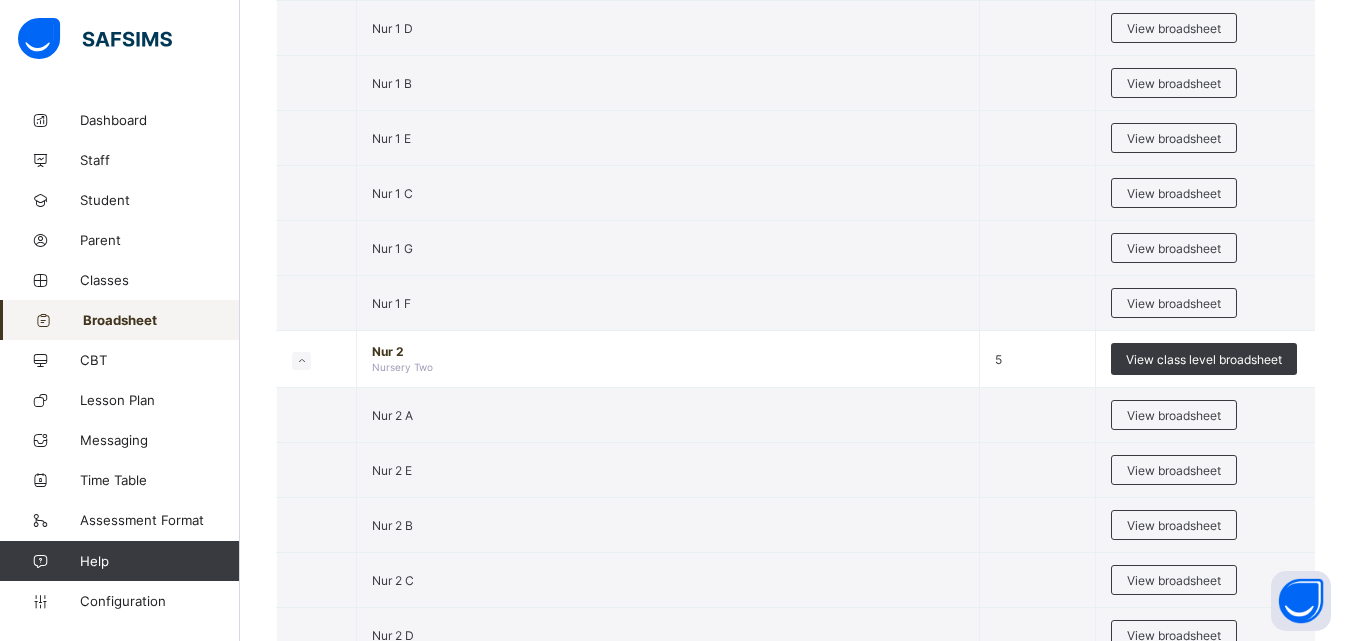 scroll, scrollTop: 1680, scrollLeft: 0, axis: vertical 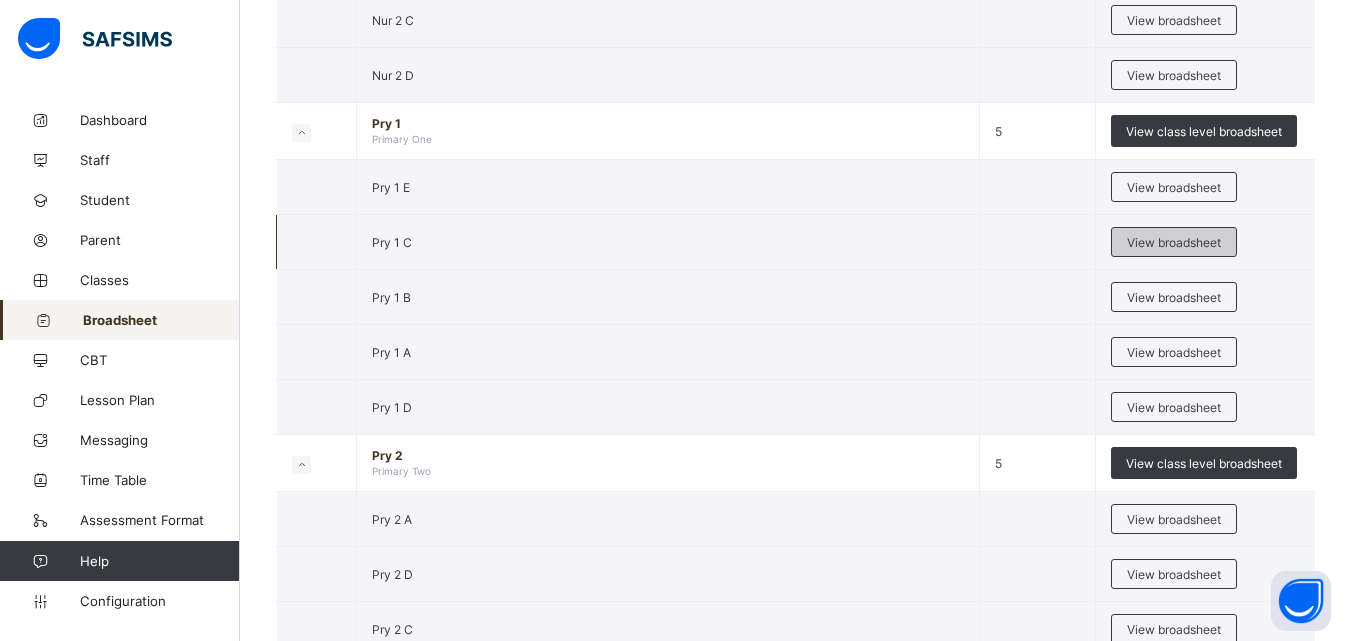 click on "View broadsheet" at bounding box center [1174, 242] 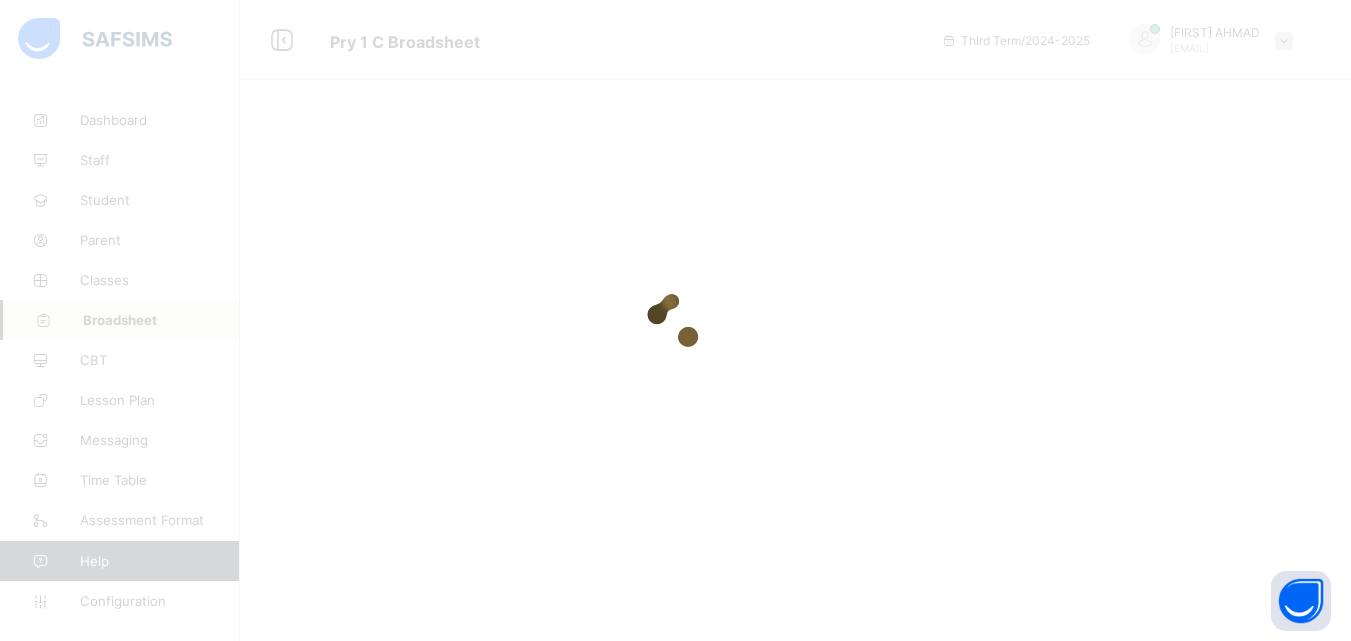 scroll, scrollTop: 0, scrollLeft: 0, axis: both 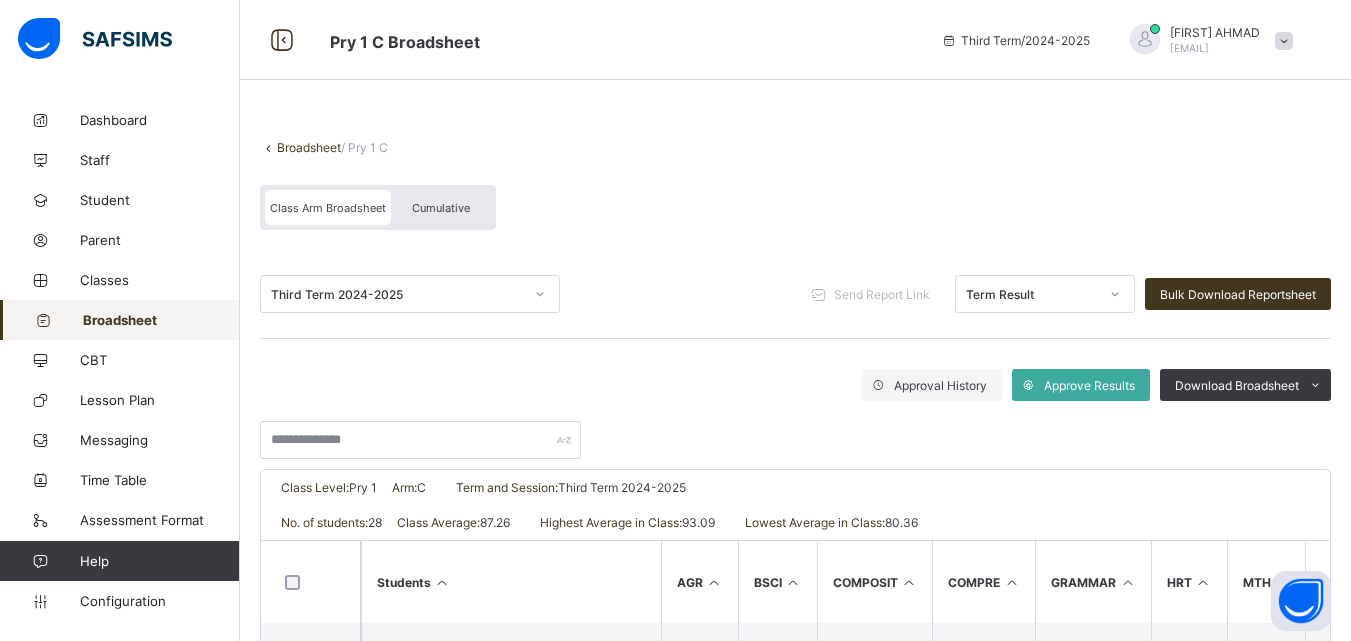 click on "Broadsheet" at bounding box center [309, 147] 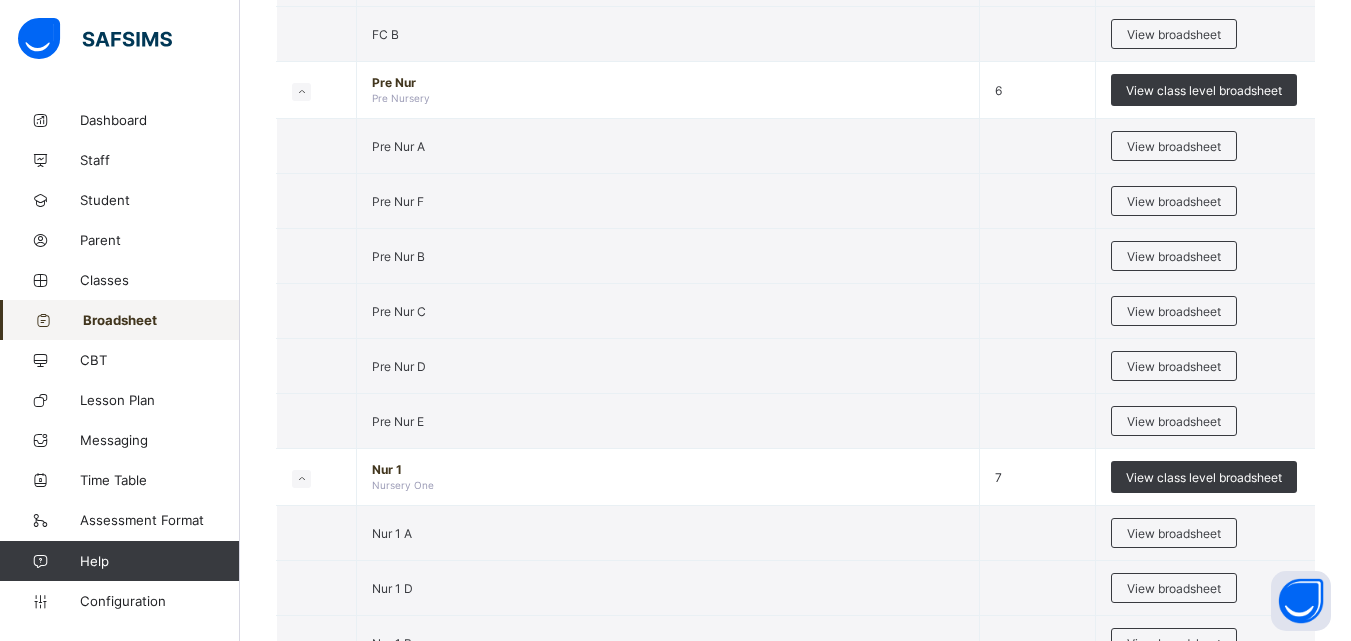scroll, scrollTop: 1120, scrollLeft: 0, axis: vertical 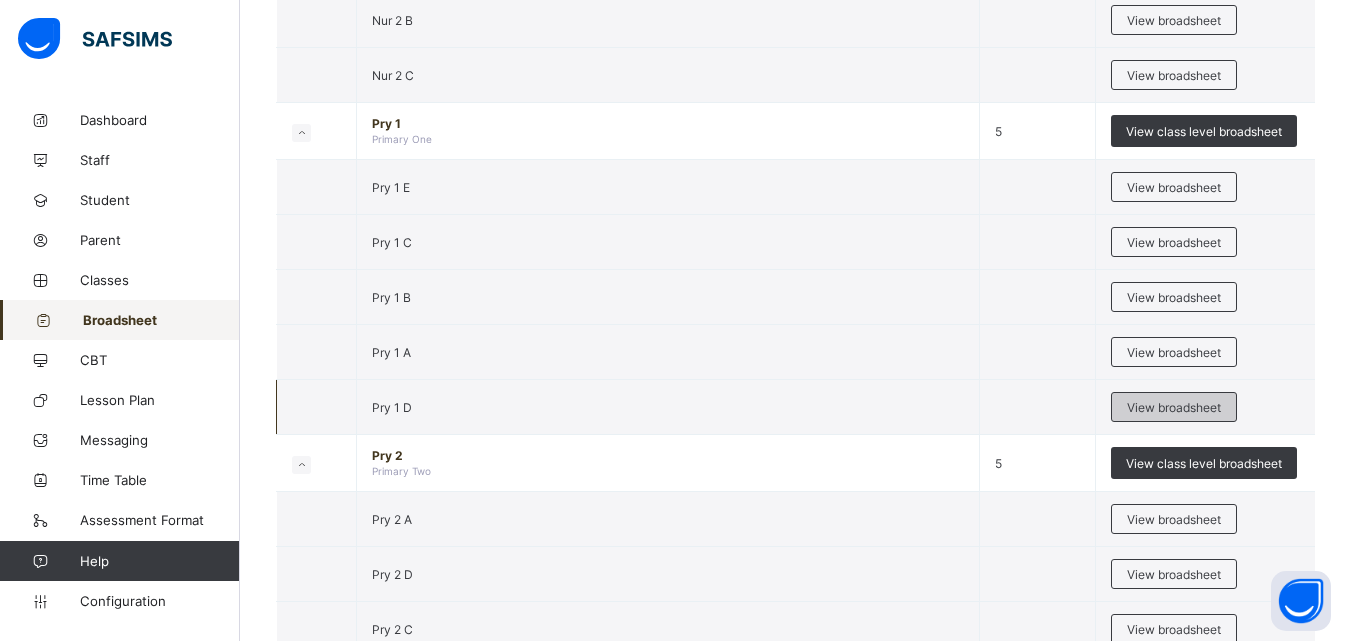 click on "View broadsheet" at bounding box center [1174, 407] 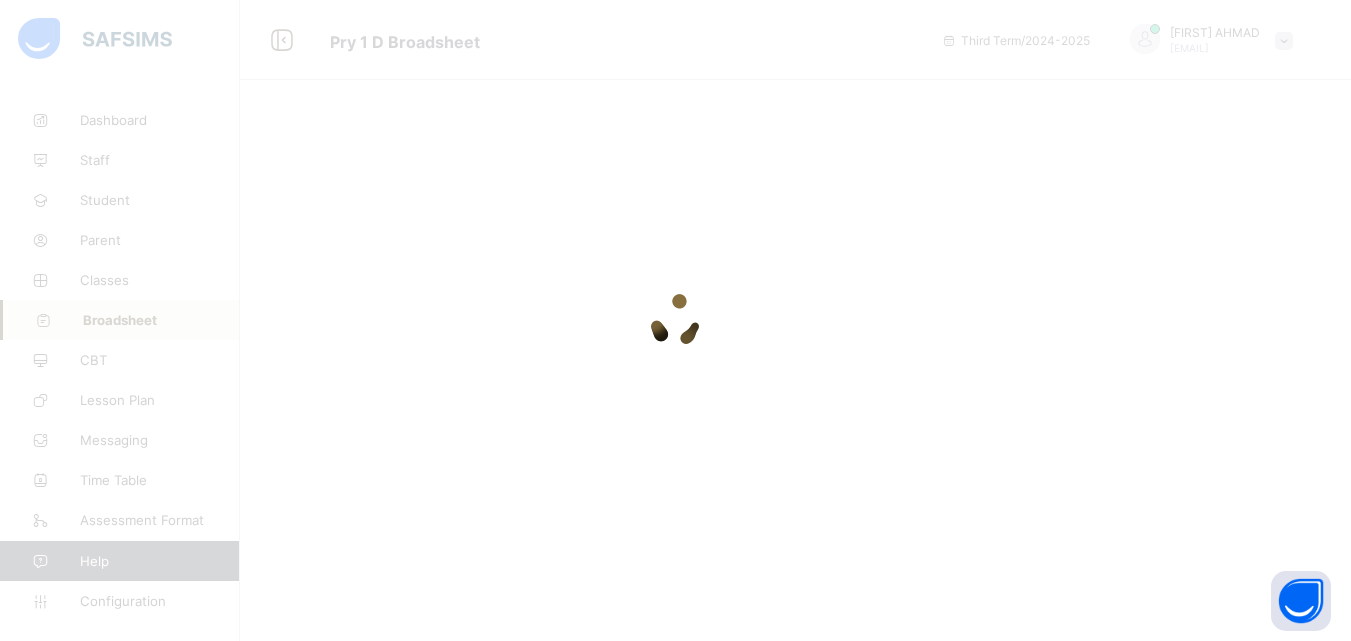 scroll, scrollTop: 0, scrollLeft: 0, axis: both 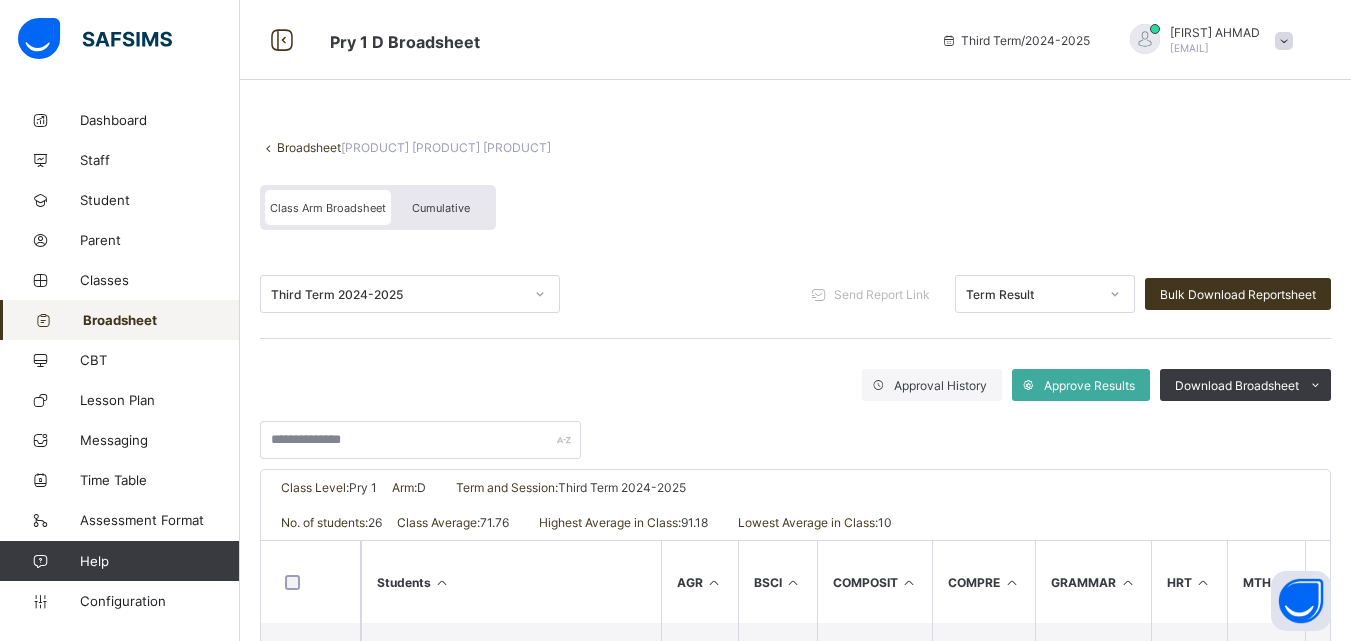 click at bounding box center [795, 130] 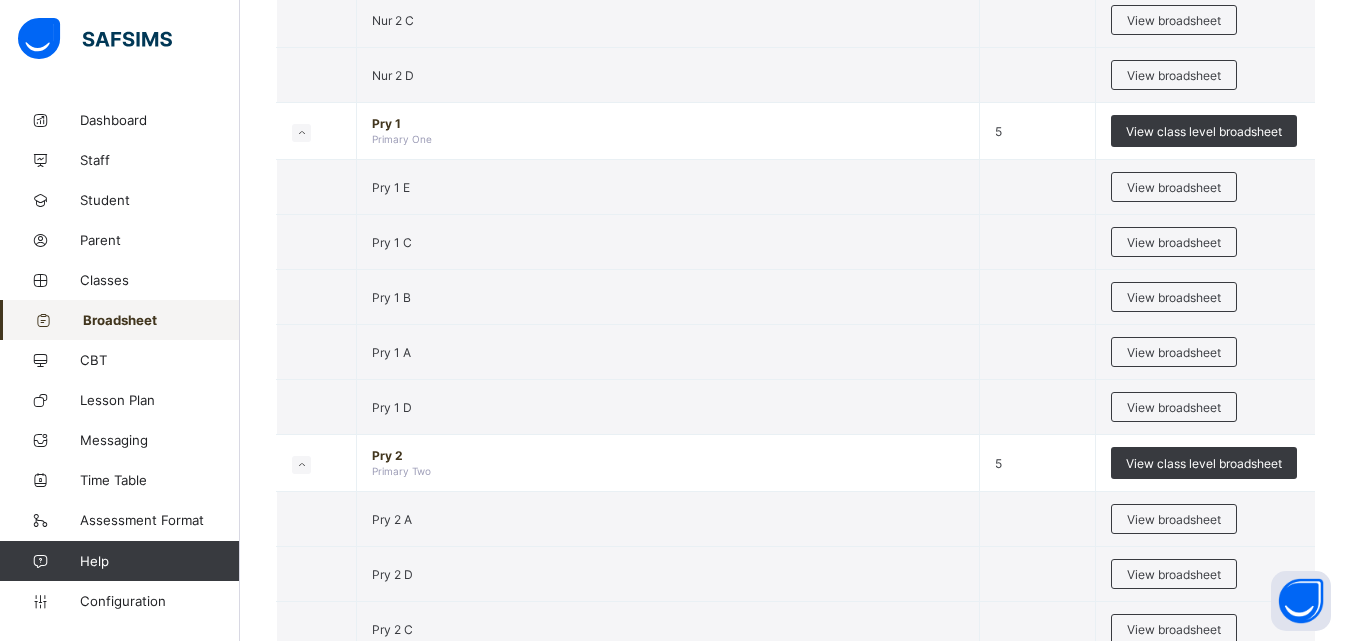 scroll, scrollTop: 2240, scrollLeft: 0, axis: vertical 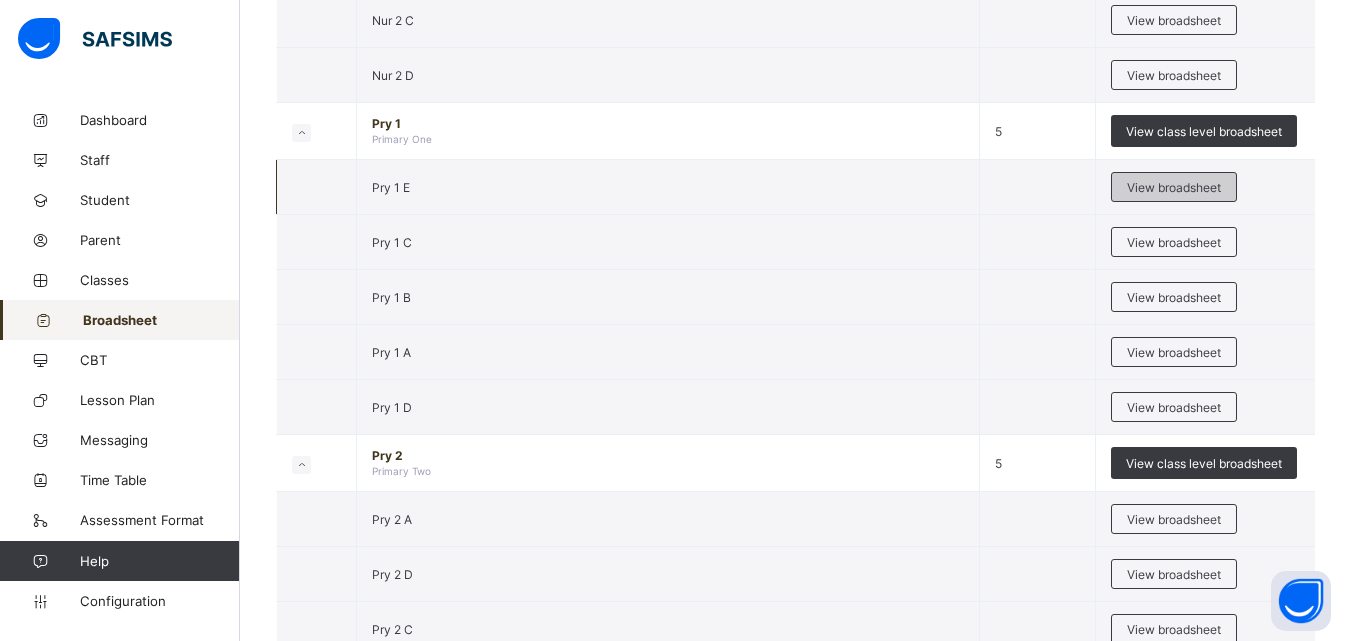 click on "View broadsheet" at bounding box center [1174, 187] 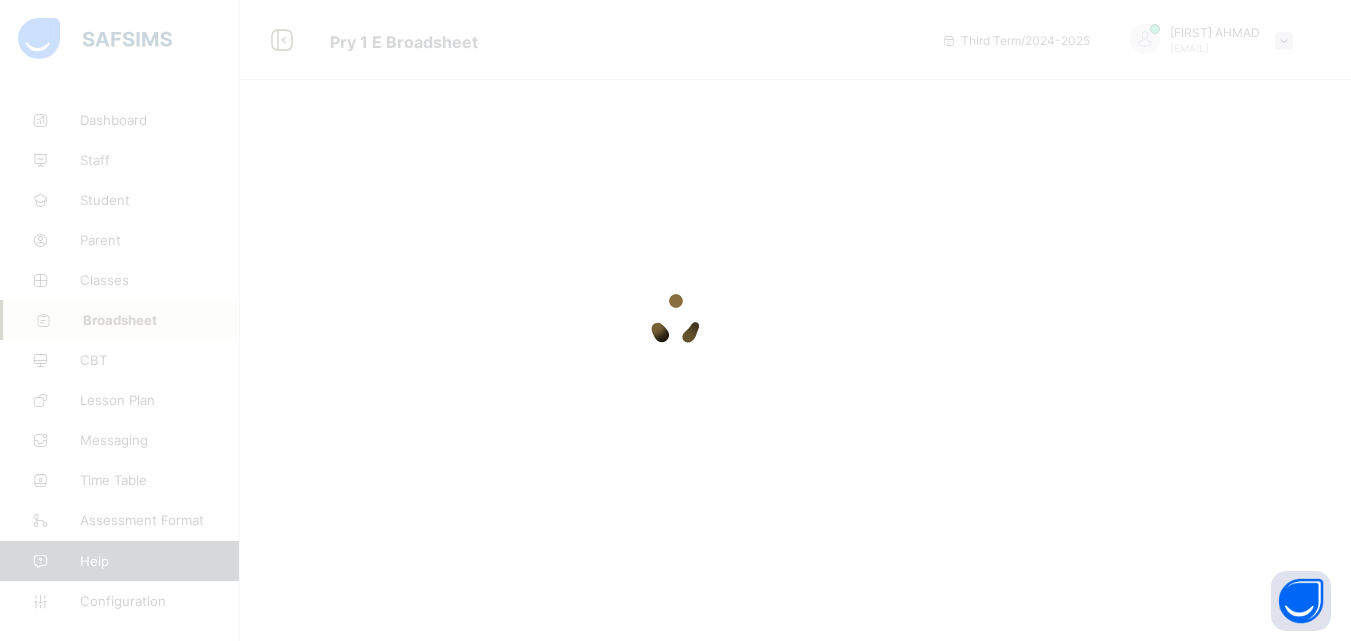 scroll, scrollTop: 0, scrollLeft: 0, axis: both 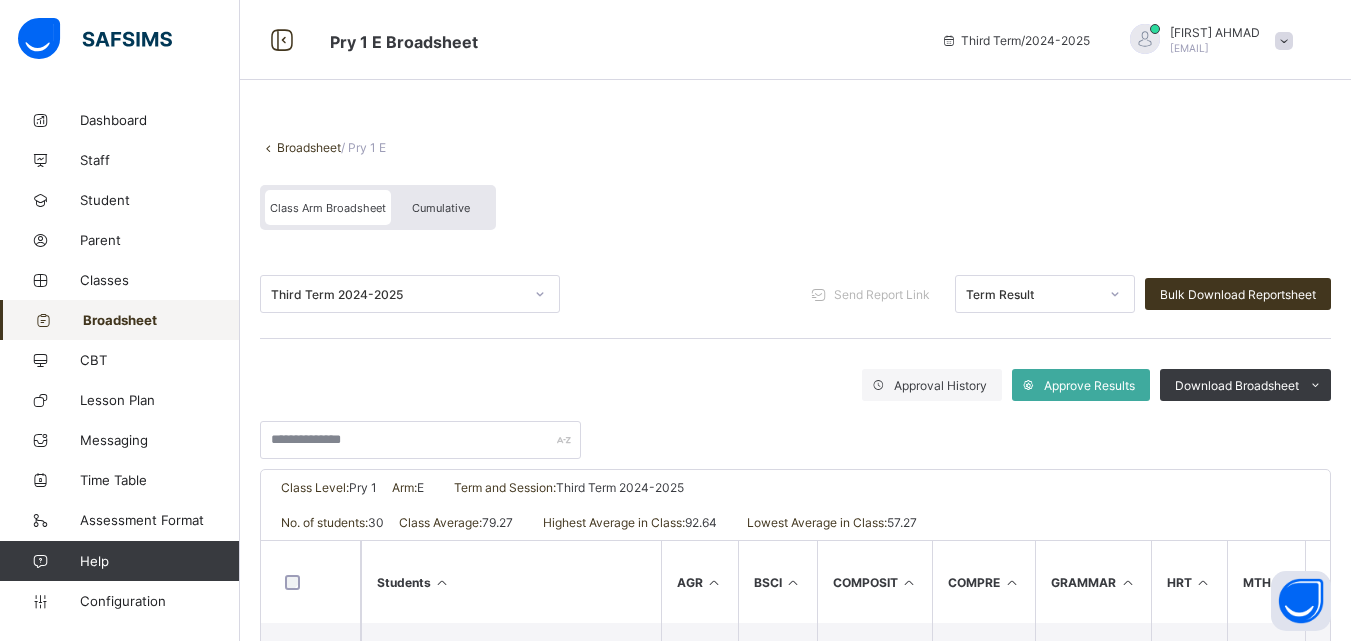 click on "Broadsheet" at bounding box center [309, 147] 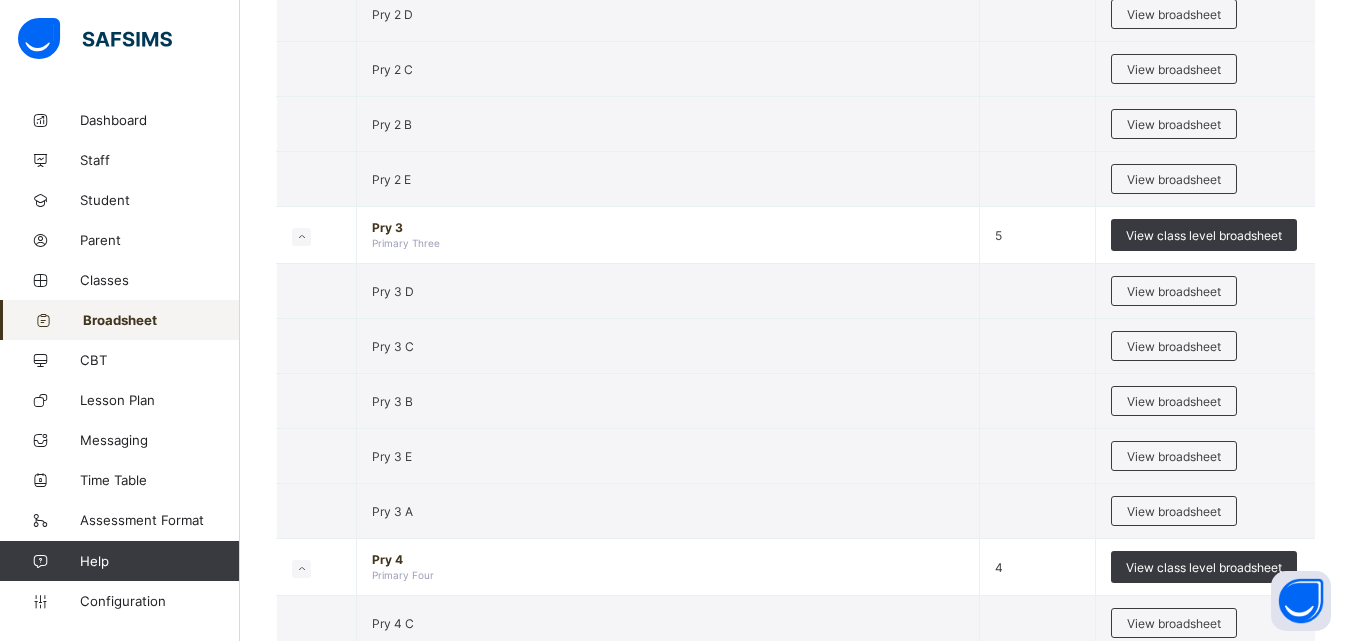 scroll, scrollTop: 1680, scrollLeft: 0, axis: vertical 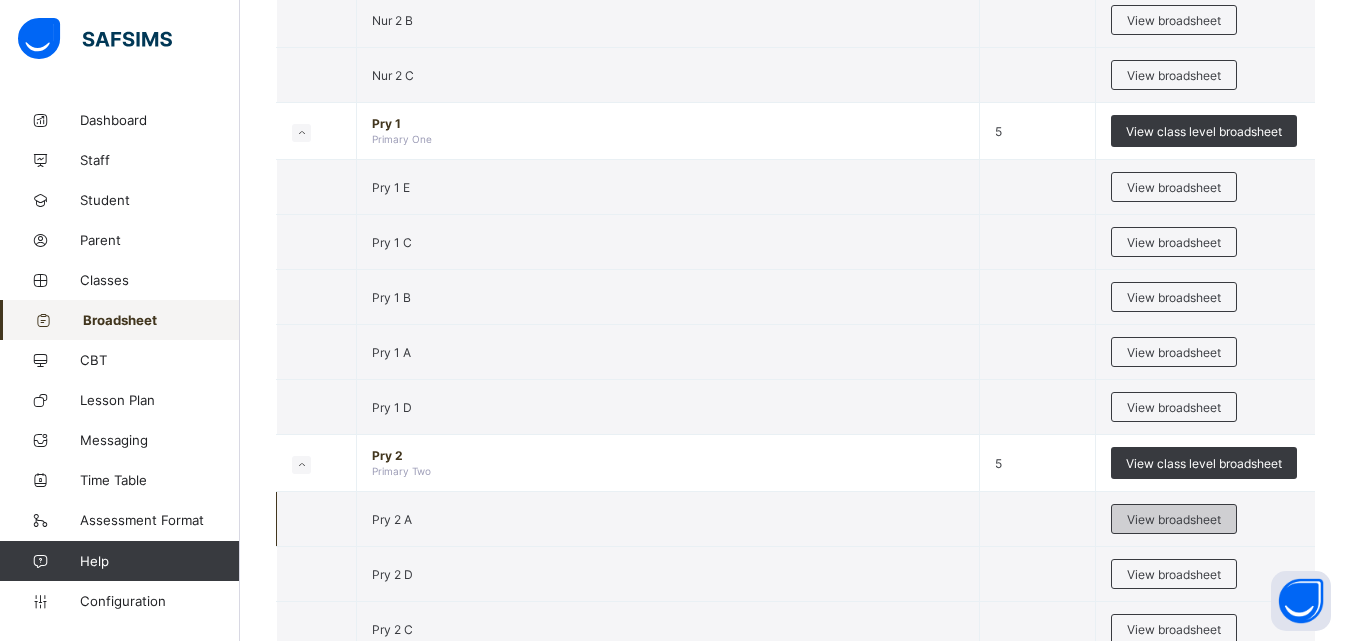 click on "View broadsheet" at bounding box center [1174, 519] 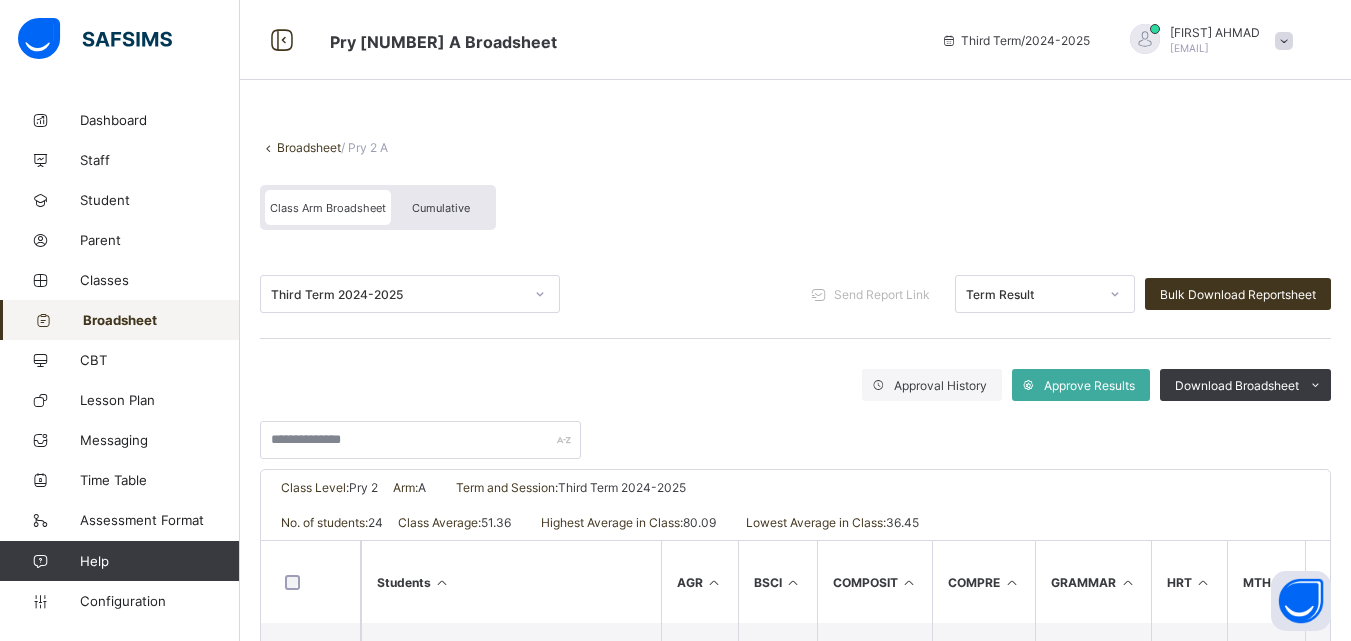 click on "Broadsheet" at bounding box center (309, 147) 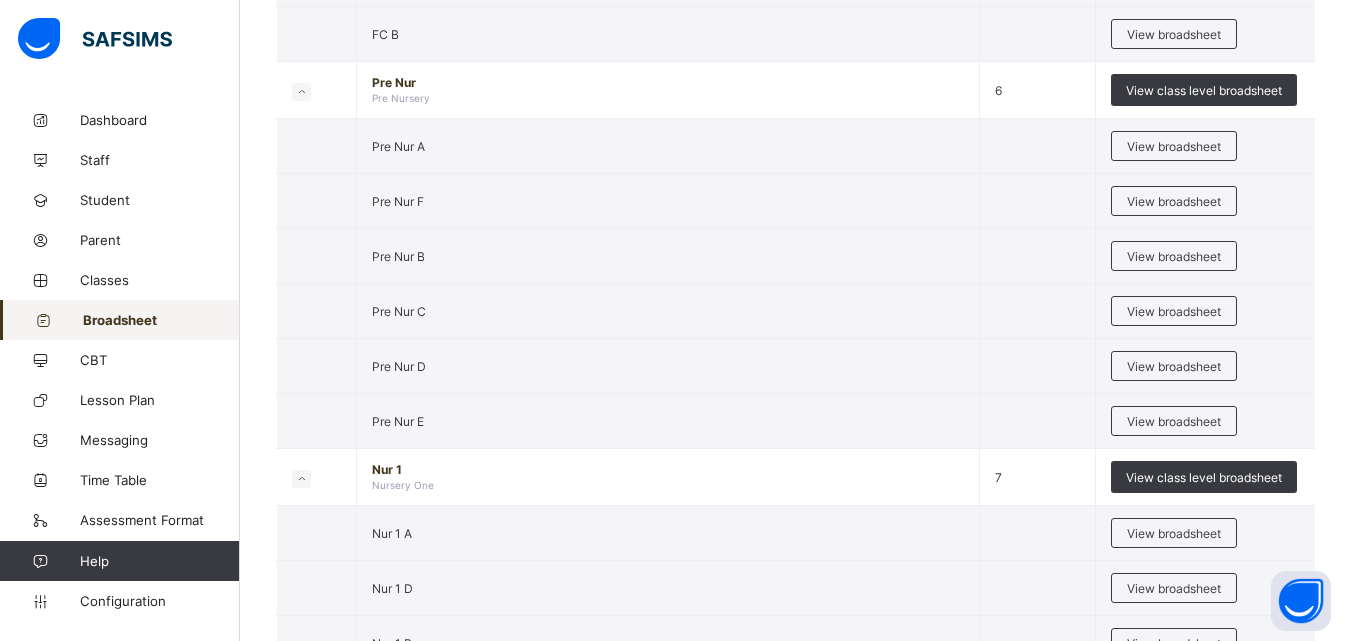 scroll, scrollTop: 1120, scrollLeft: 0, axis: vertical 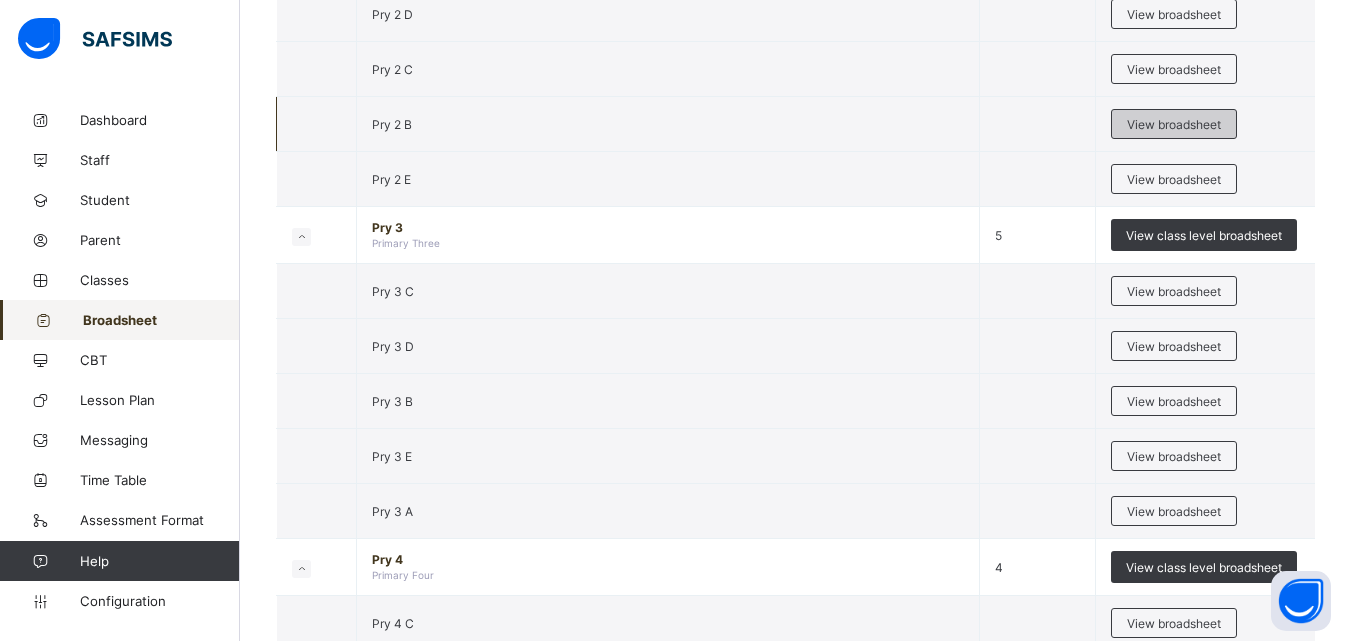 click on "View broadsheet" at bounding box center (1174, 124) 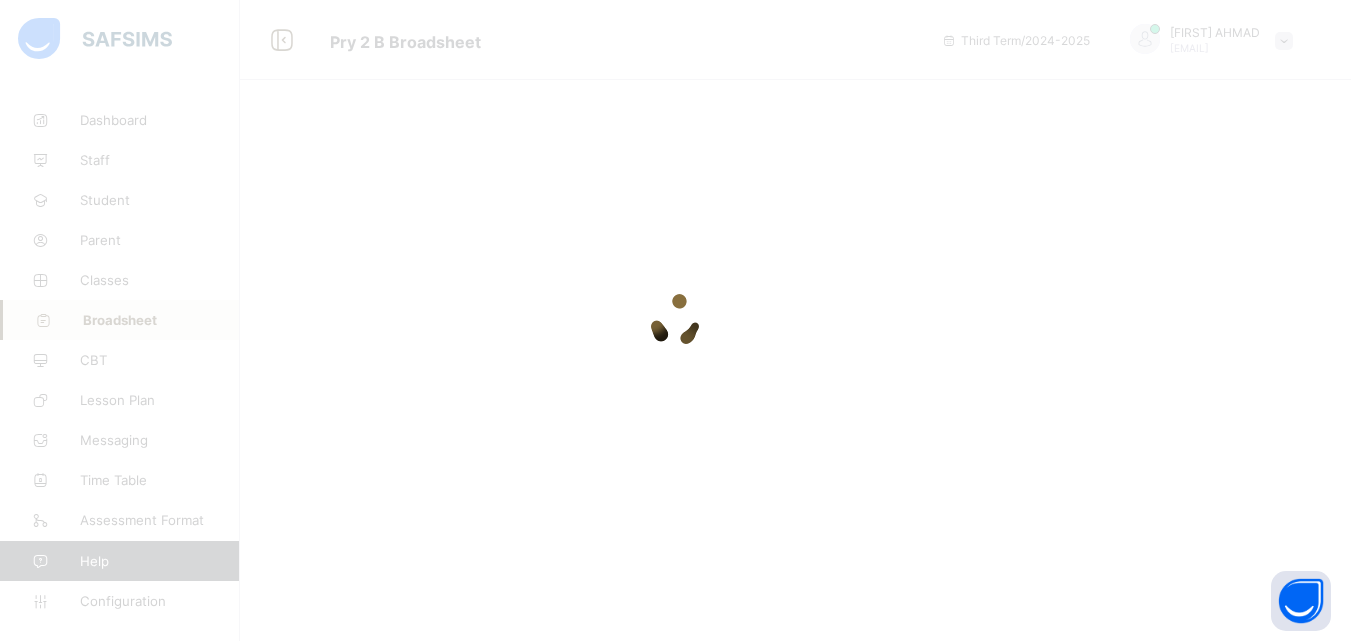 scroll, scrollTop: 0, scrollLeft: 0, axis: both 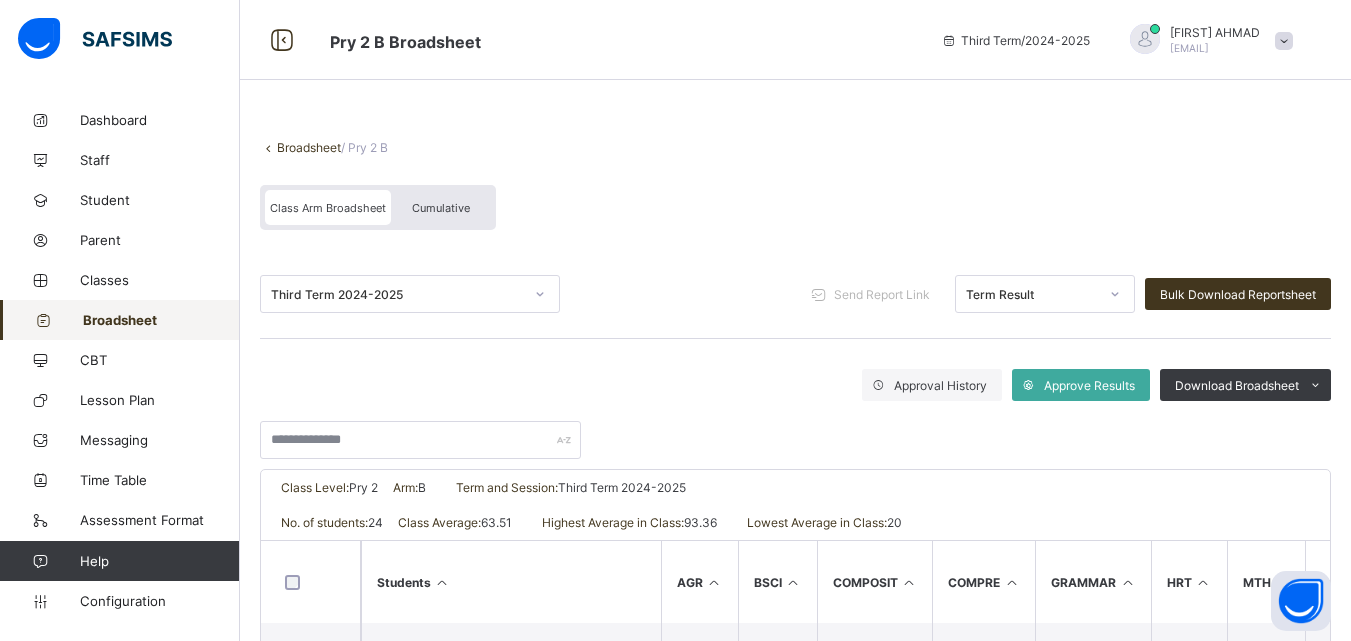 click on "Broadsheet" at bounding box center [309, 147] 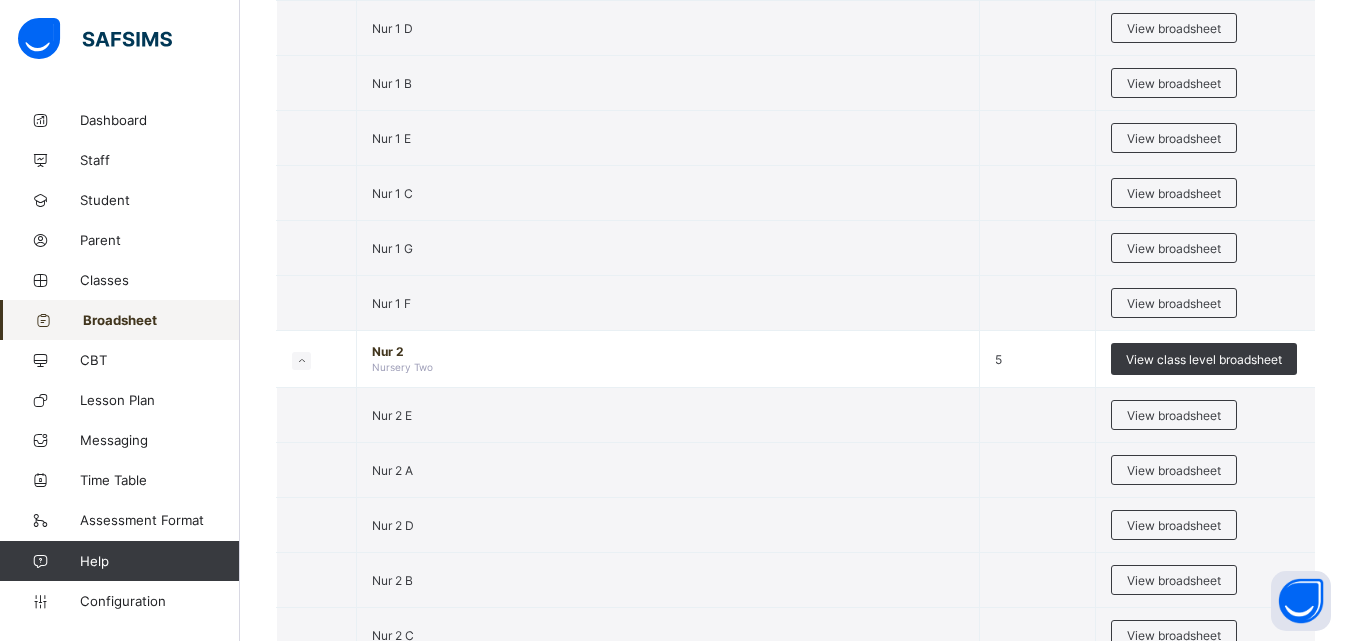 scroll, scrollTop: 2240, scrollLeft: 0, axis: vertical 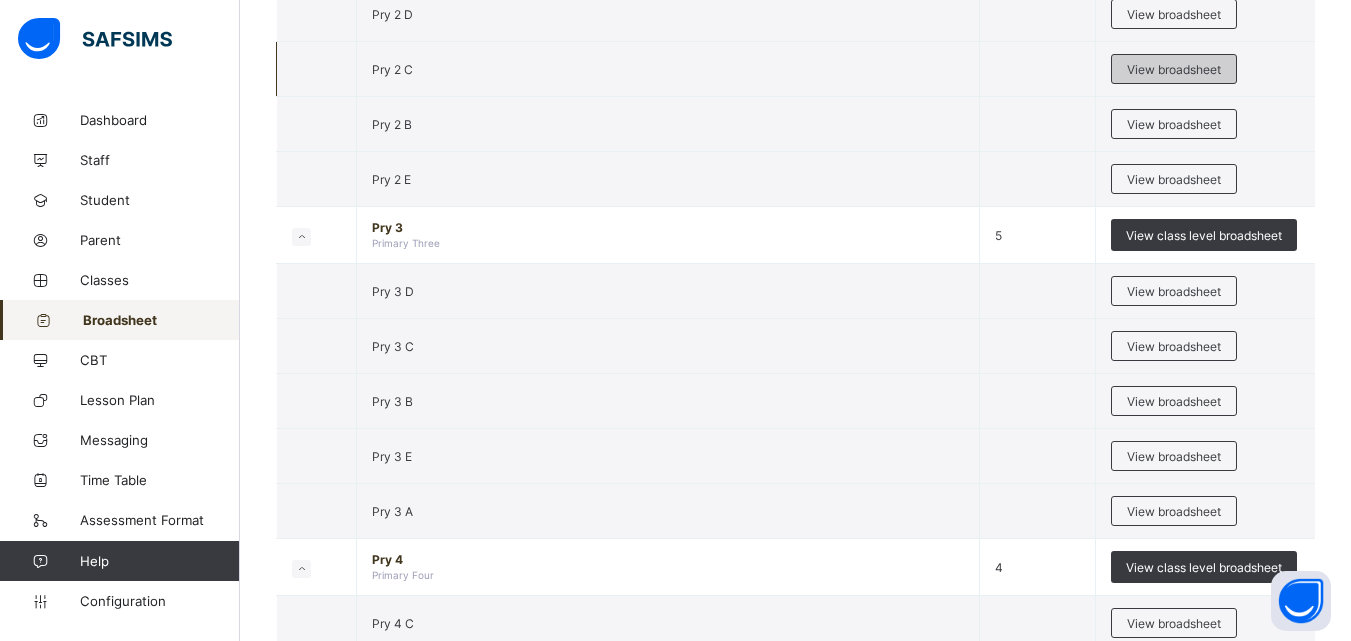 click on "View broadsheet" at bounding box center [1174, 69] 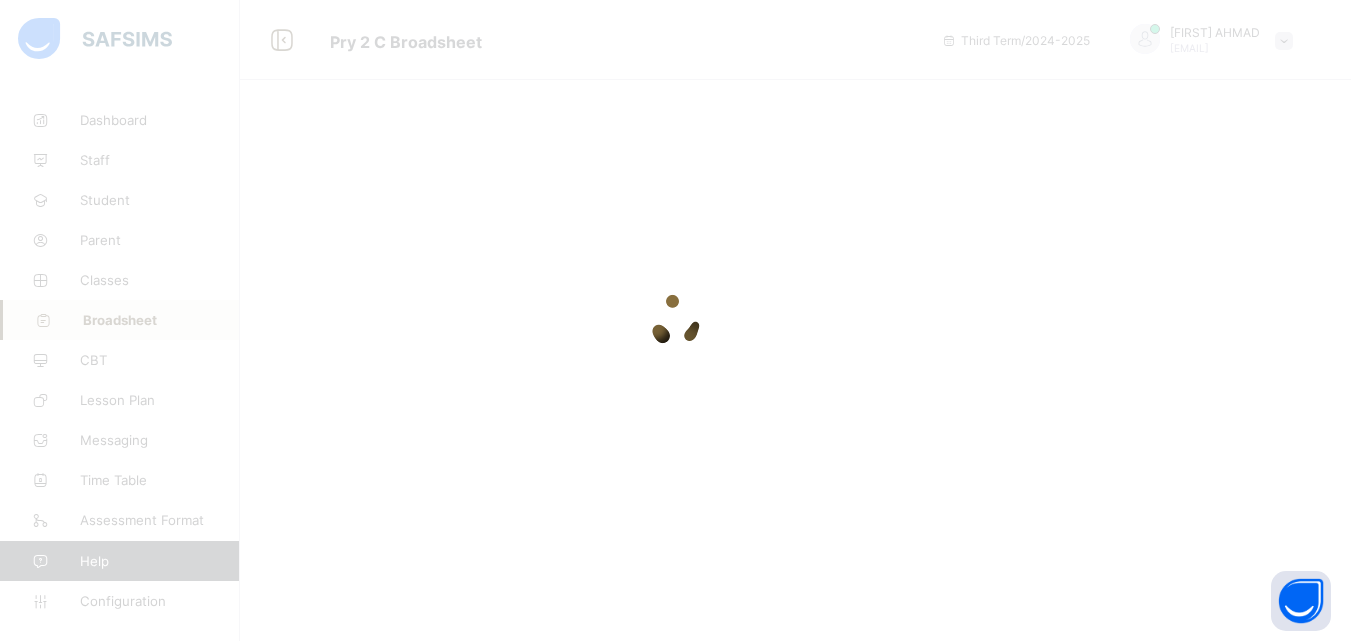 scroll, scrollTop: 0, scrollLeft: 0, axis: both 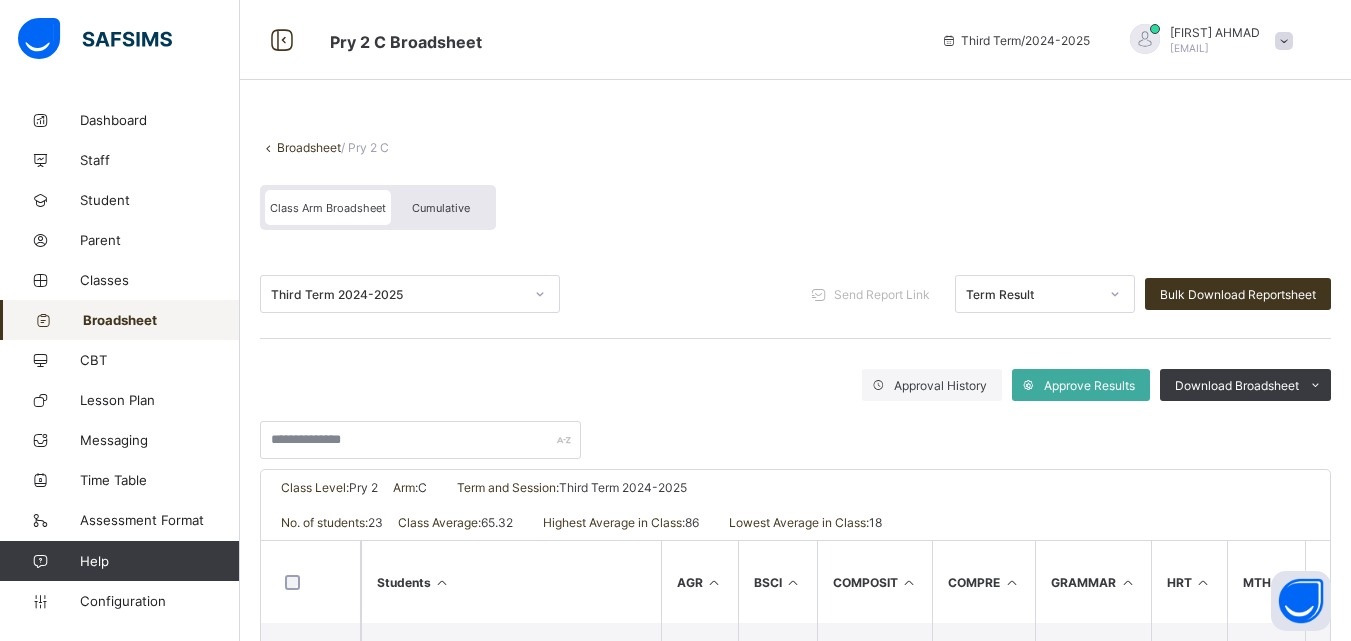 click on "Broadsheet" at bounding box center (309, 147) 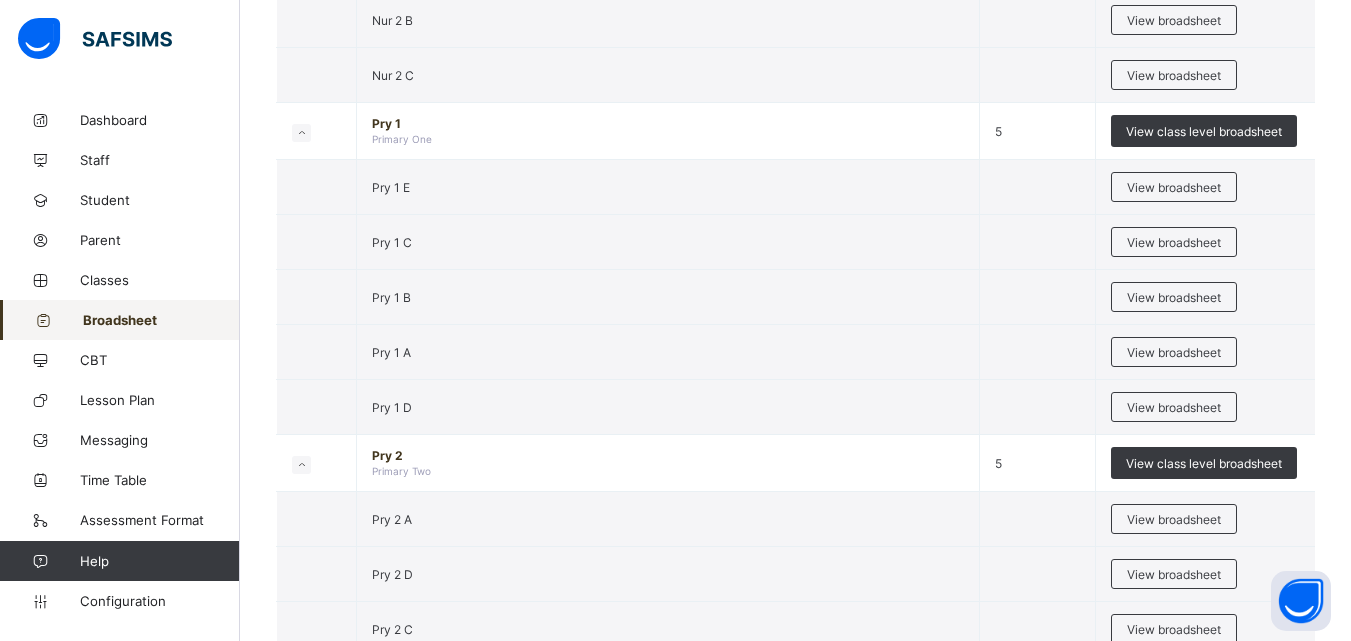 scroll, scrollTop: 2240, scrollLeft: 0, axis: vertical 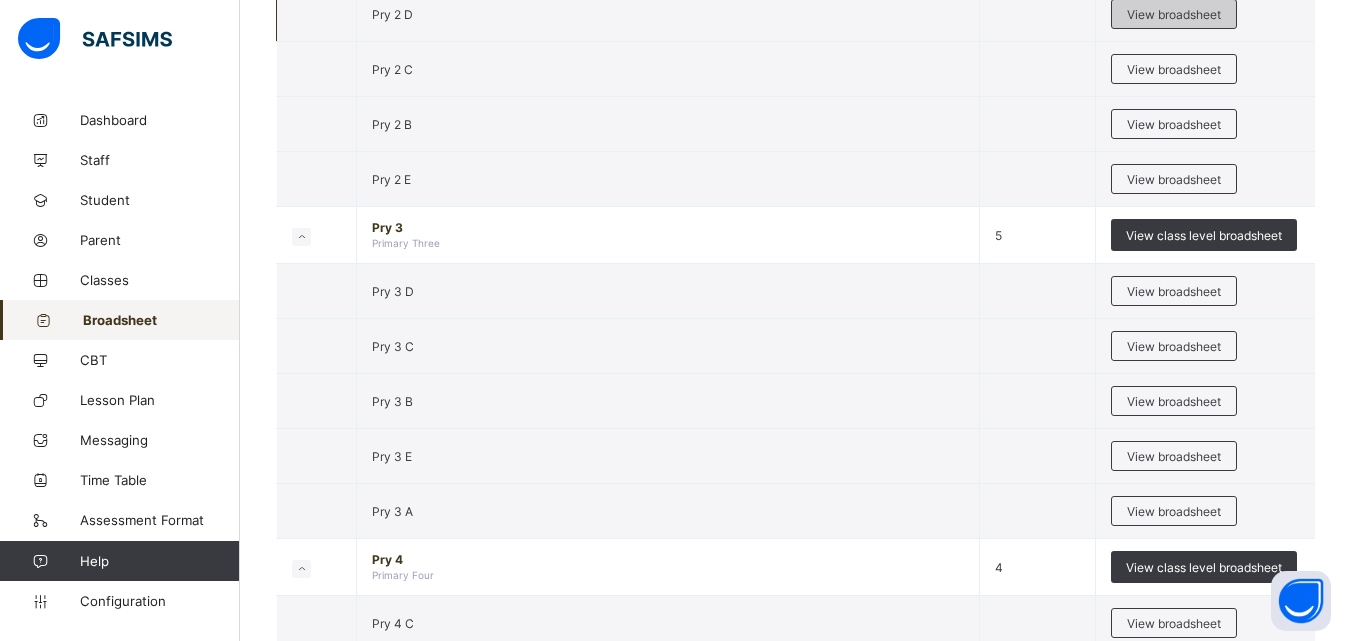 click on "View broadsheet" at bounding box center [1174, 14] 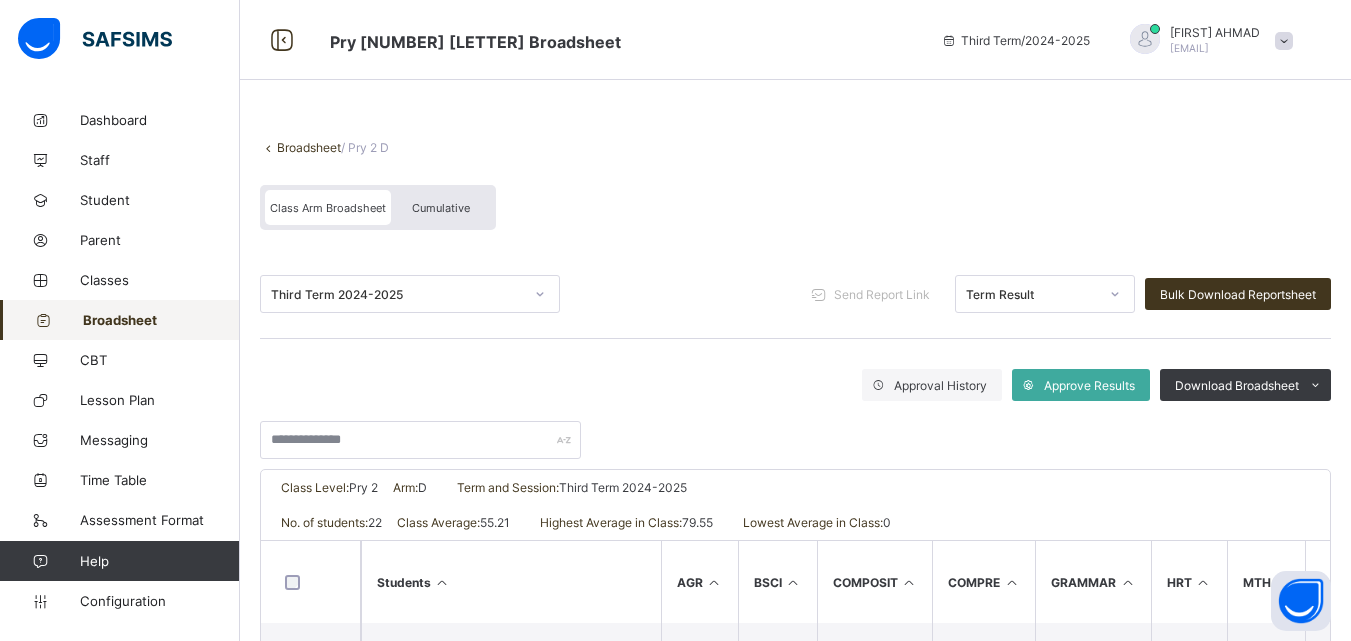 click on "Broadsheet" at bounding box center [309, 147] 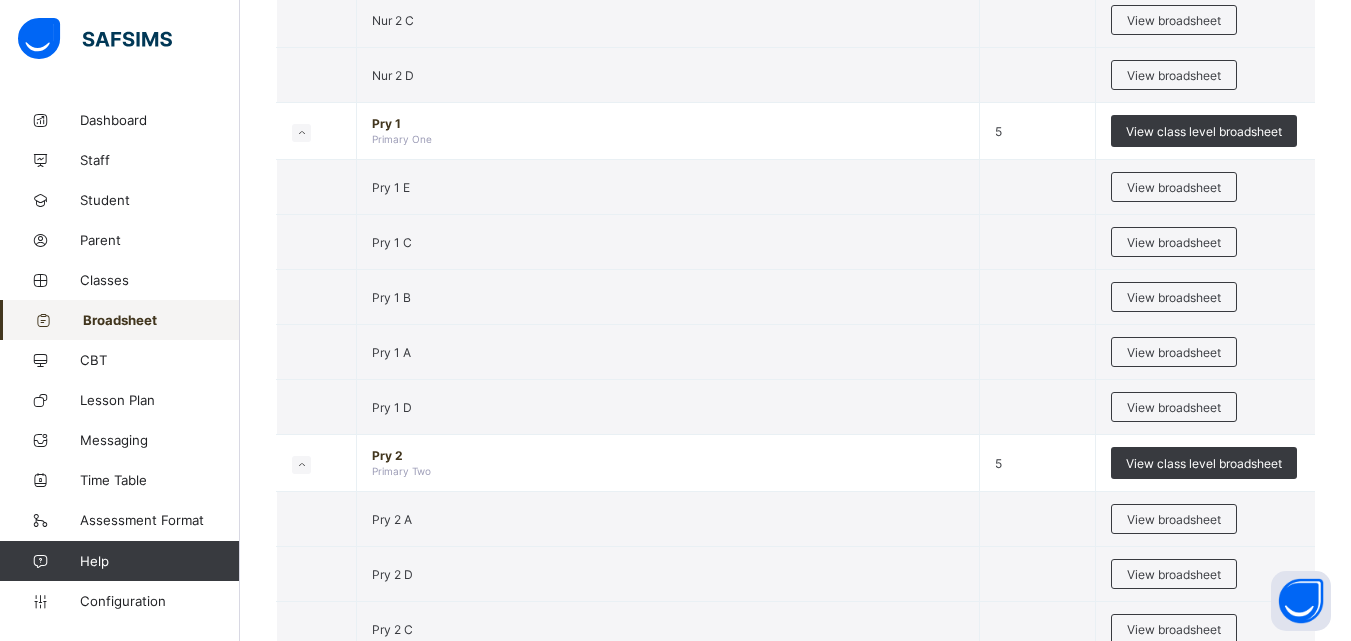 scroll, scrollTop: 2240, scrollLeft: 0, axis: vertical 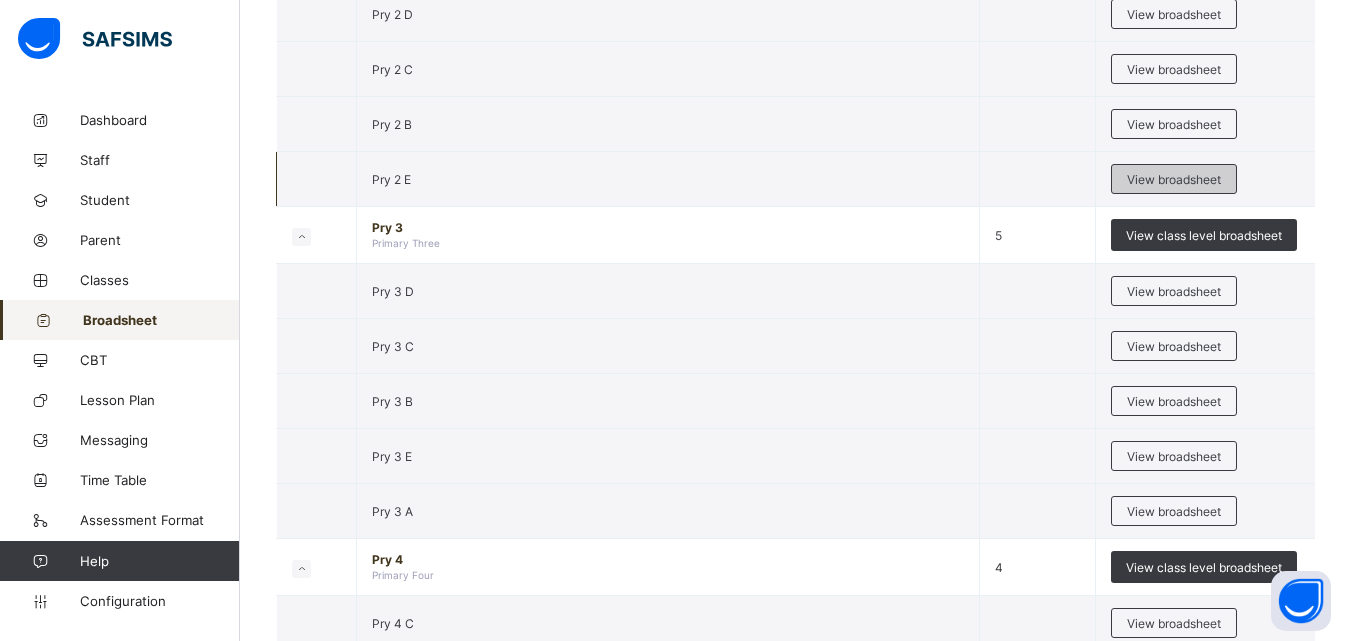 click on "View broadsheet" at bounding box center [1174, 179] 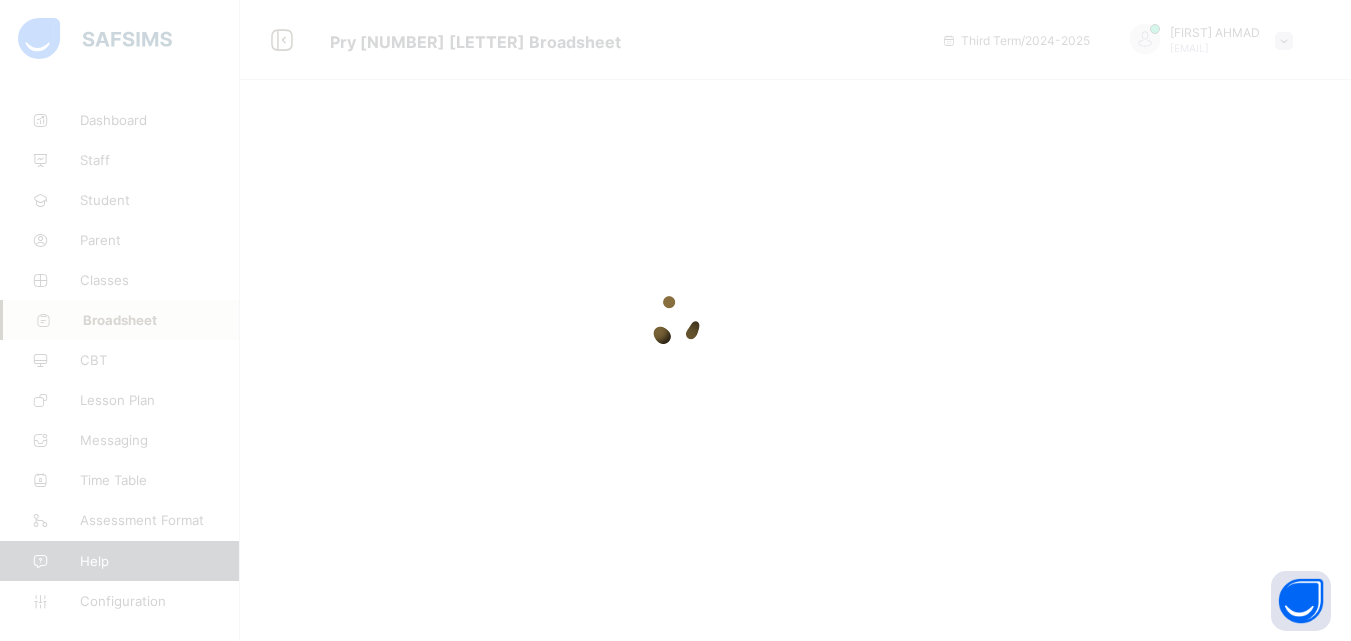 scroll, scrollTop: 0, scrollLeft: 0, axis: both 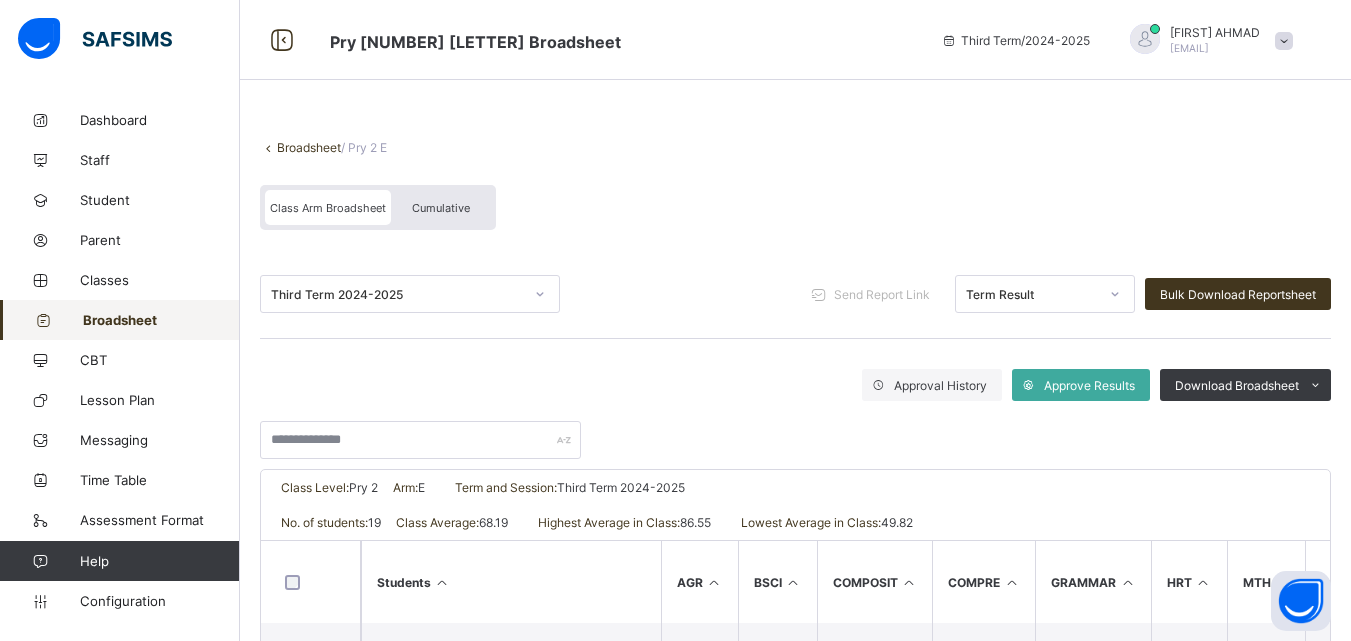 click on "Broadsheet" at bounding box center (309, 147) 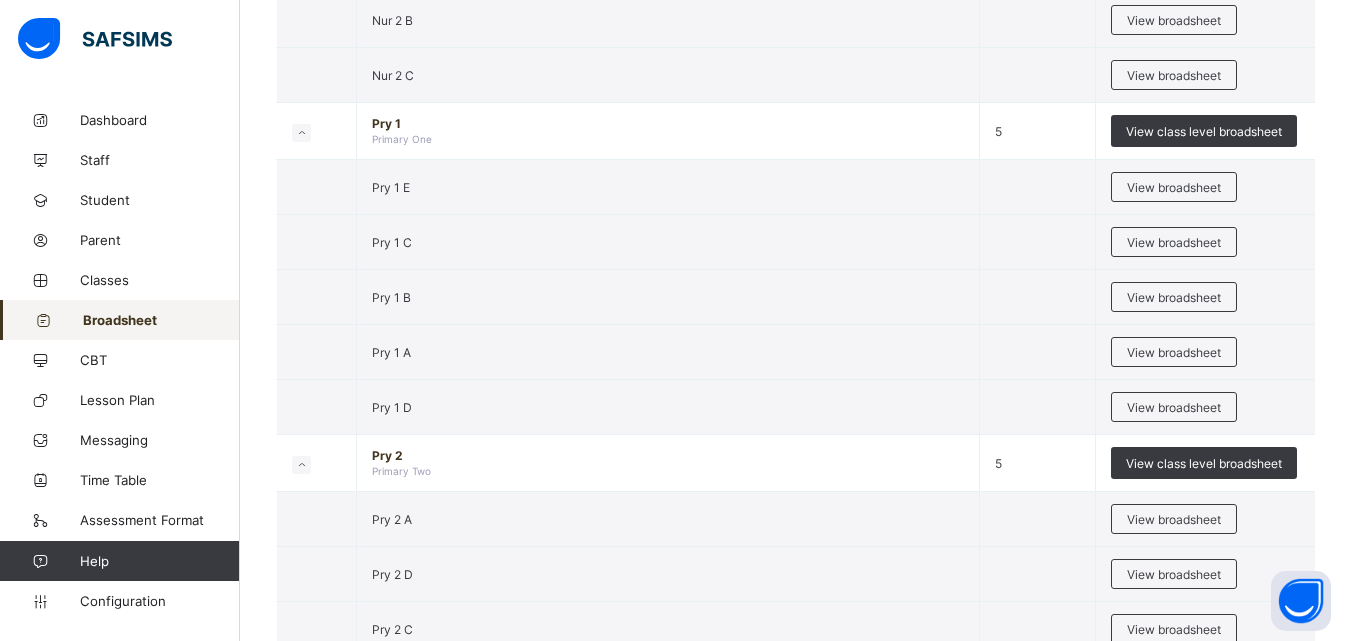 scroll, scrollTop: 2240, scrollLeft: 0, axis: vertical 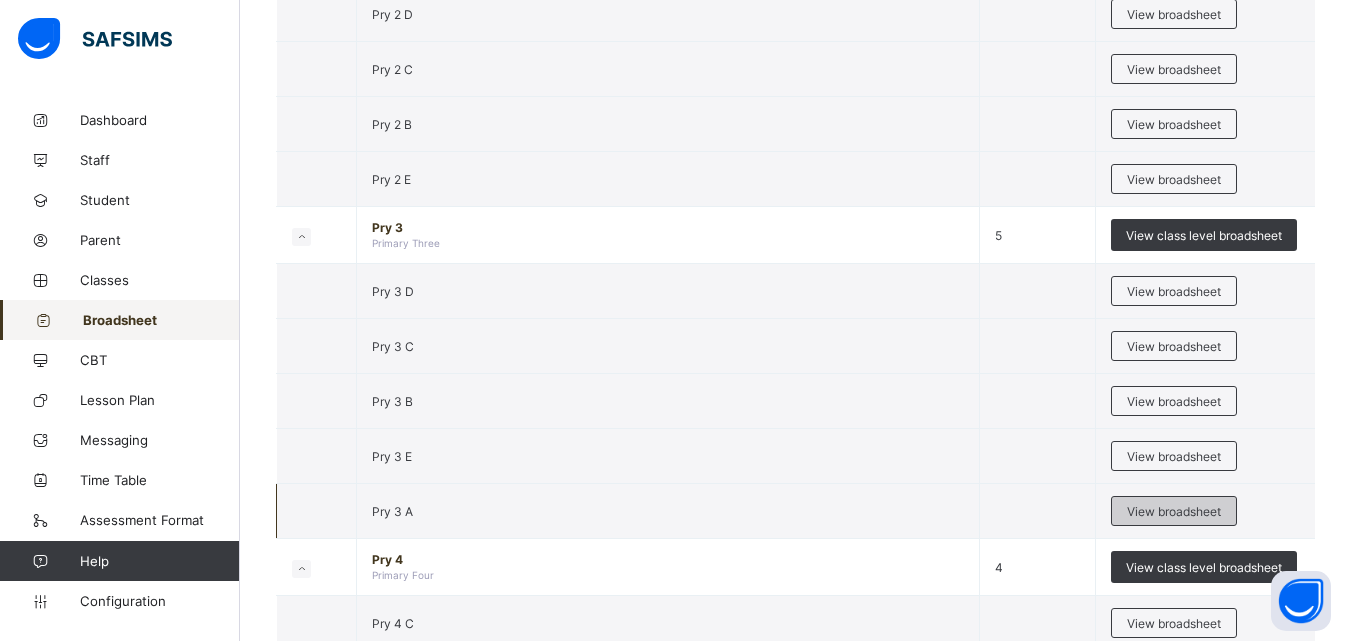 click on "View broadsheet" at bounding box center (1174, 511) 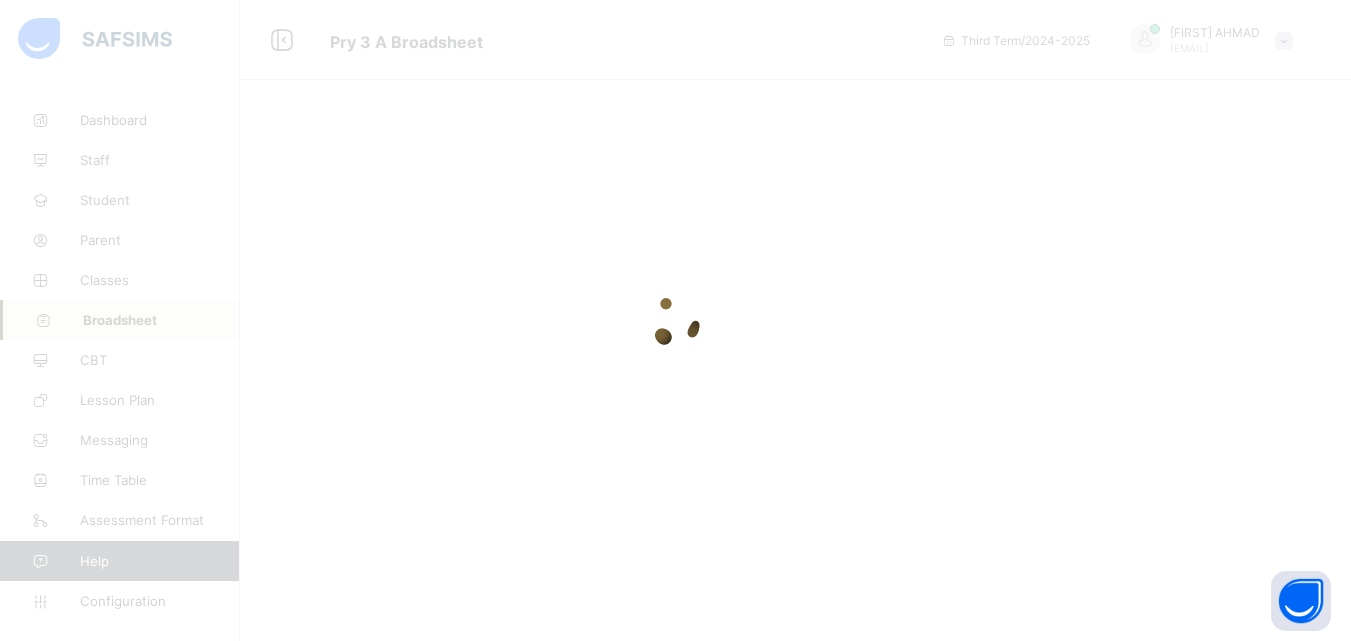 scroll, scrollTop: 0, scrollLeft: 0, axis: both 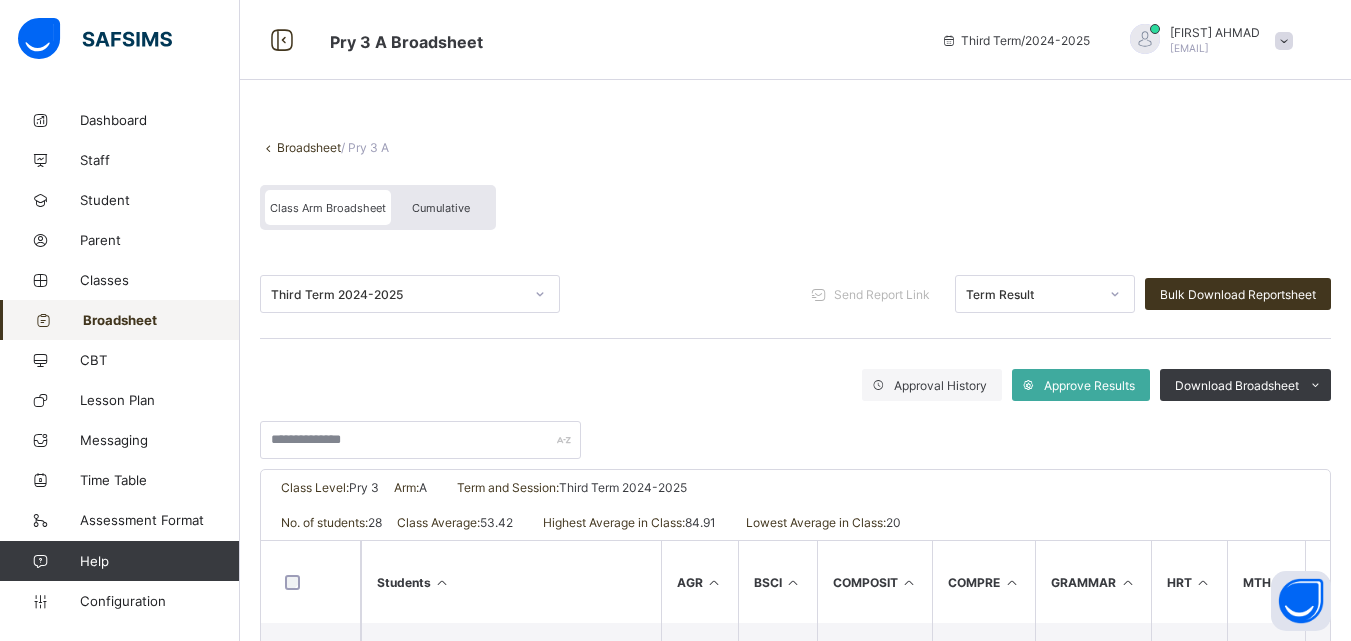click on "Broadsheet" at bounding box center (309, 147) 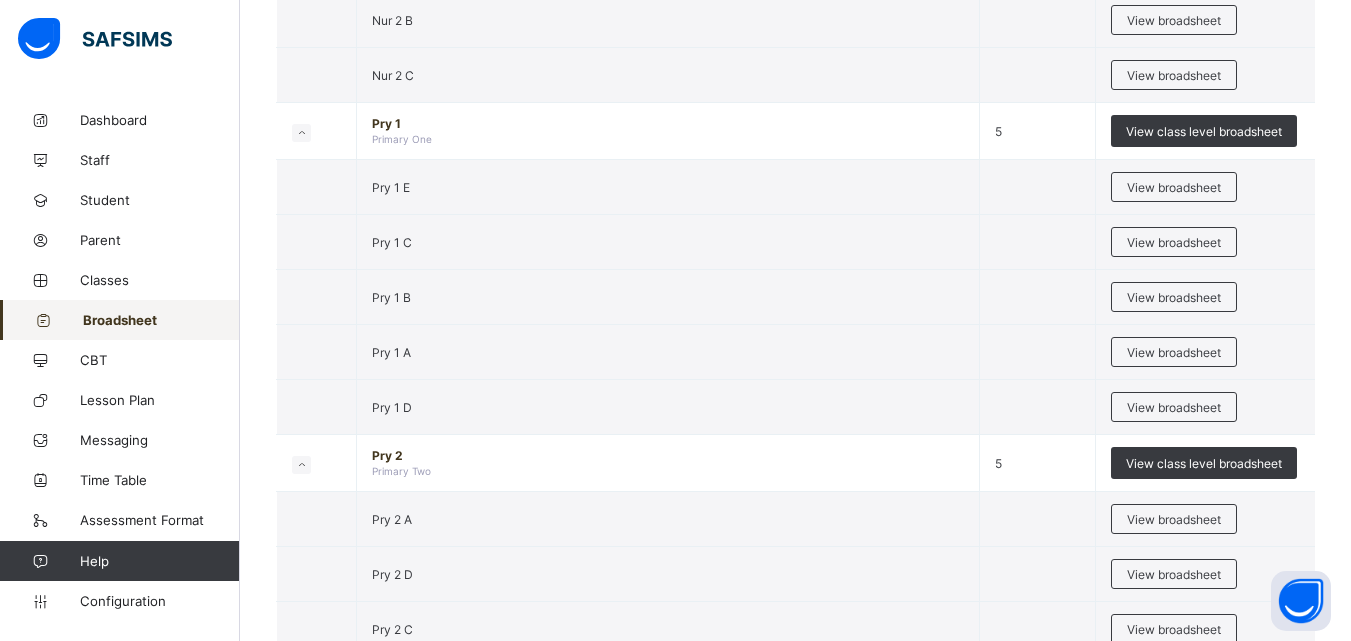 scroll, scrollTop: 2240, scrollLeft: 0, axis: vertical 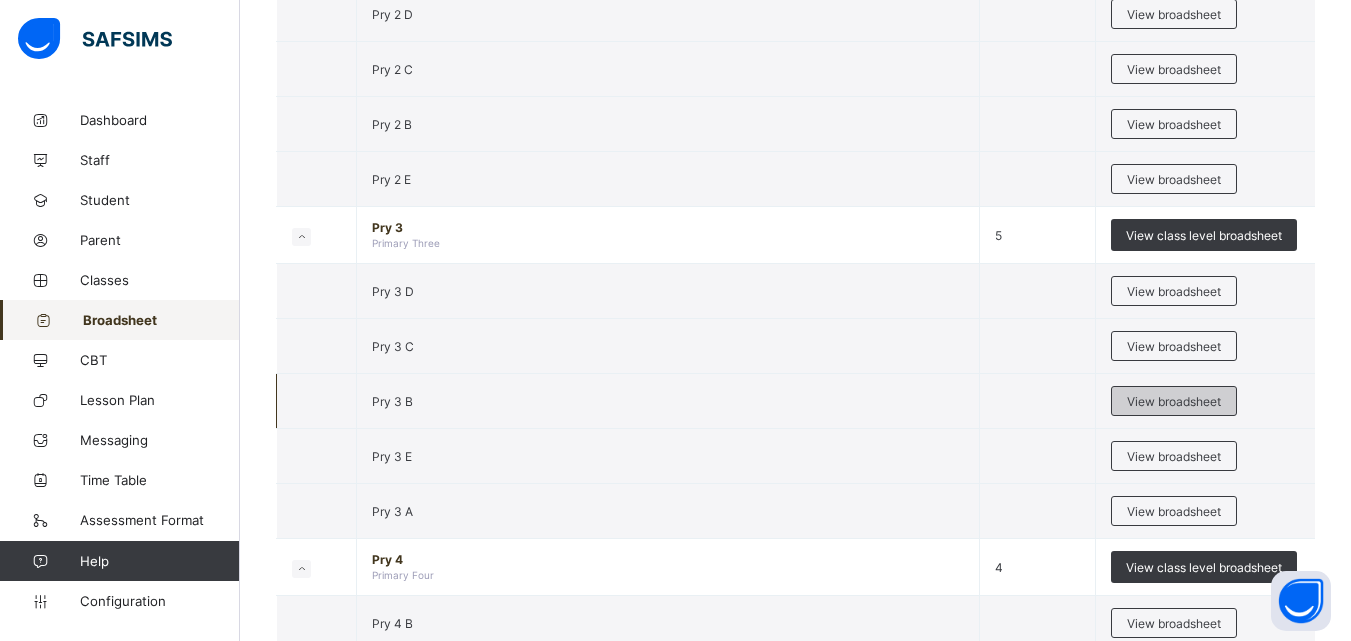 click on "View broadsheet" at bounding box center [1174, 401] 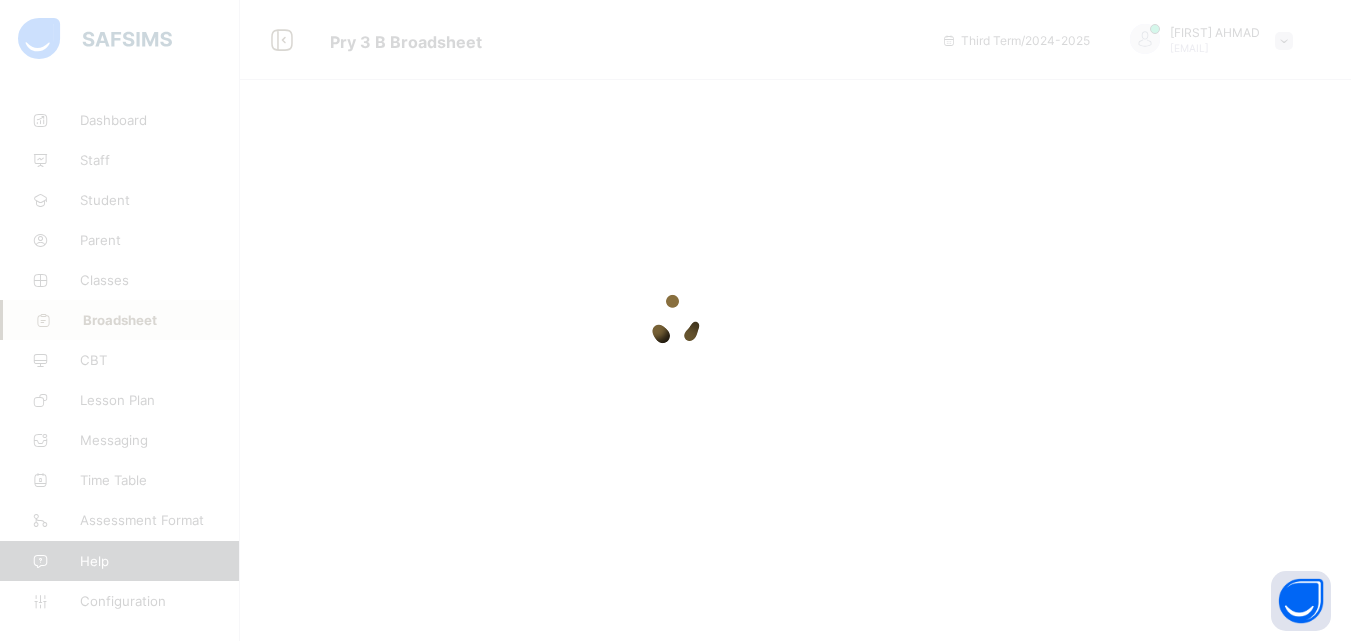 scroll, scrollTop: 0, scrollLeft: 0, axis: both 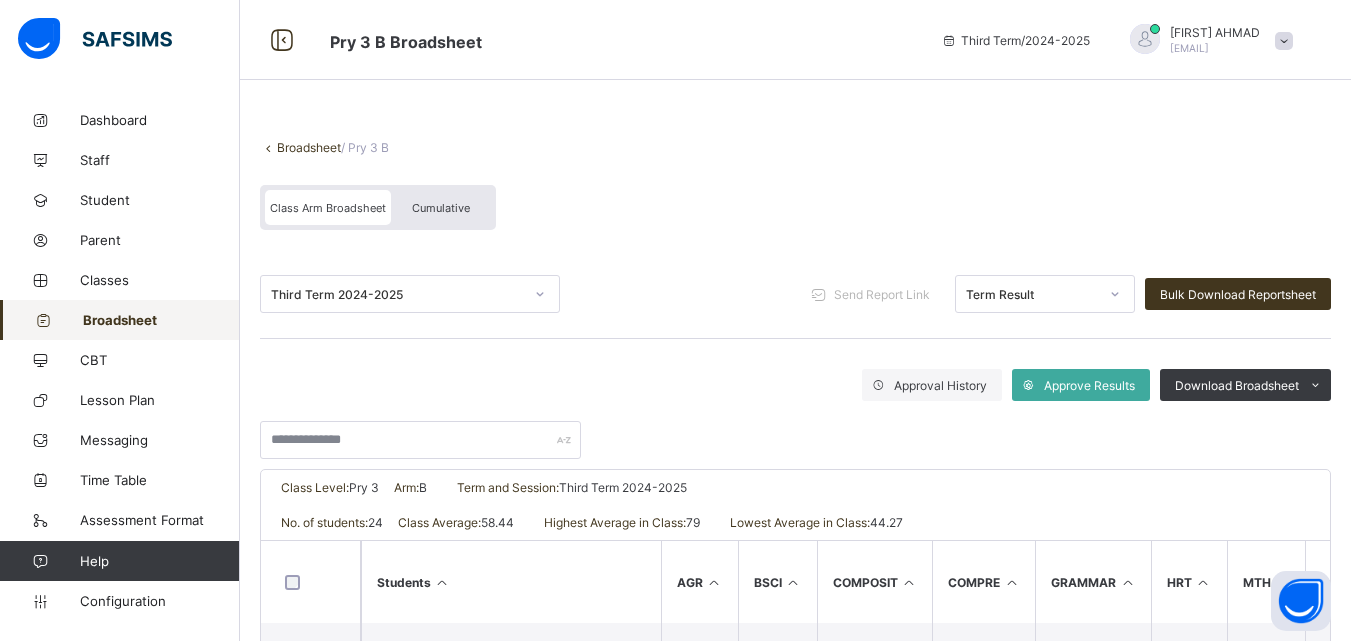 click on "Broadsheet" at bounding box center [309, 147] 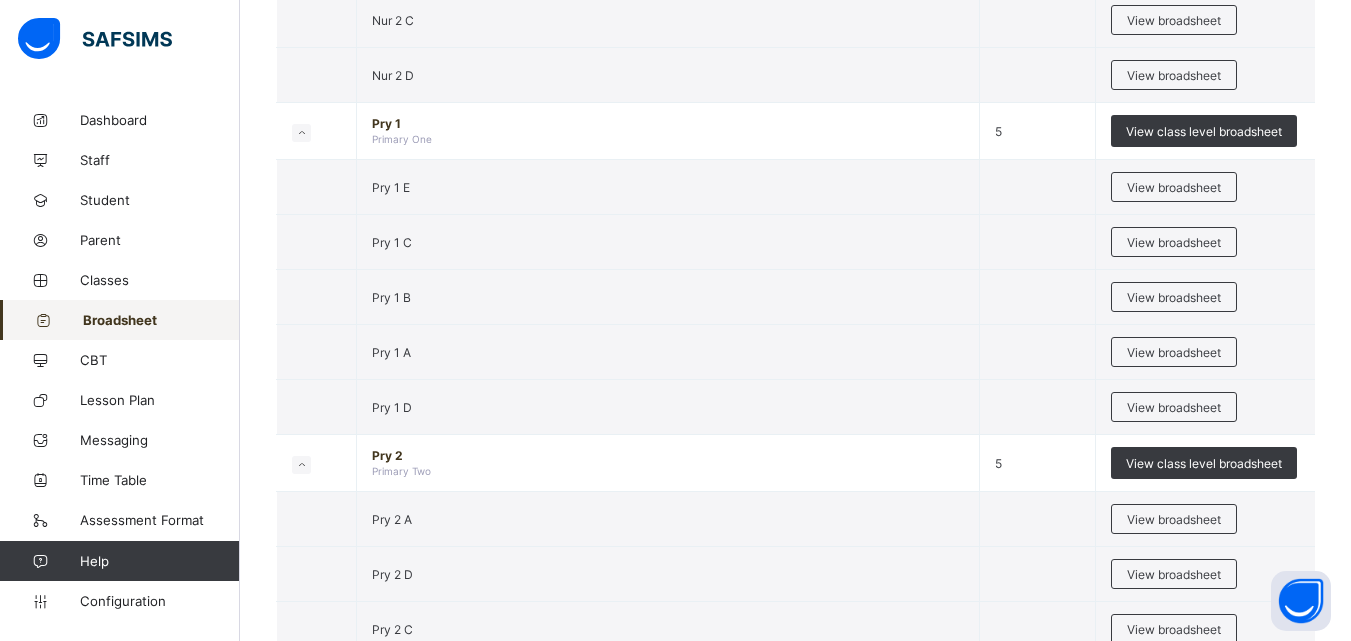 scroll, scrollTop: 2240, scrollLeft: 0, axis: vertical 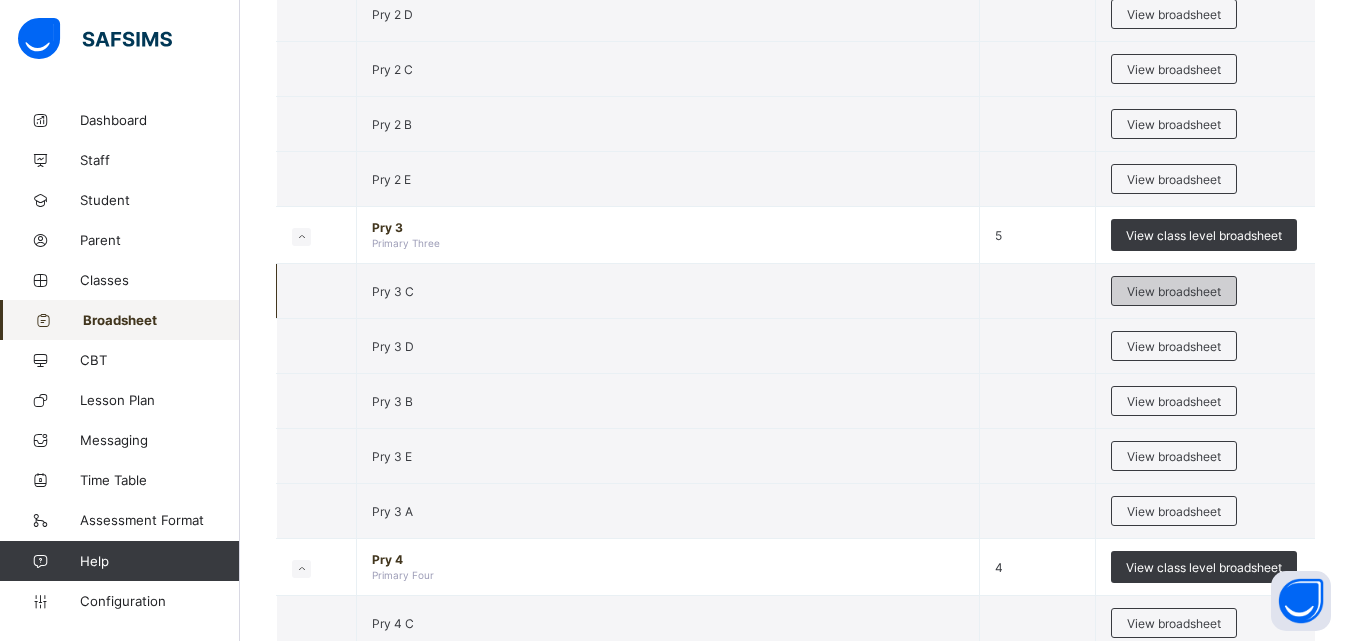 click on "View broadsheet" at bounding box center [1174, 291] 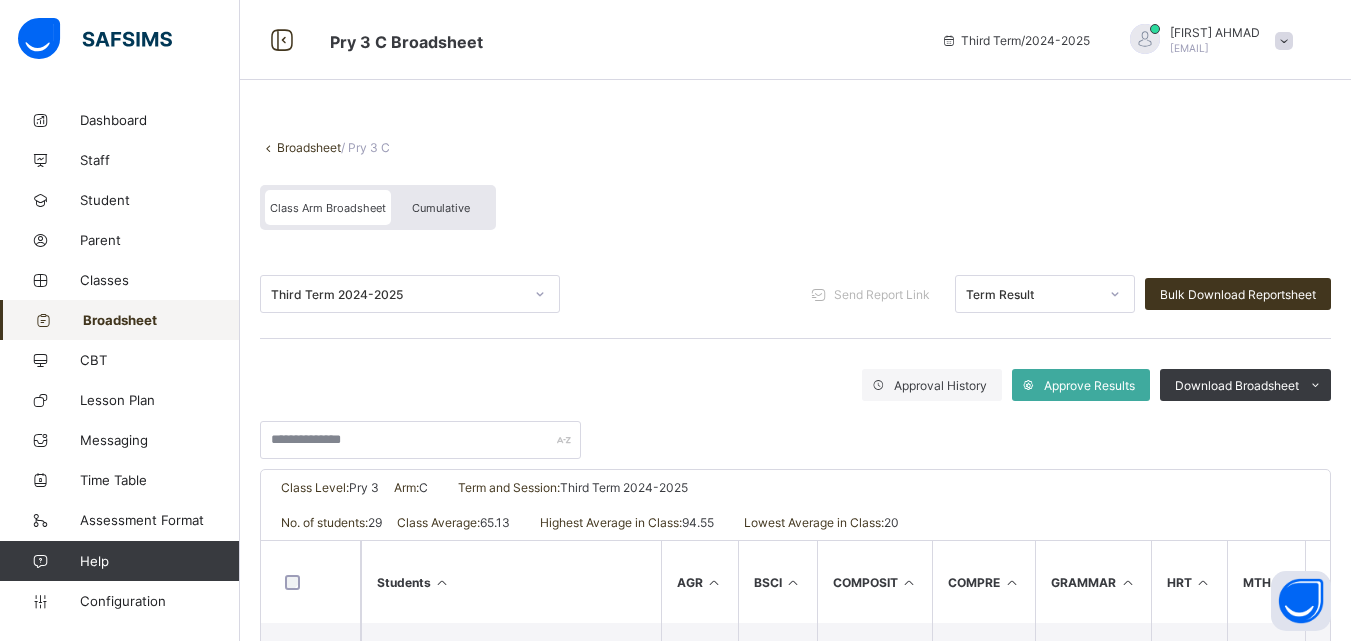 click on "Broadsheet" at bounding box center [309, 147] 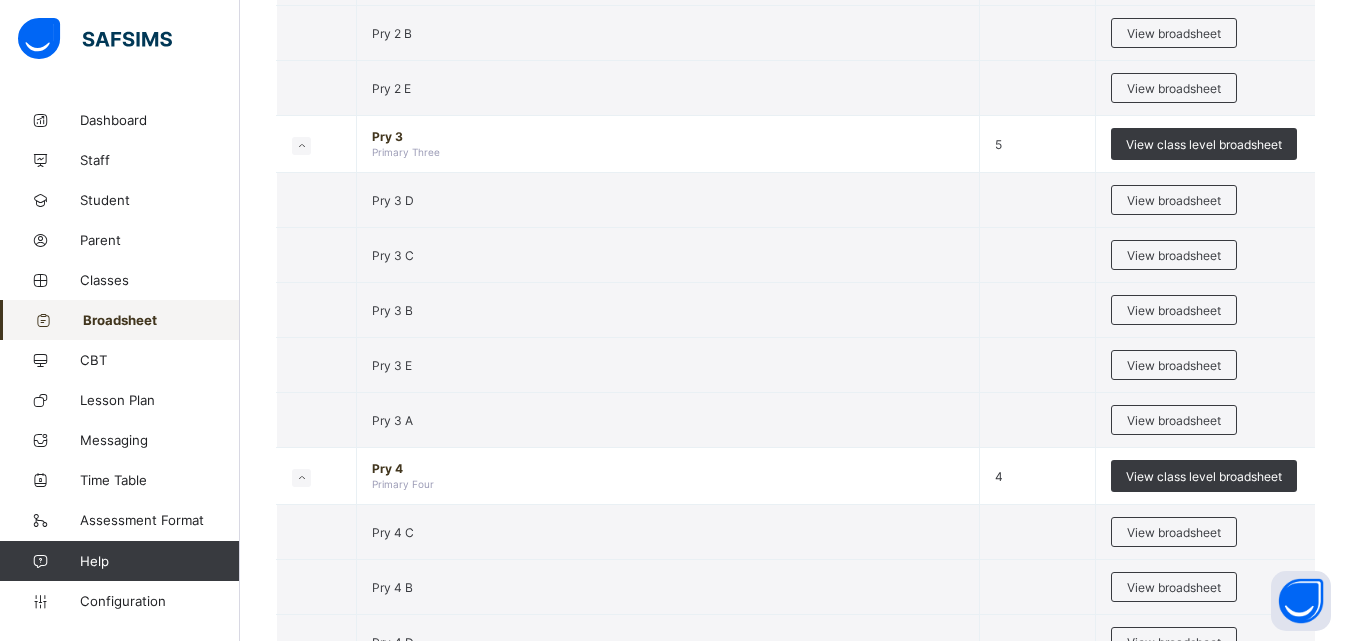 scroll, scrollTop: 2358, scrollLeft: 0, axis: vertical 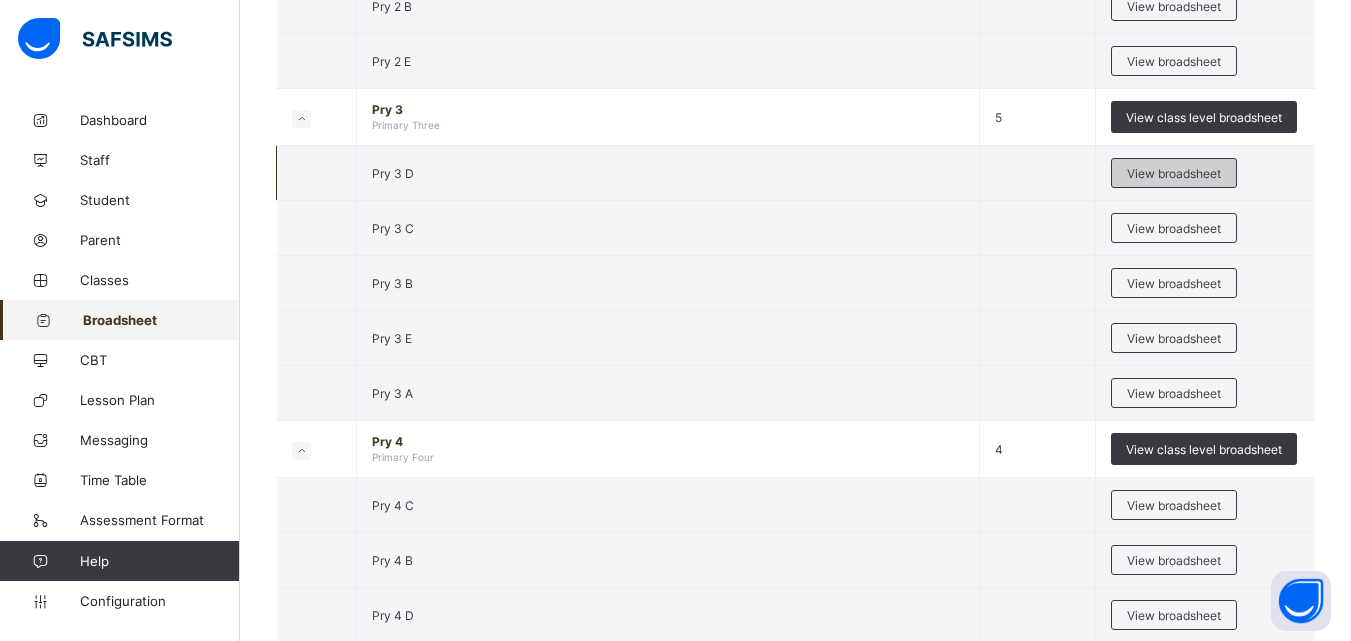 click on "View broadsheet" at bounding box center [1174, 173] 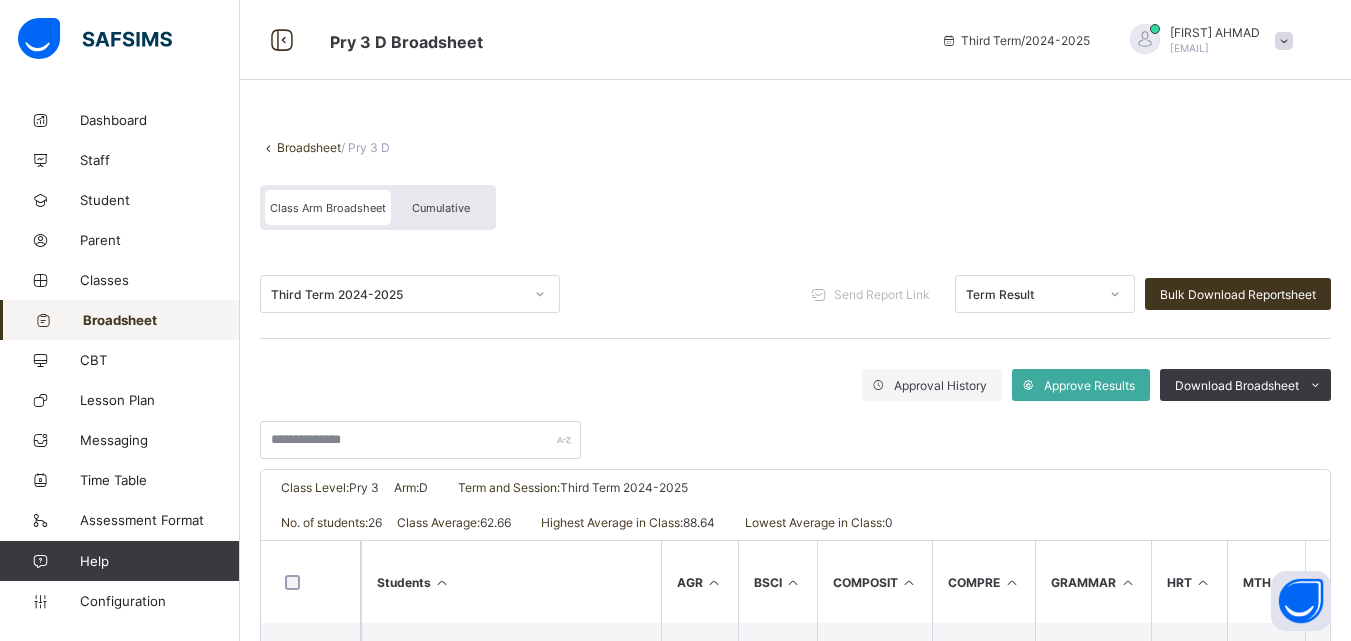 click on "Broadsheet" at bounding box center [309, 147] 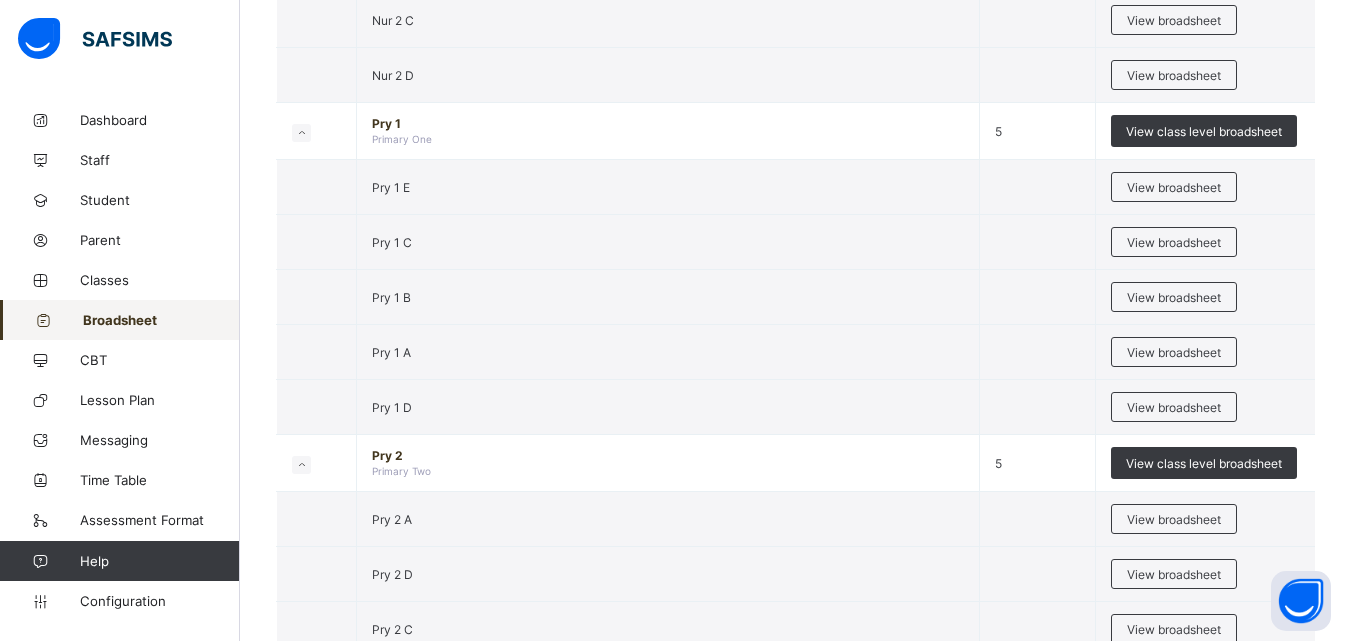 scroll, scrollTop: 2240, scrollLeft: 0, axis: vertical 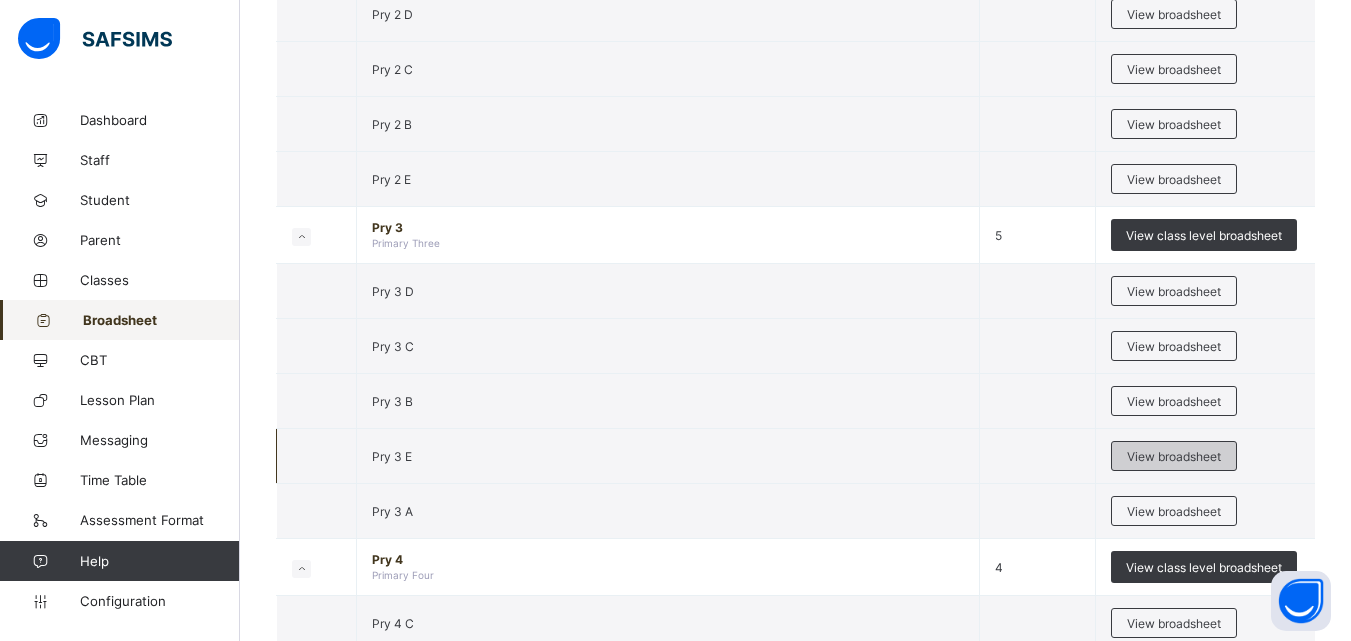 click on "View broadsheet" at bounding box center [1174, 456] 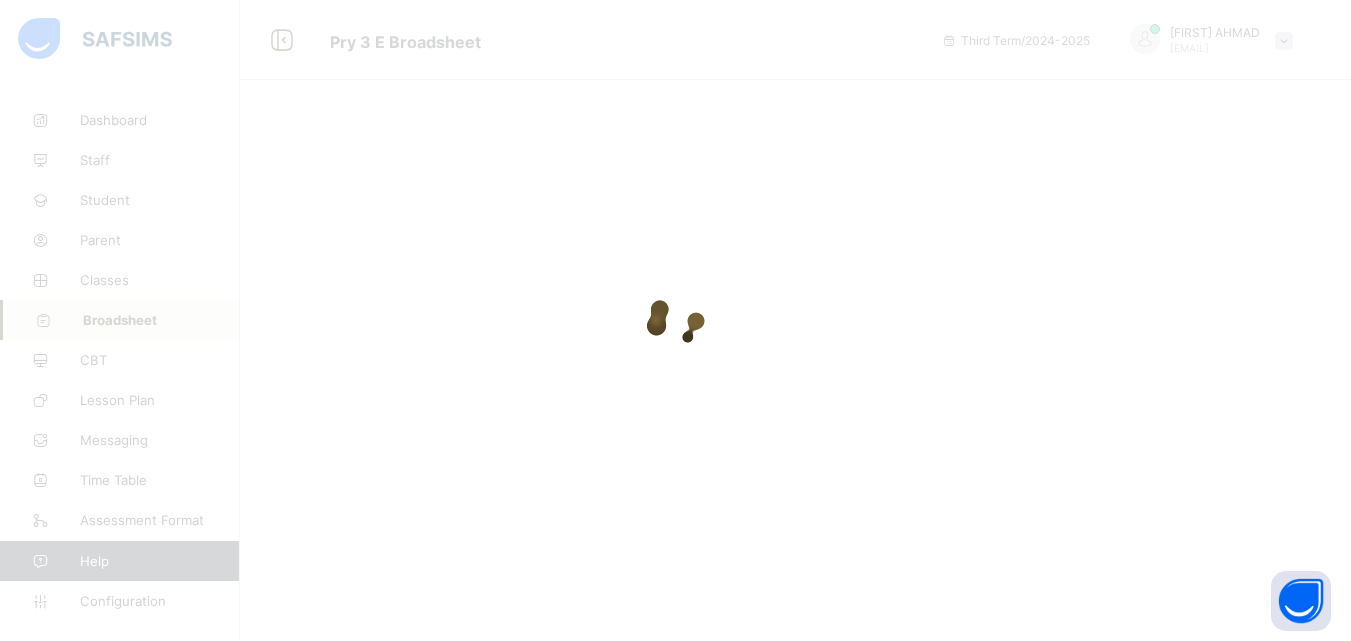 scroll, scrollTop: 0, scrollLeft: 0, axis: both 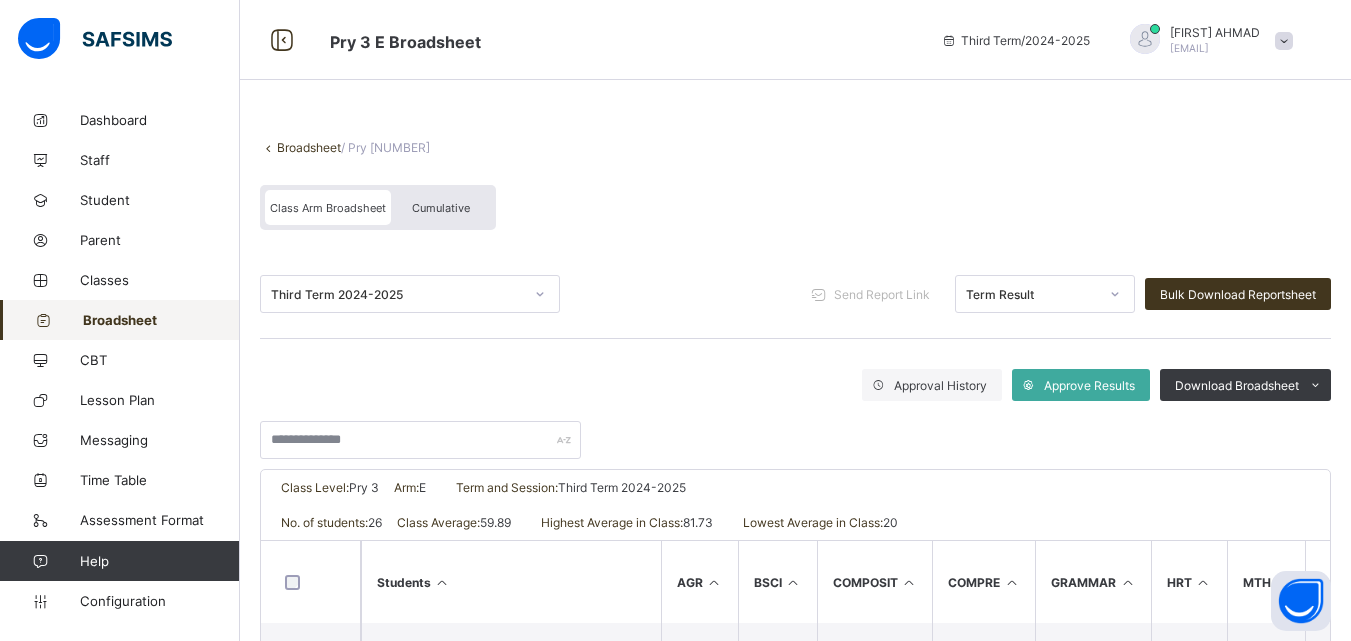 click on "Broadsheet" at bounding box center [309, 147] 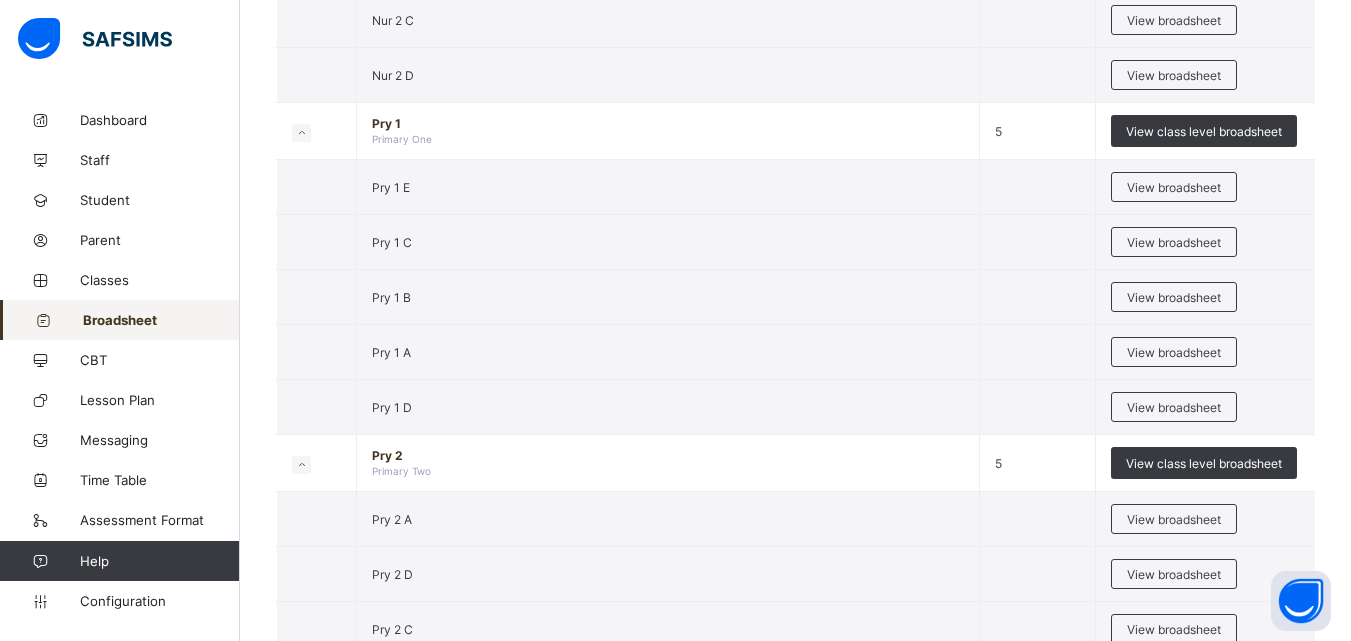 scroll, scrollTop: 2240, scrollLeft: 0, axis: vertical 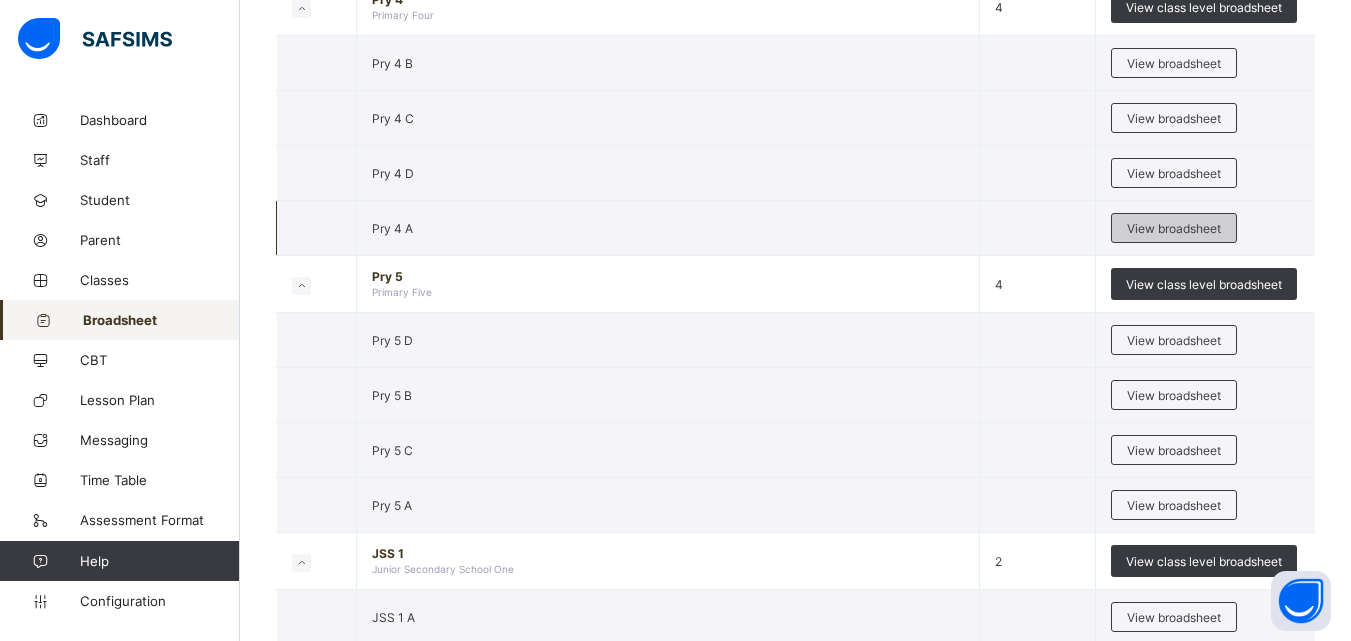 click on "View broadsheet" at bounding box center [1174, 228] 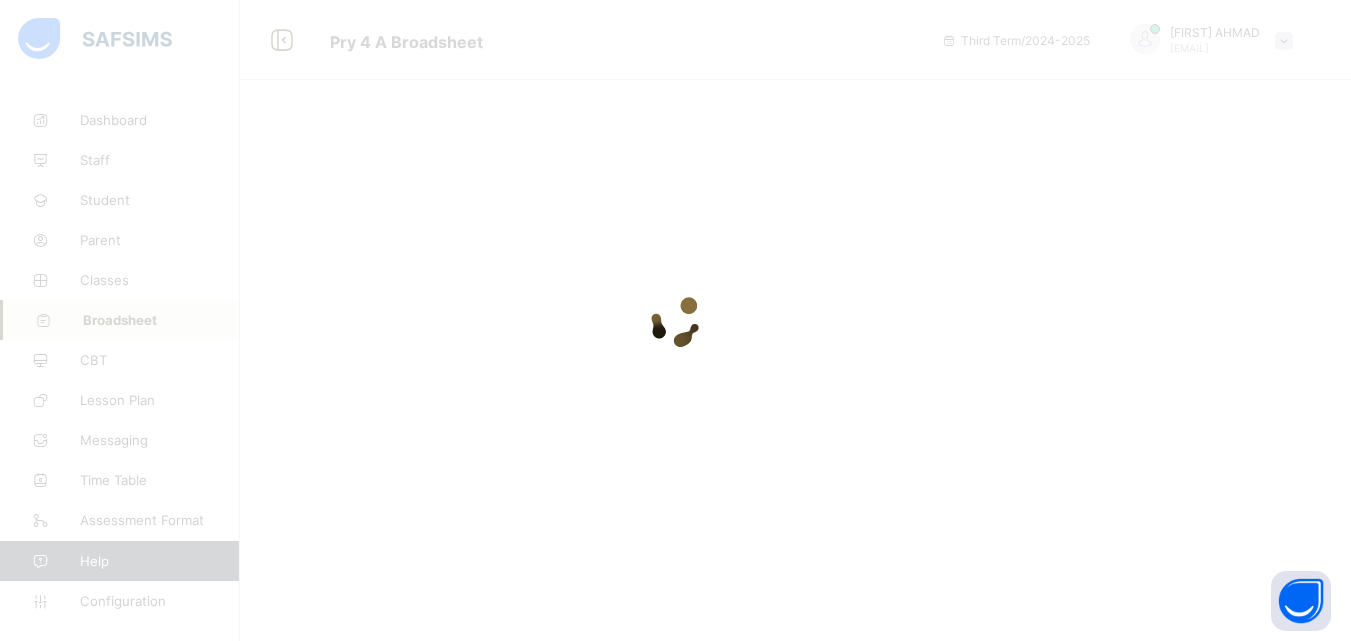 scroll, scrollTop: 0, scrollLeft: 0, axis: both 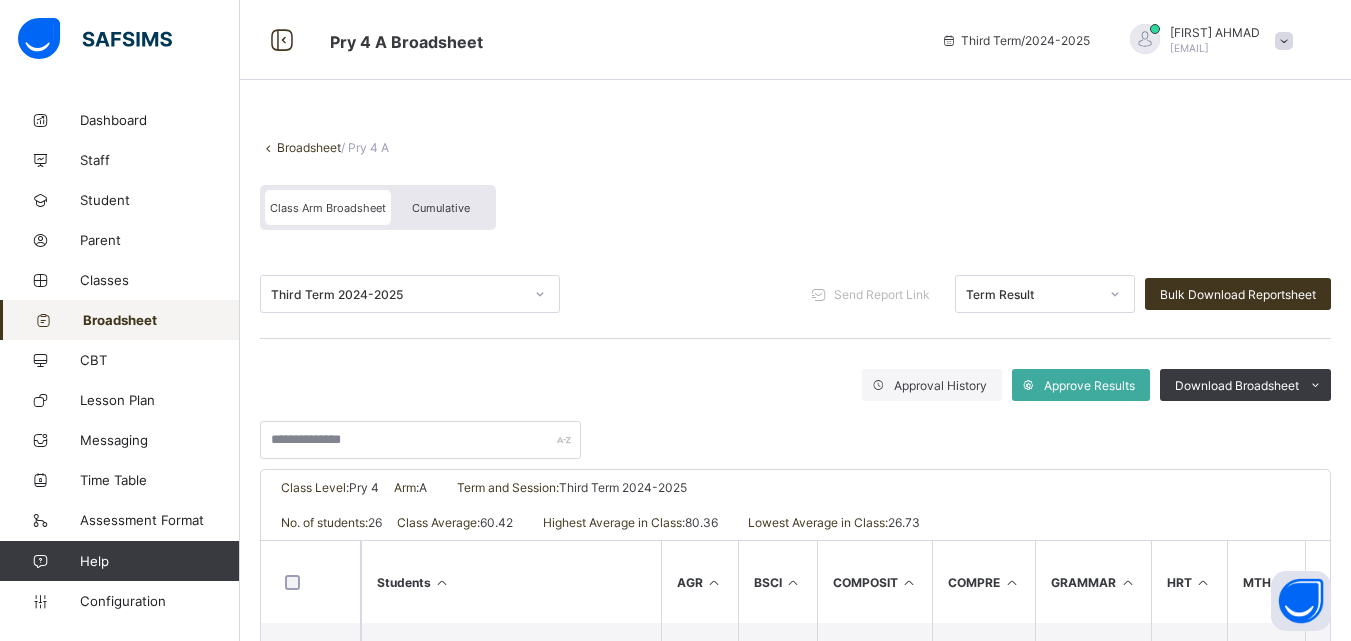 click on "Broadsheet" at bounding box center (309, 147) 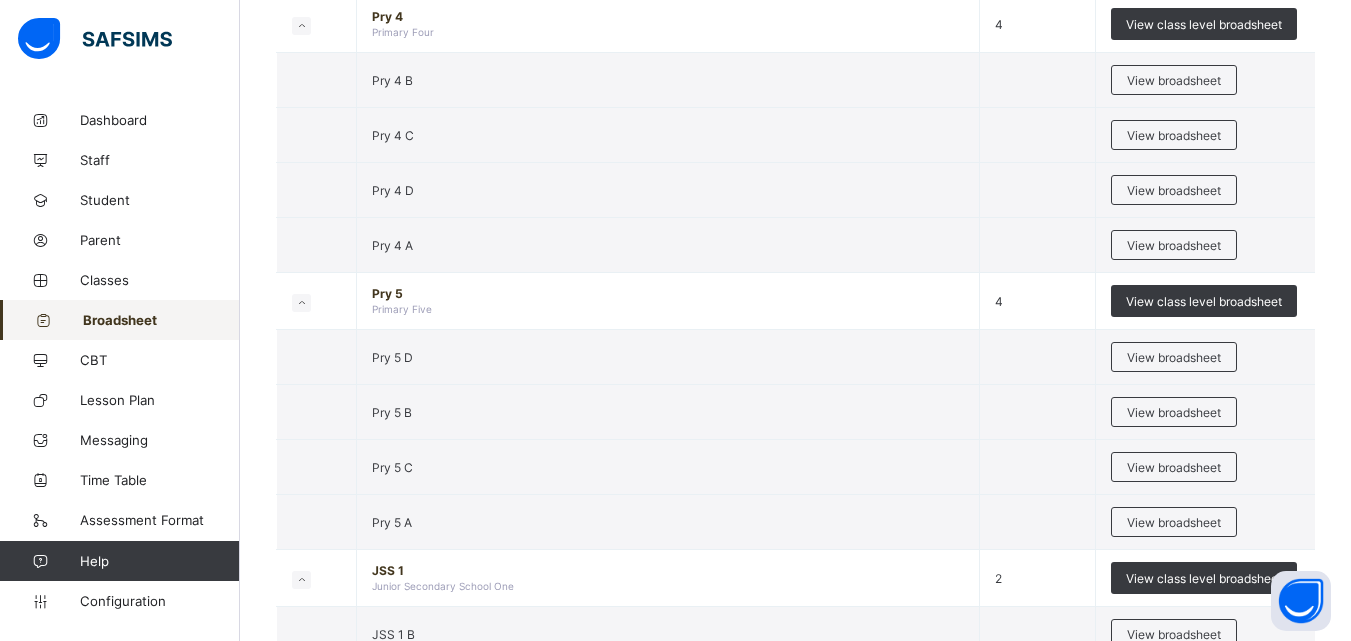 scroll, scrollTop: 2800, scrollLeft: 0, axis: vertical 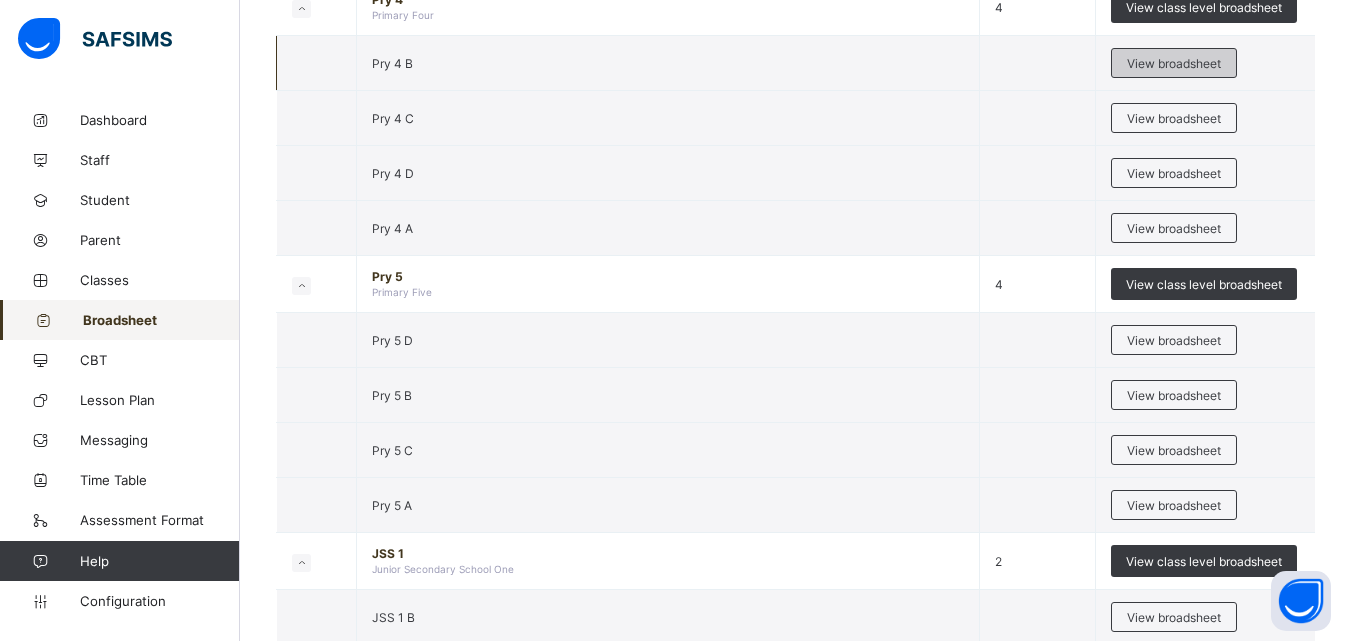 click on "View broadsheet" at bounding box center (1174, 63) 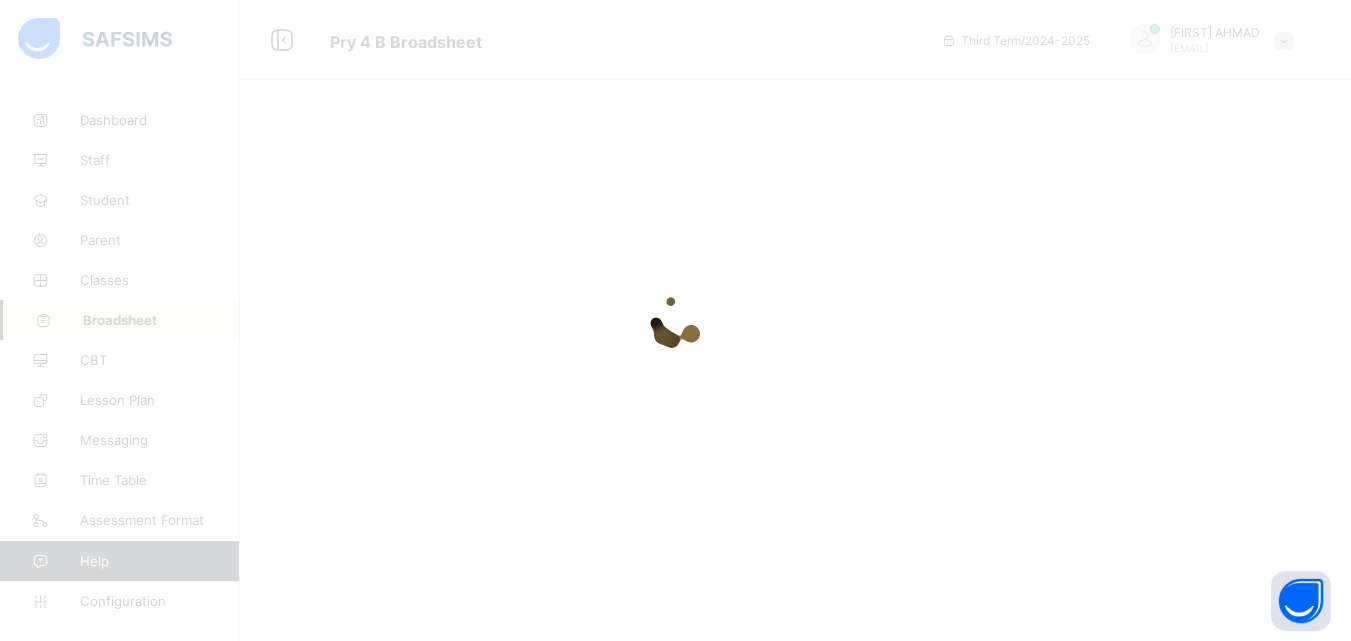 scroll, scrollTop: 0, scrollLeft: 0, axis: both 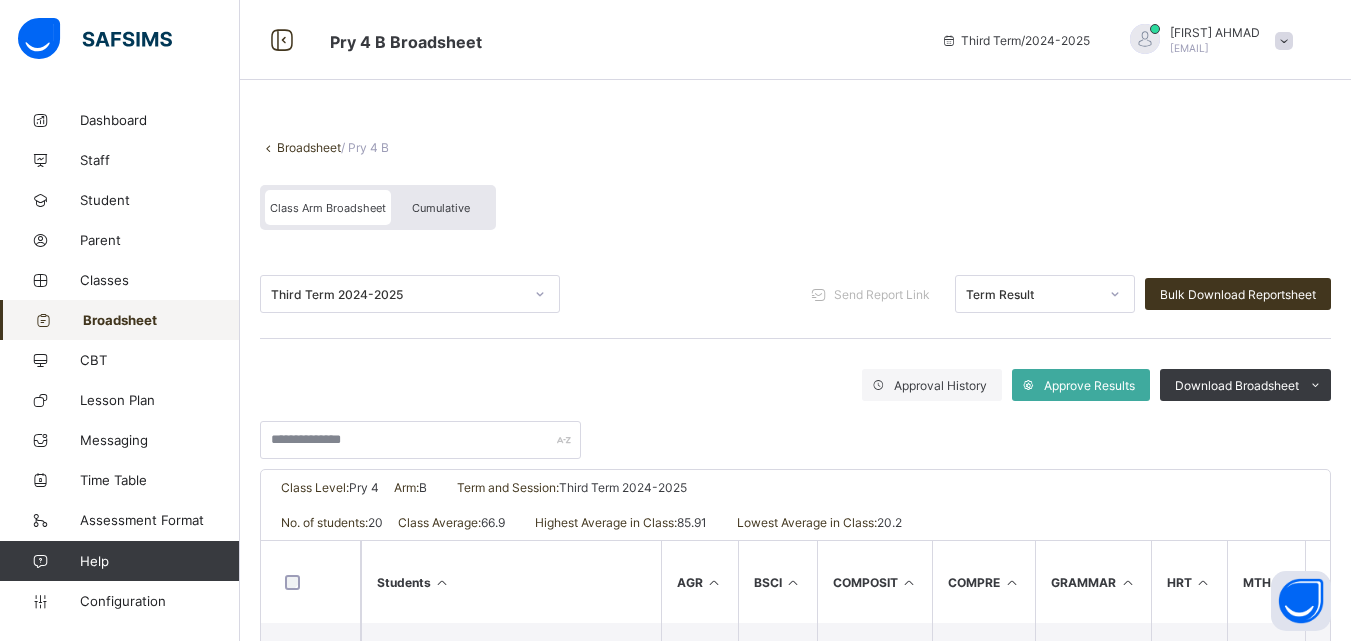 click on "Broadsheet" at bounding box center [309, 147] 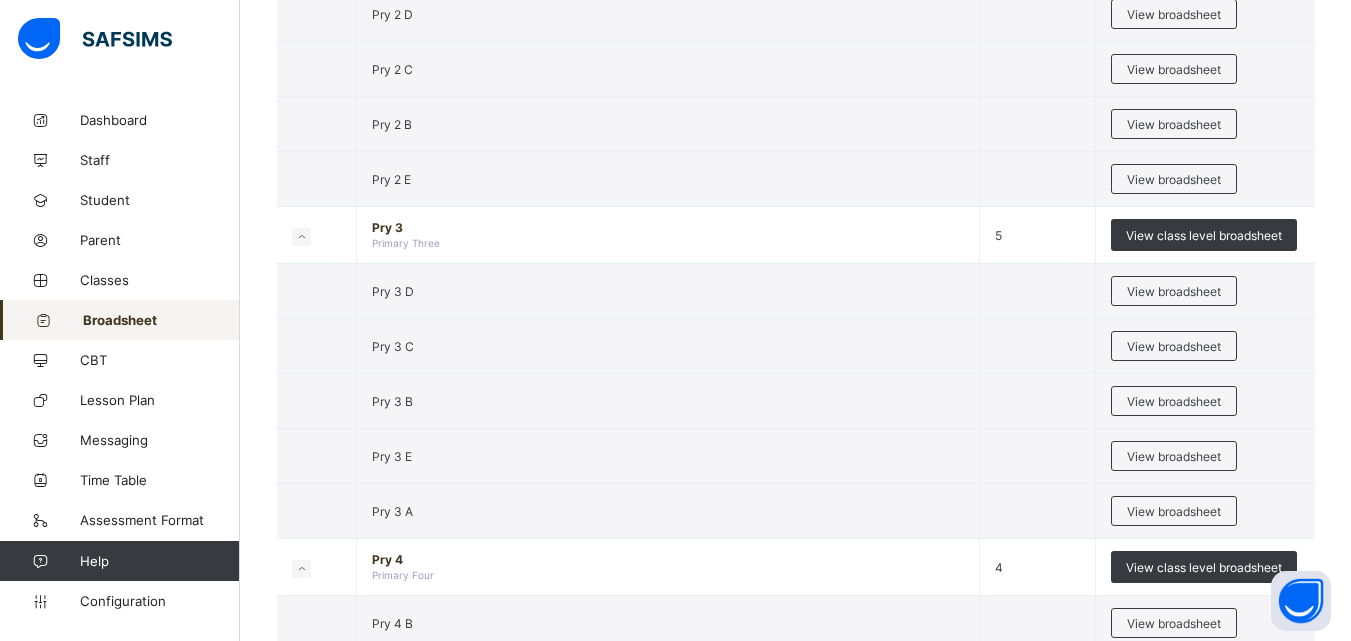 scroll, scrollTop: 2800, scrollLeft: 0, axis: vertical 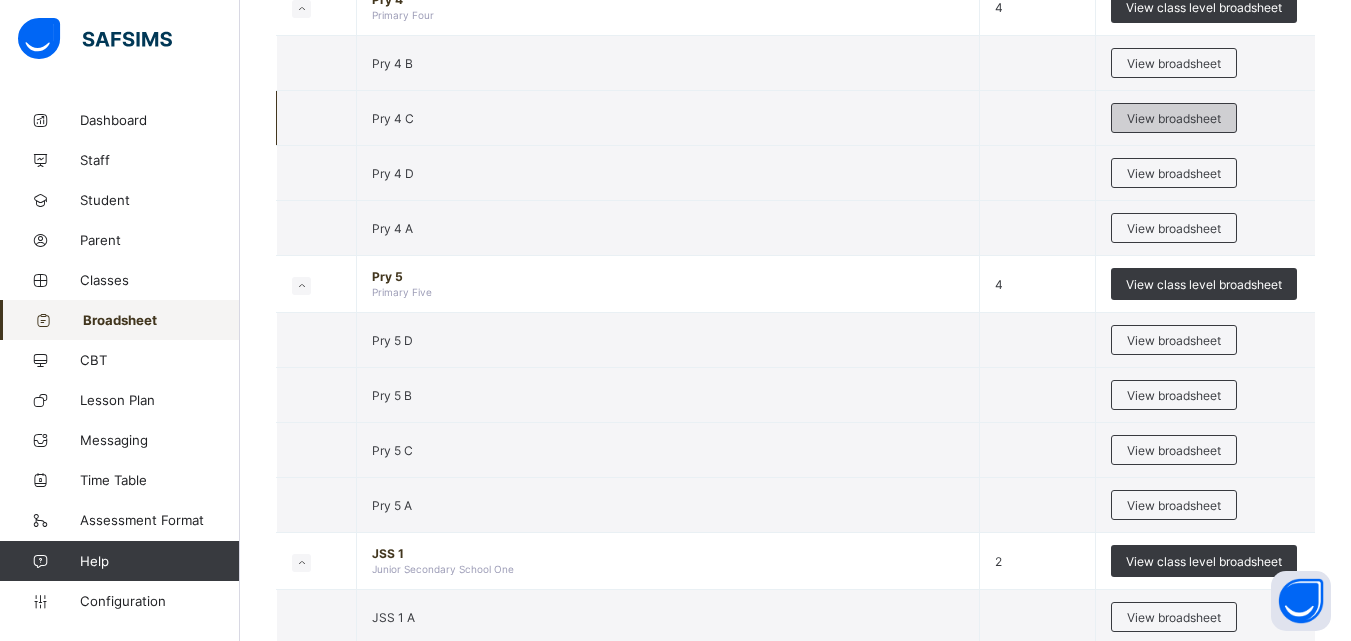 click on "View broadsheet" at bounding box center [1174, 118] 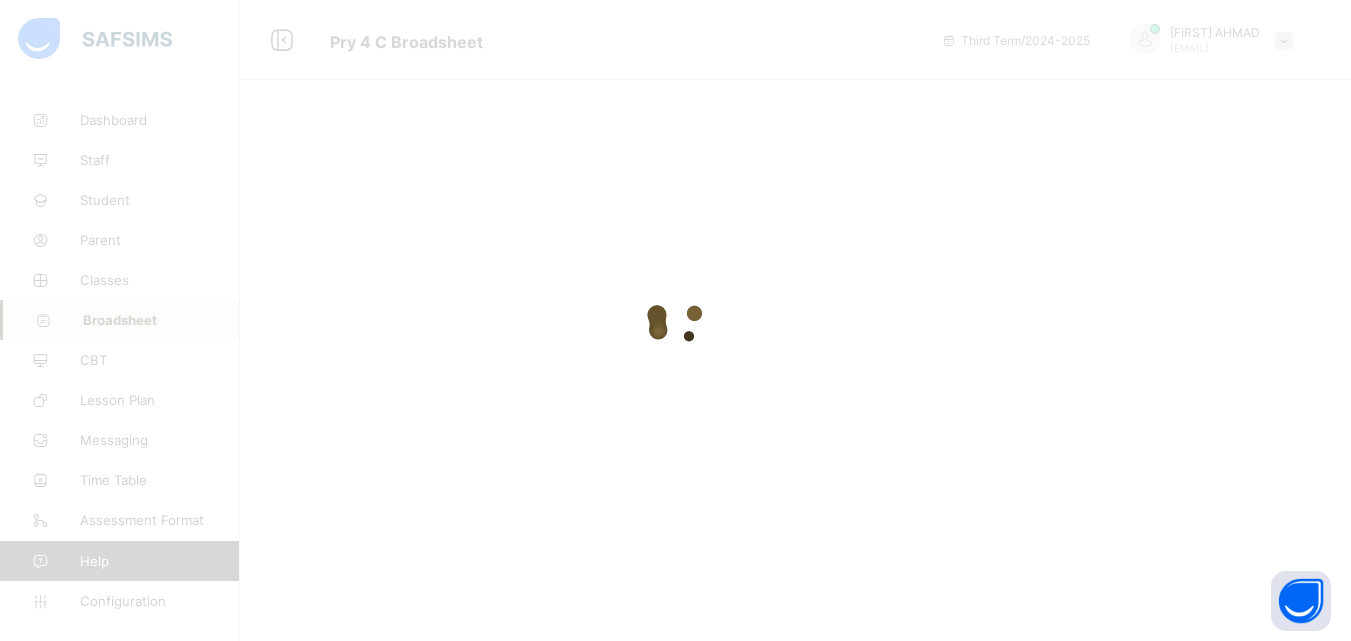 scroll, scrollTop: 0, scrollLeft: 0, axis: both 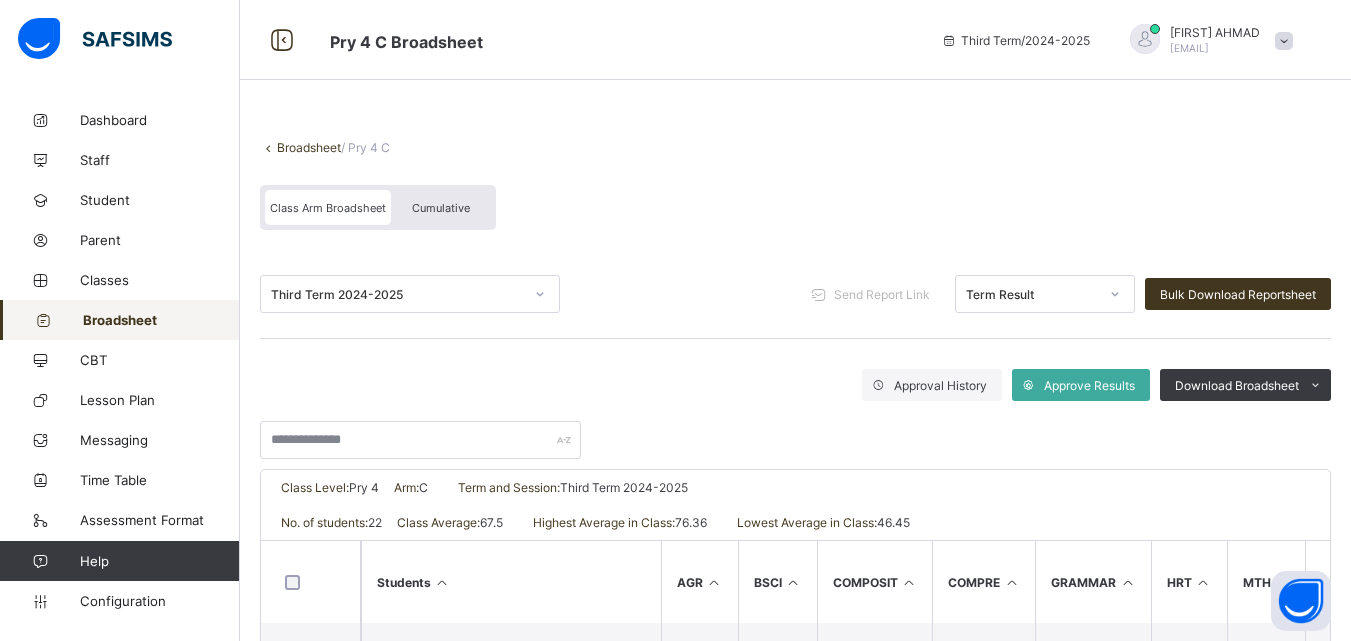 click on "Broadsheet" at bounding box center [309, 147] 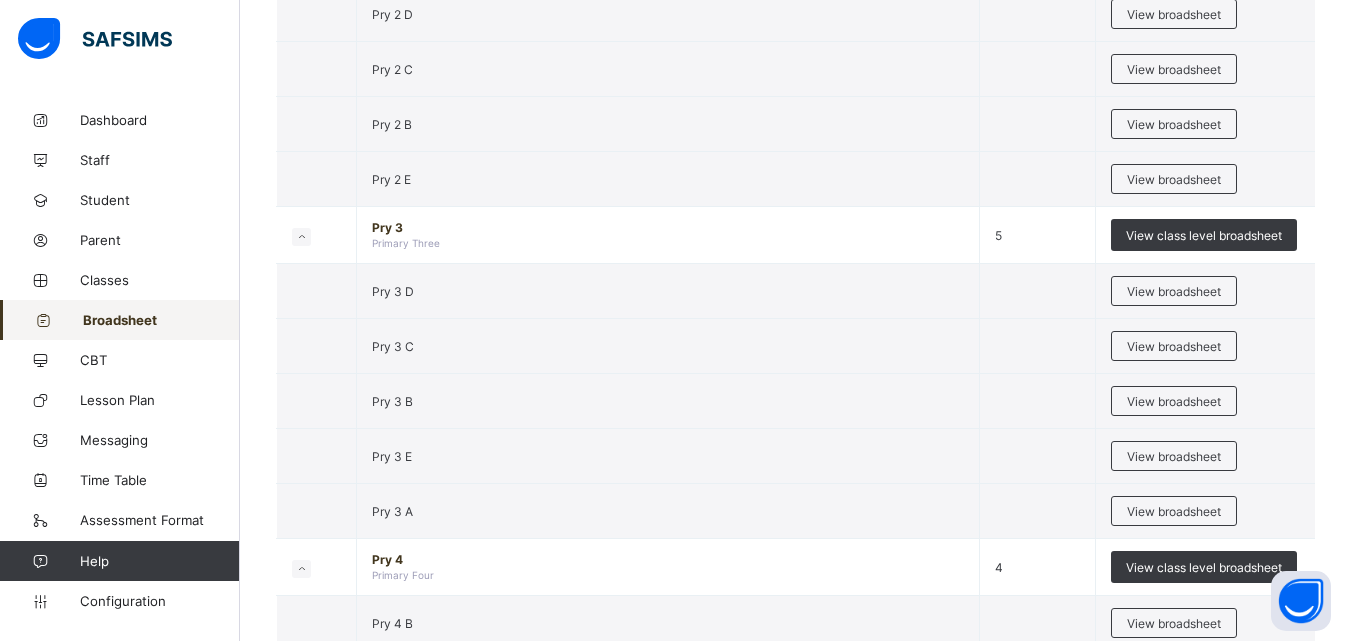scroll, scrollTop: 2800, scrollLeft: 0, axis: vertical 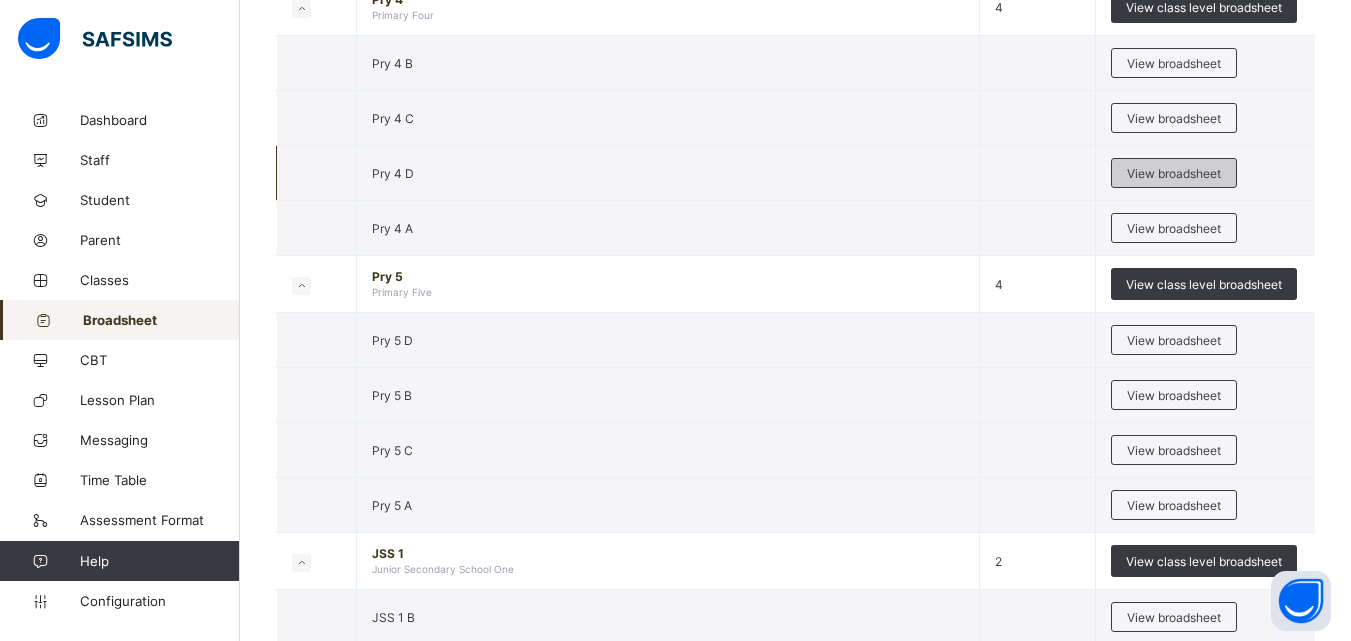 click on "View broadsheet" at bounding box center (1174, 173) 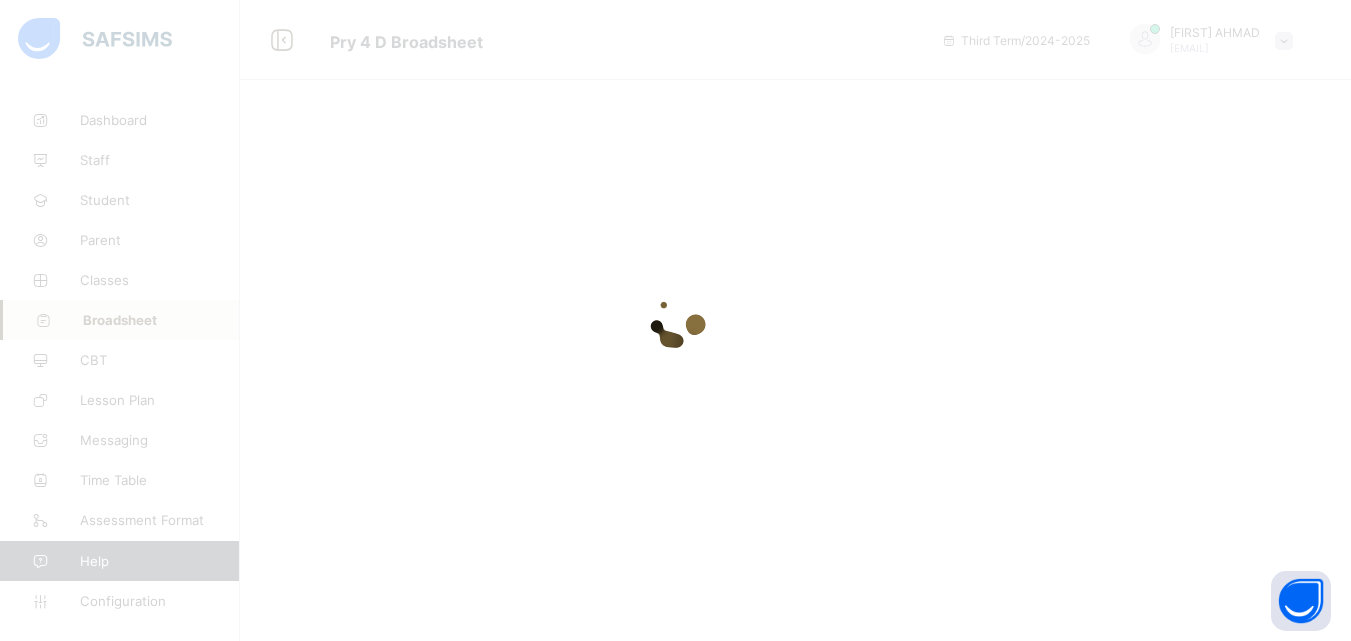 scroll, scrollTop: 0, scrollLeft: 0, axis: both 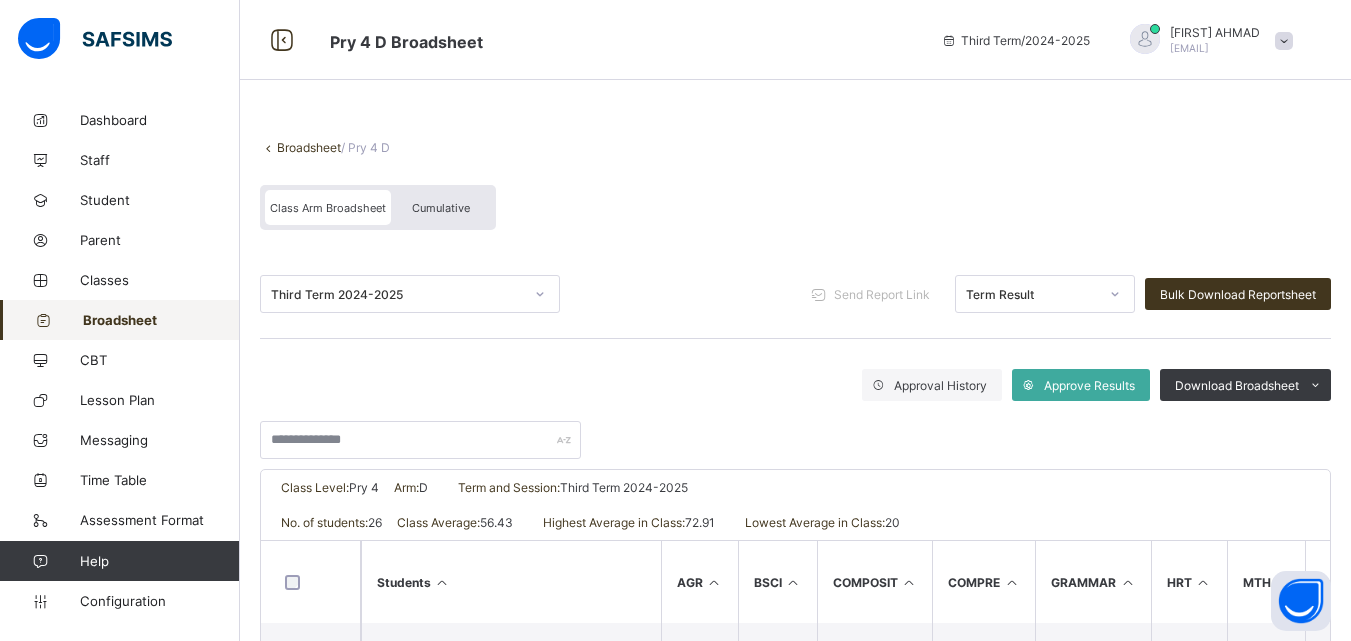 click on "Broadsheet" at bounding box center (309, 147) 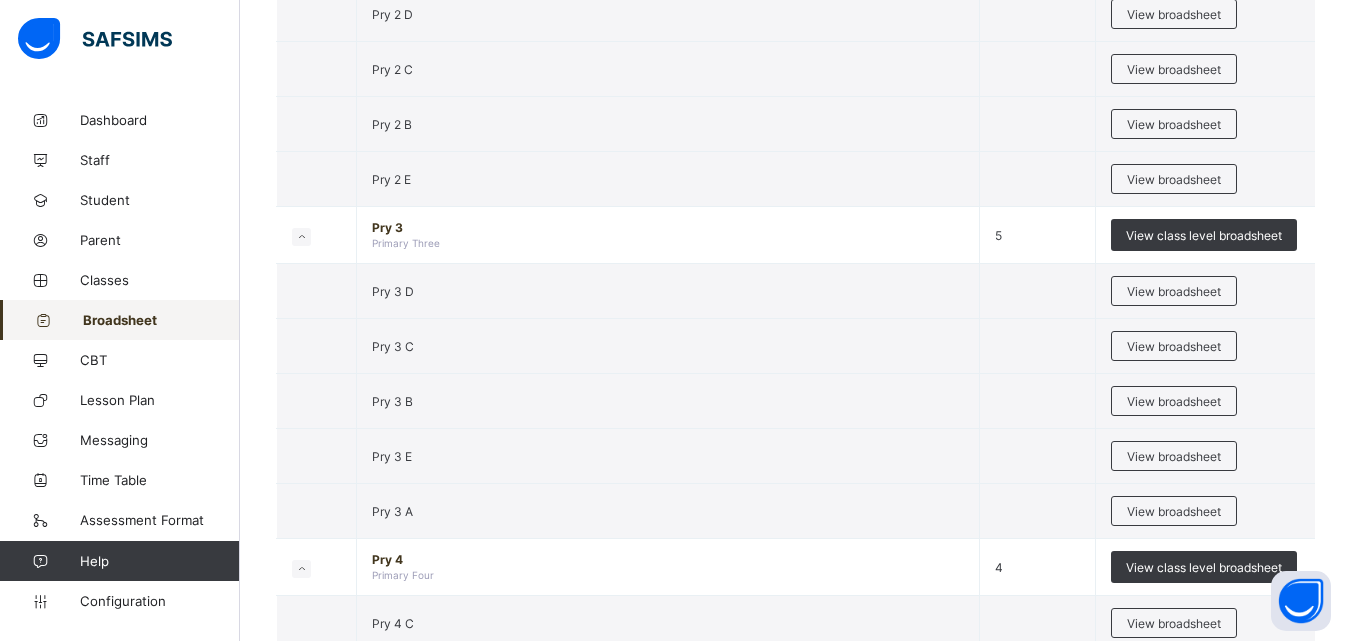 scroll, scrollTop: 2800, scrollLeft: 0, axis: vertical 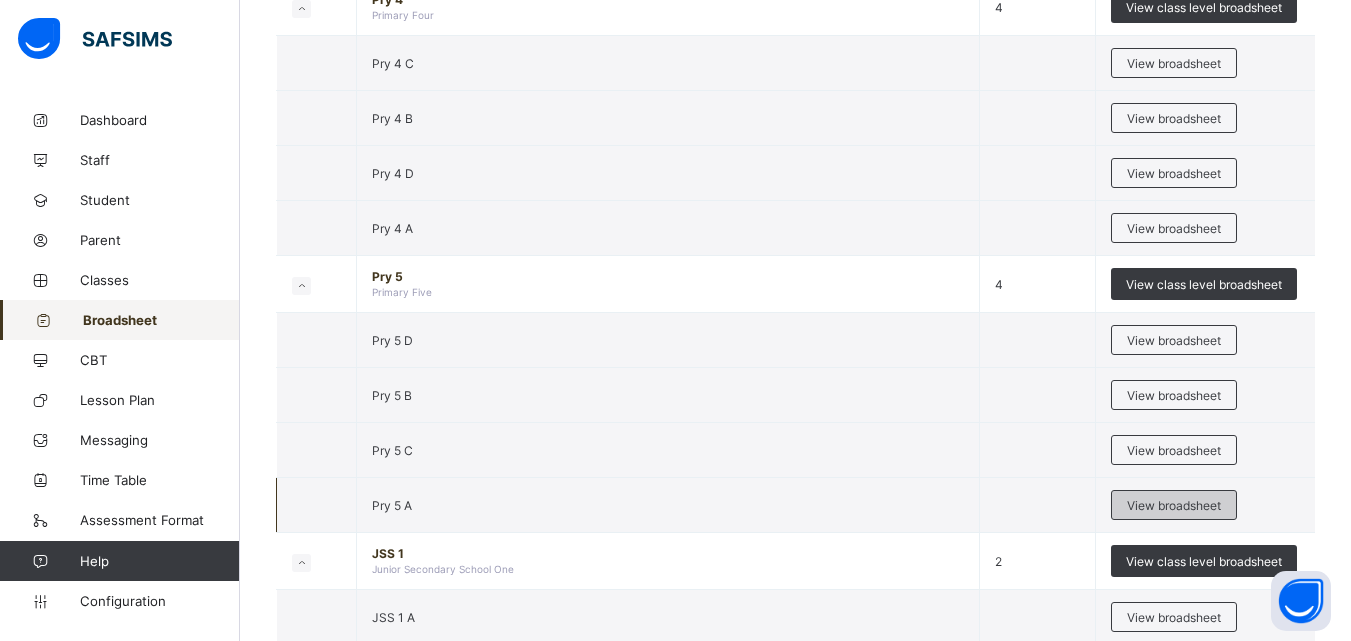 click on "View broadsheet" at bounding box center [1174, 505] 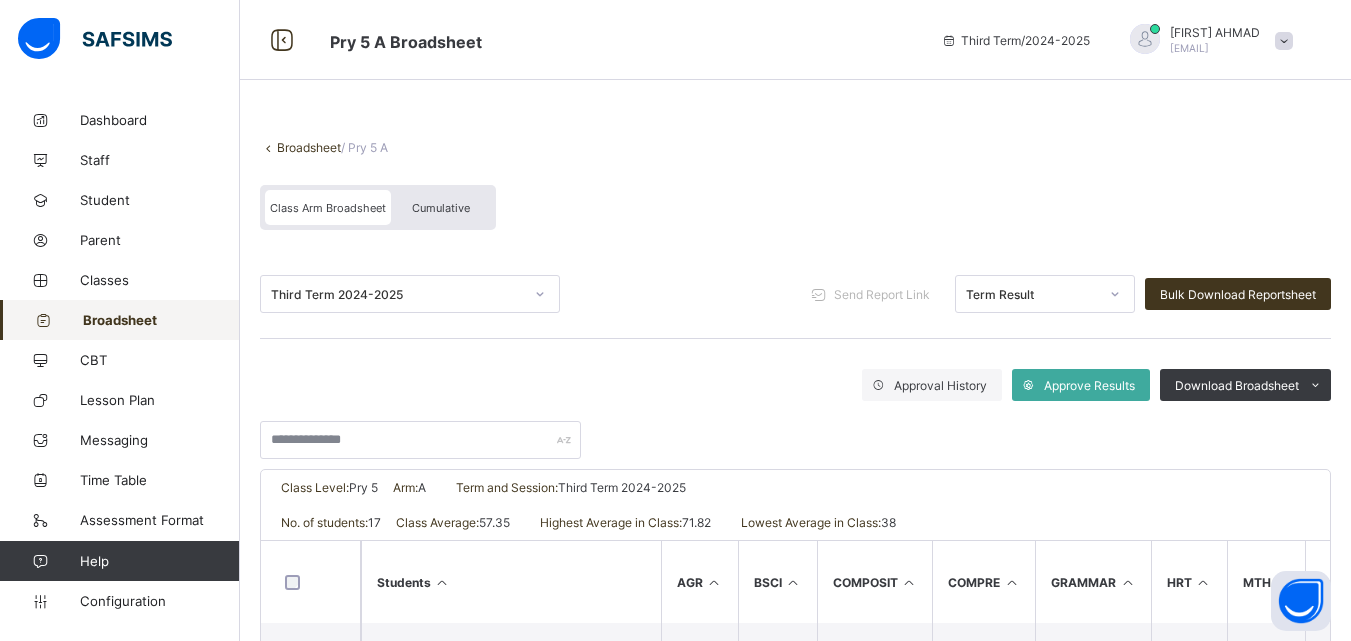 click on "Broadsheet" at bounding box center [309, 147] 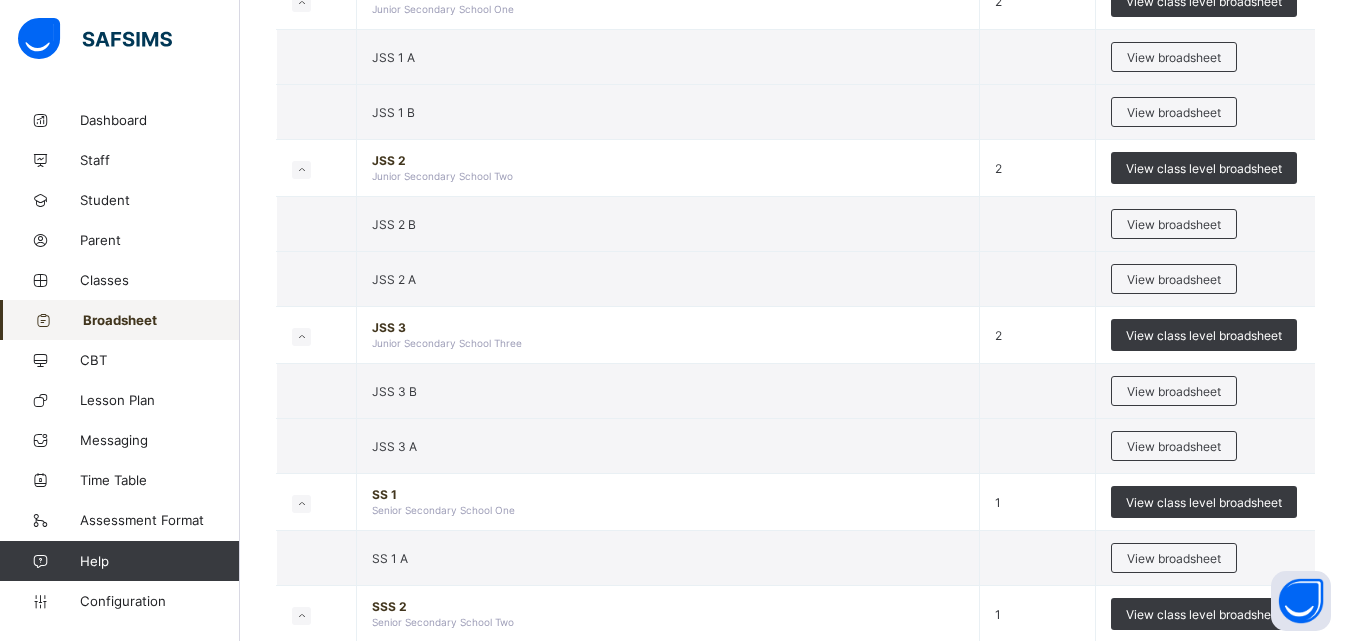 scroll, scrollTop: 2800, scrollLeft: 0, axis: vertical 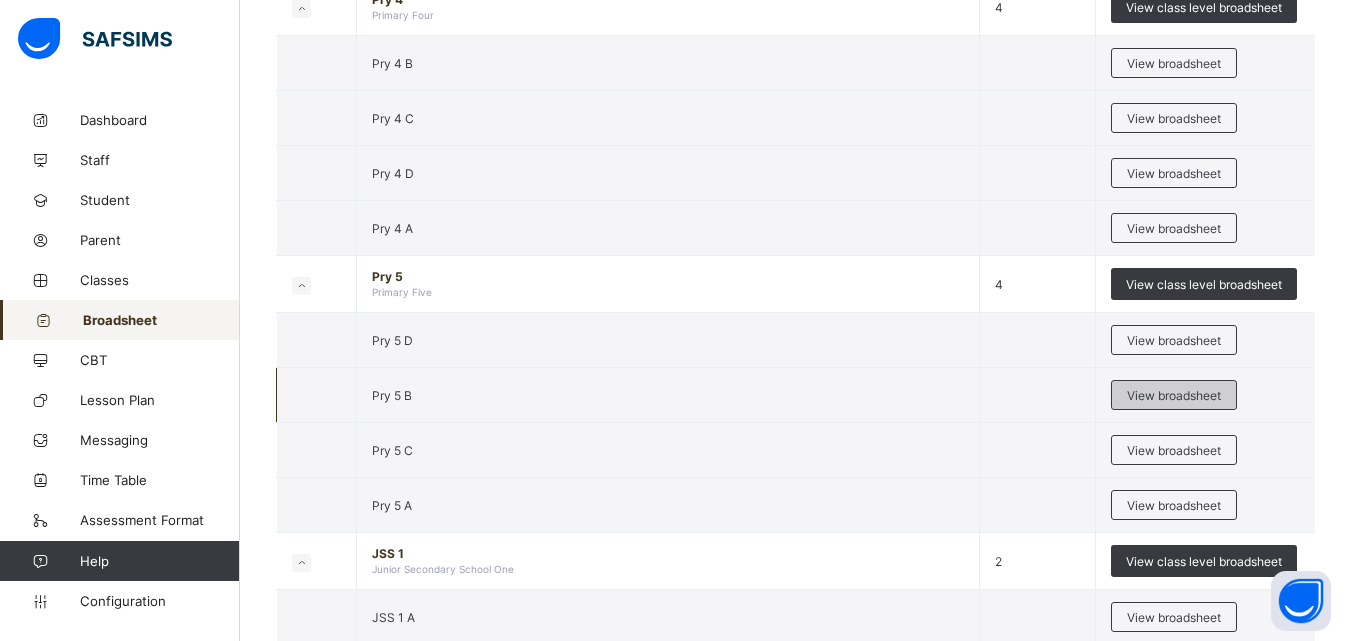 click on "View broadsheet" at bounding box center (1174, 395) 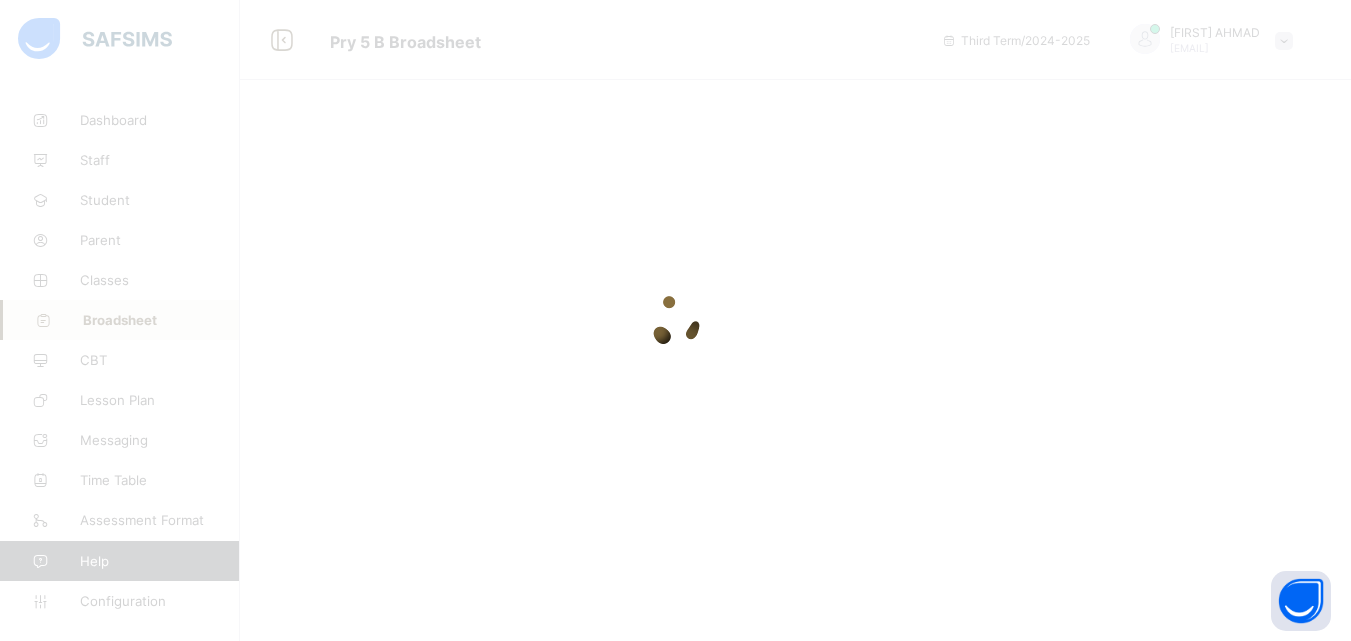 scroll, scrollTop: 0, scrollLeft: 0, axis: both 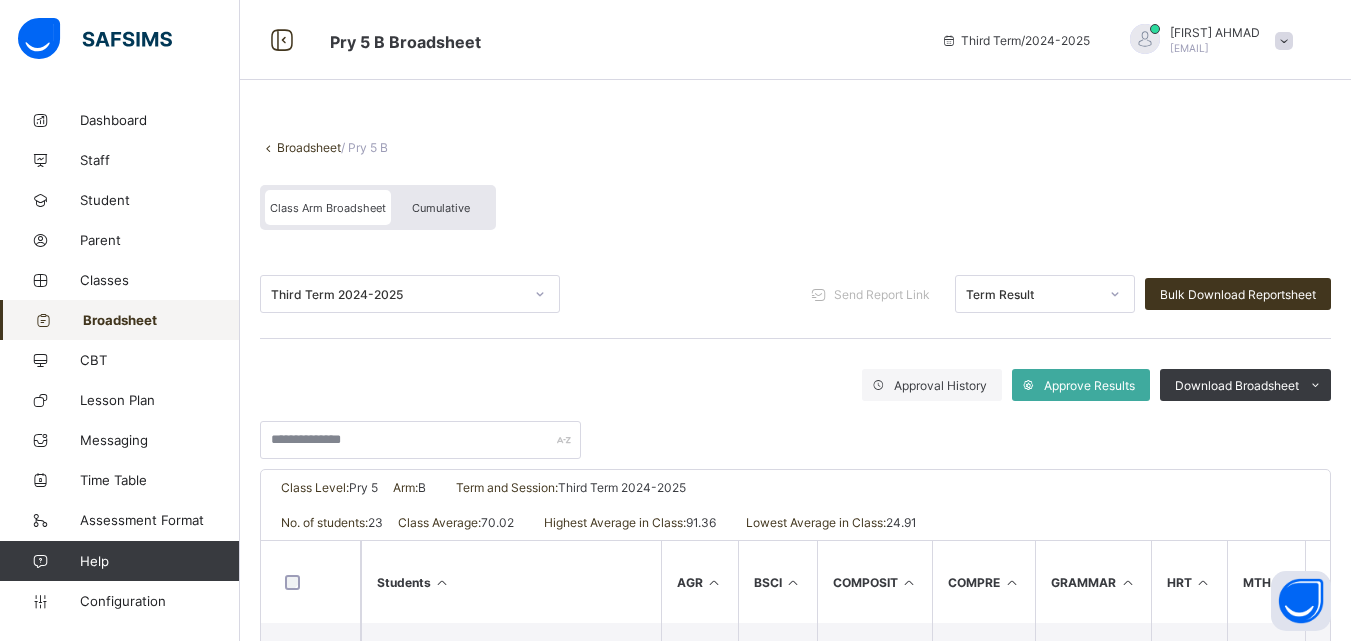 click on "Broadsheet" at bounding box center (309, 147) 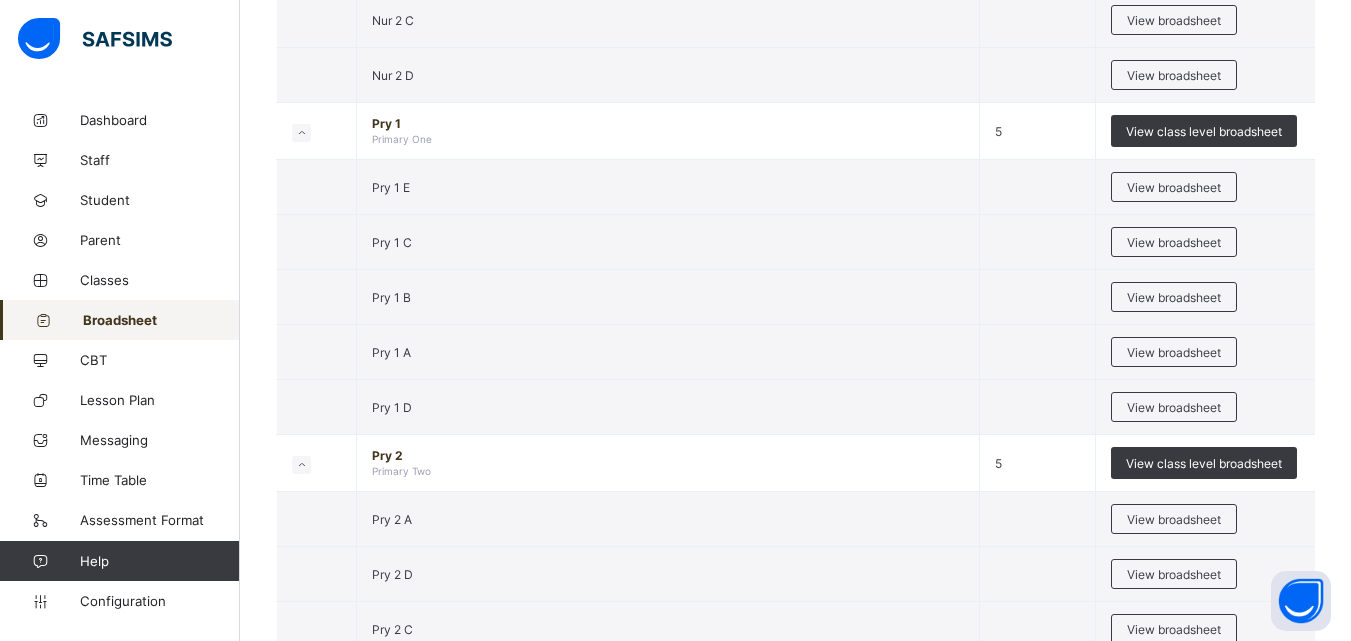 scroll, scrollTop: 2800, scrollLeft: 0, axis: vertical 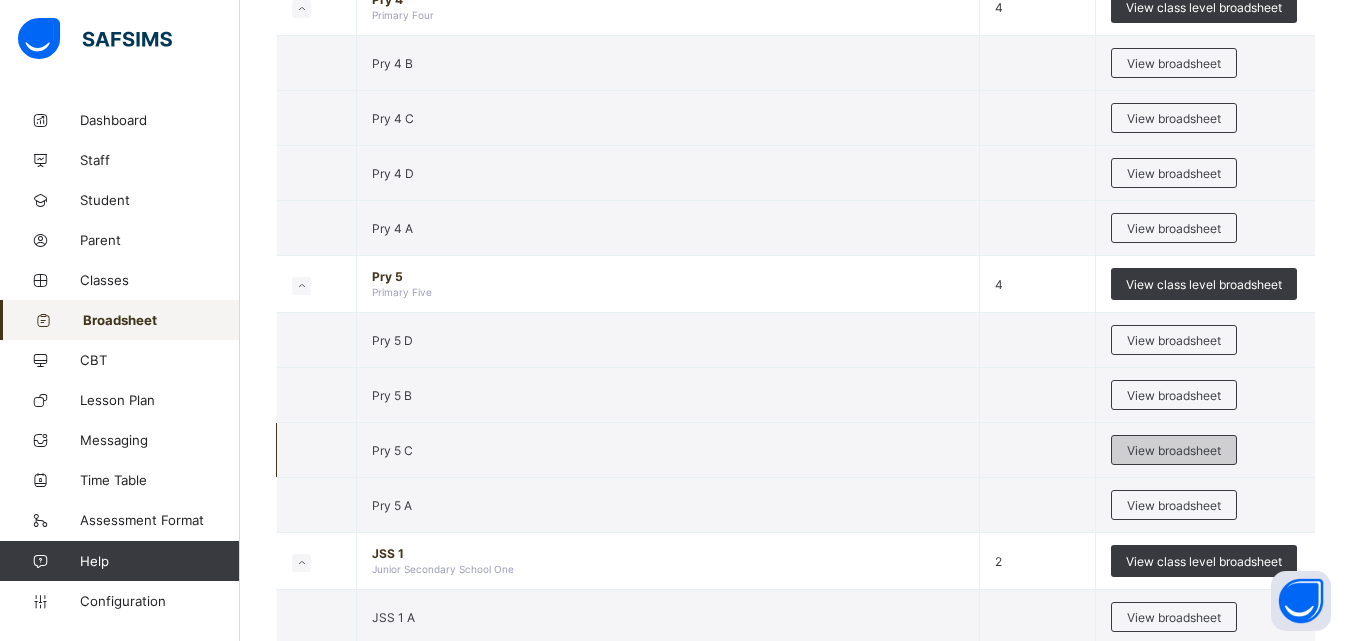 click on "View broadsheet" at bounding box center (1174, 450) 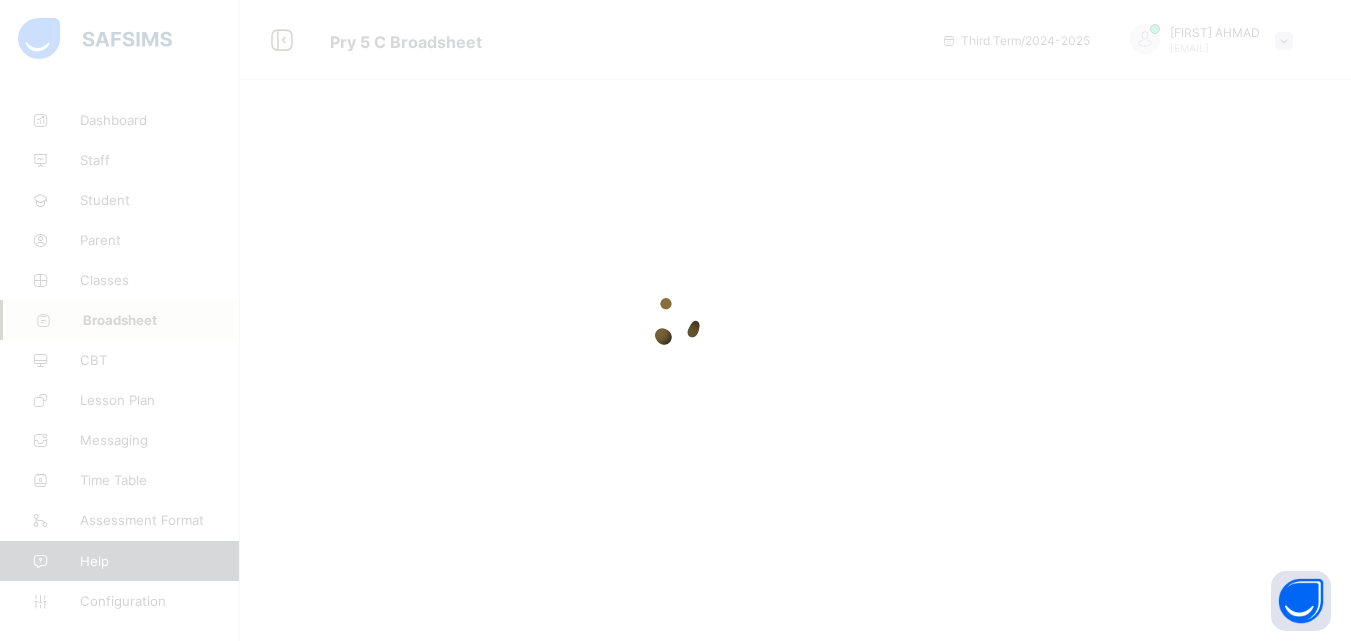 scroll, scrollTop: 0, scrollLeft: 0, axis: both 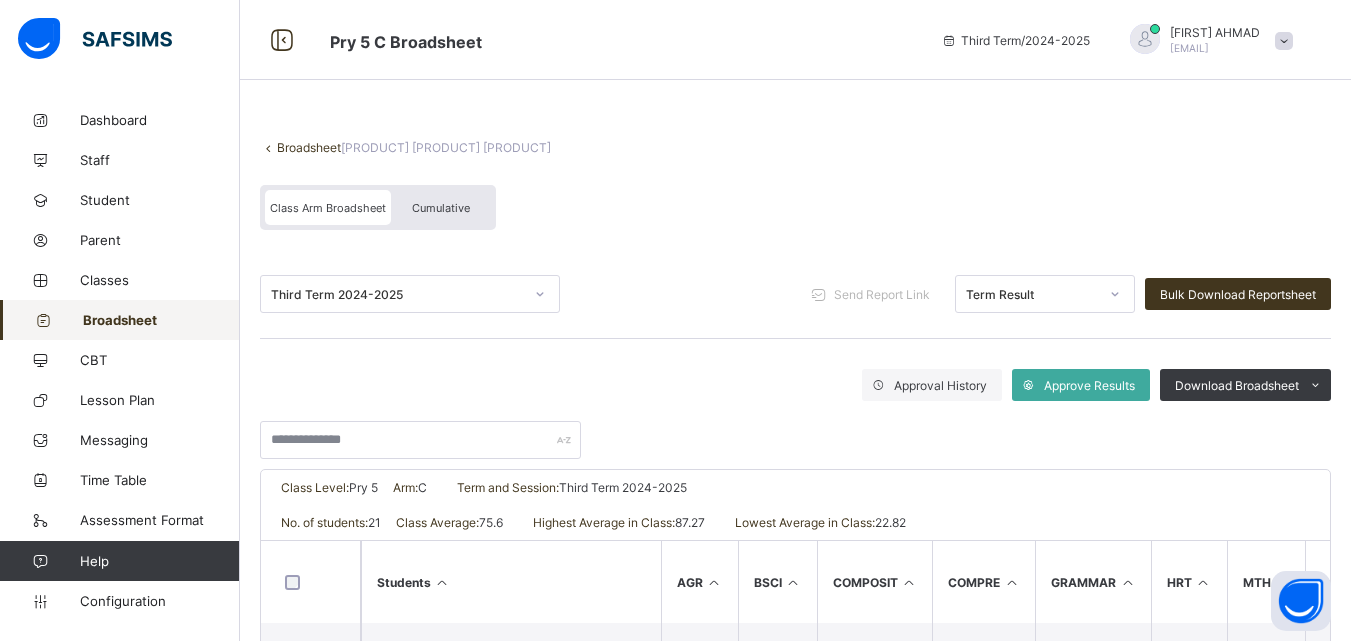 click on "Broadsheet" at bounding box center [309, 147] 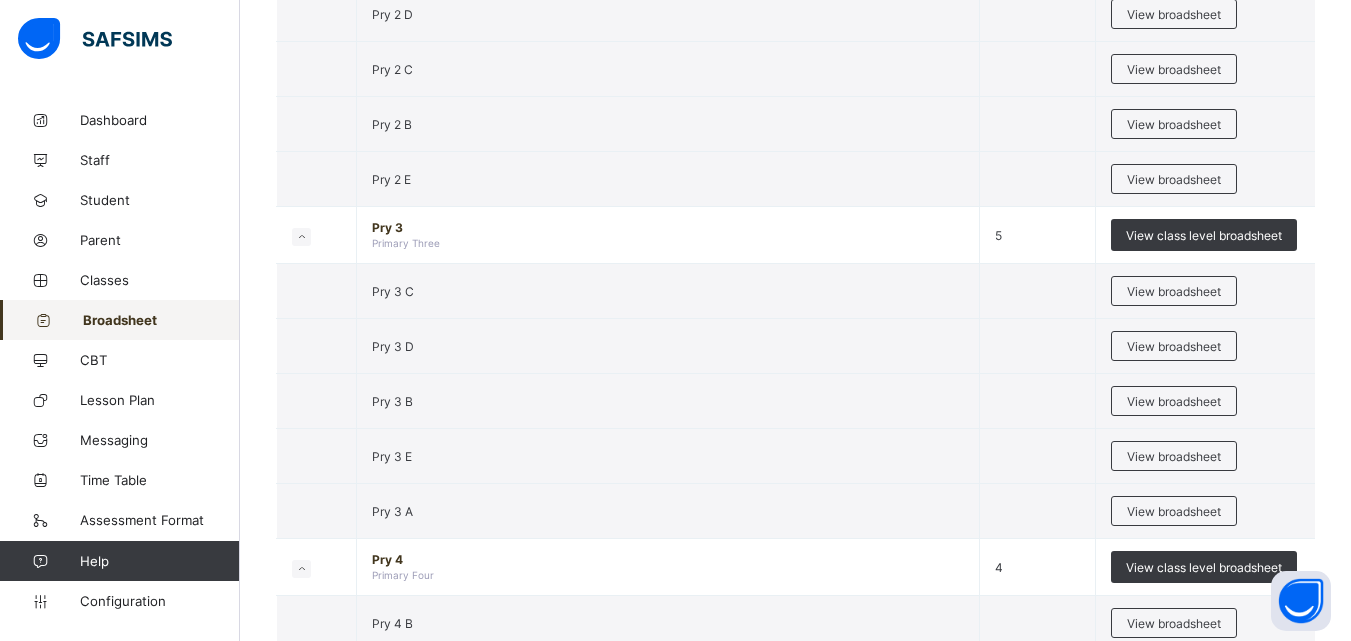 scroll, scrollTop: 2800, scrollLeft: 0, axis: vertical 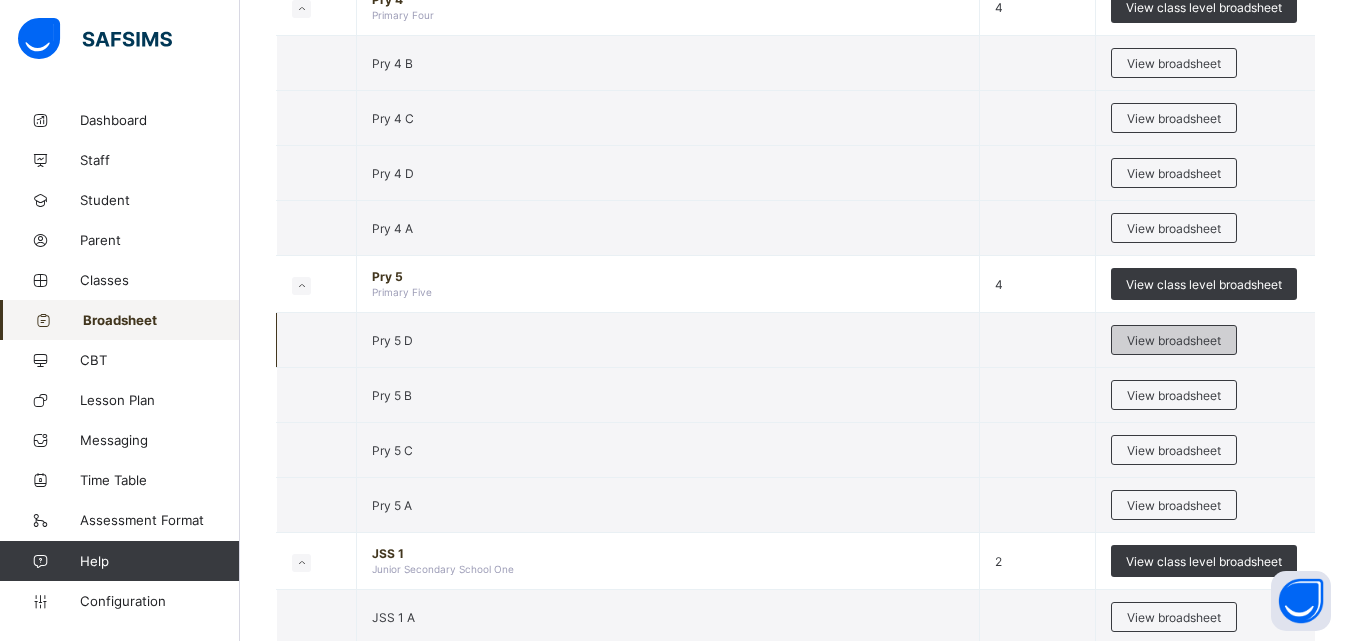click on "View broadsheet" at bounding box center [1174, 340] 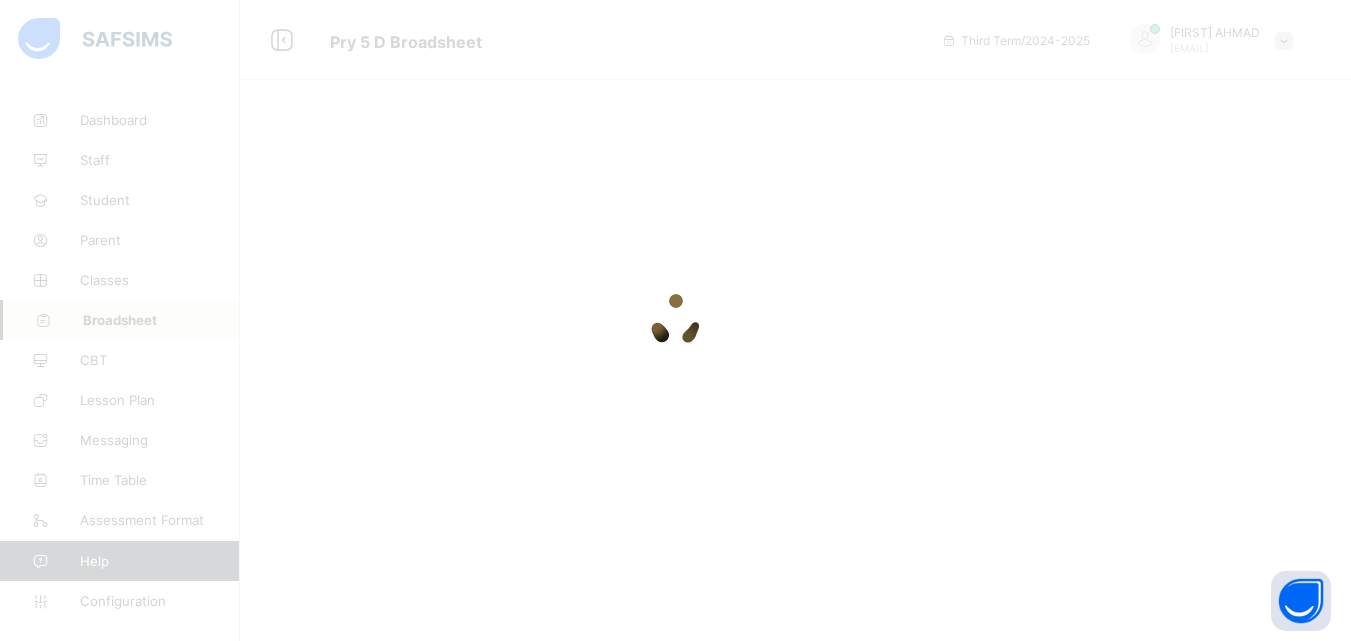 scroll, scrollTop: 0, scrollLeft: 0, axis: both 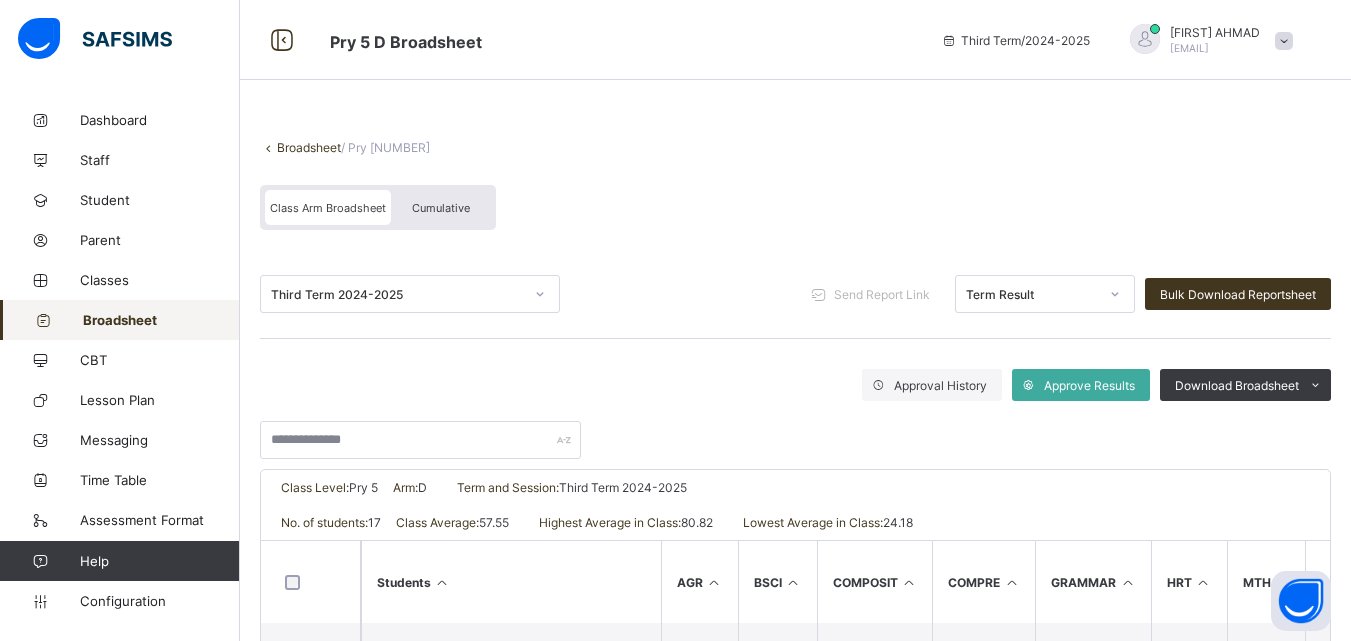 click on "Broadsheet" at bounding box center (309, 147) 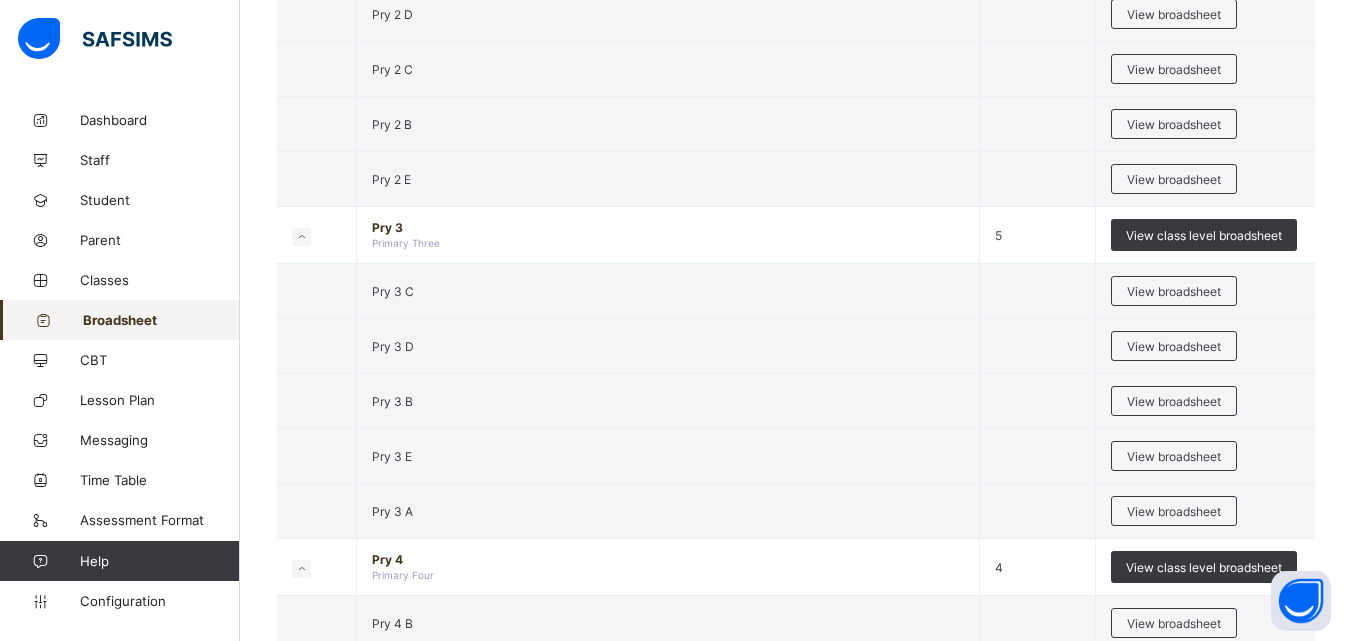 scroll, scrollTop: 2800, scrollLeft: 0, axis: vertical 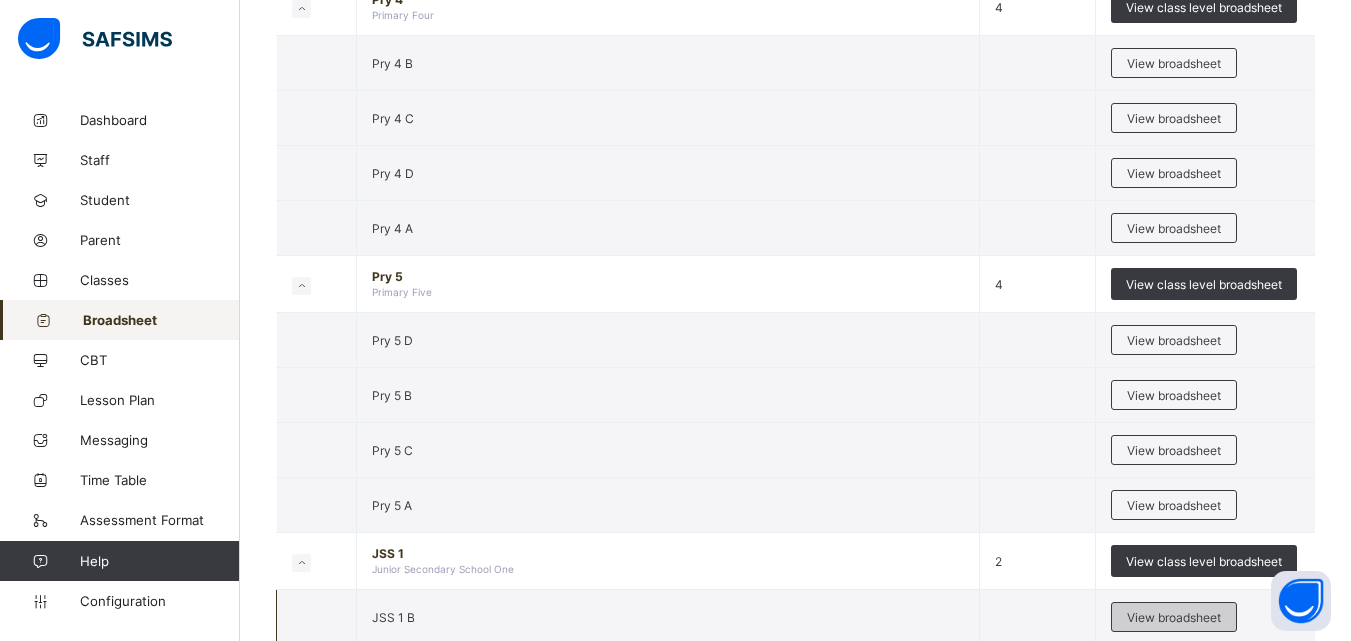 click on "View broadsheet" at bounding box center [1174, 617] 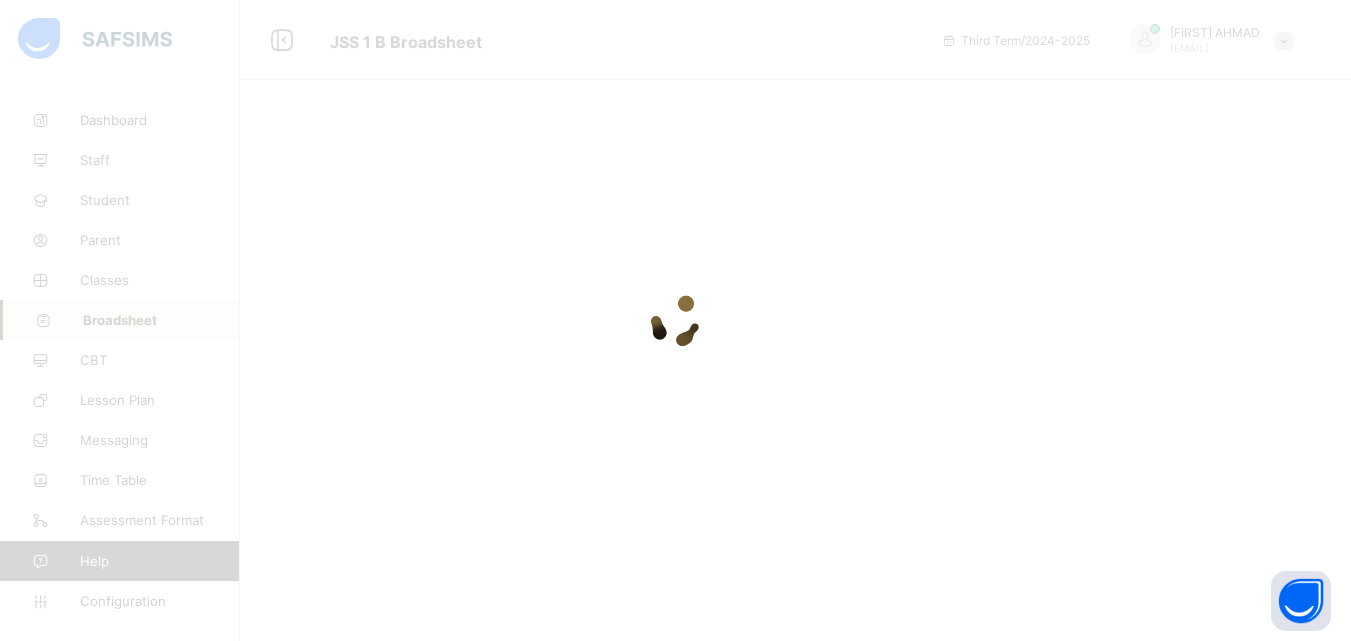 scroll, scrollTop: 0, scrollLeft: 0, axis: both 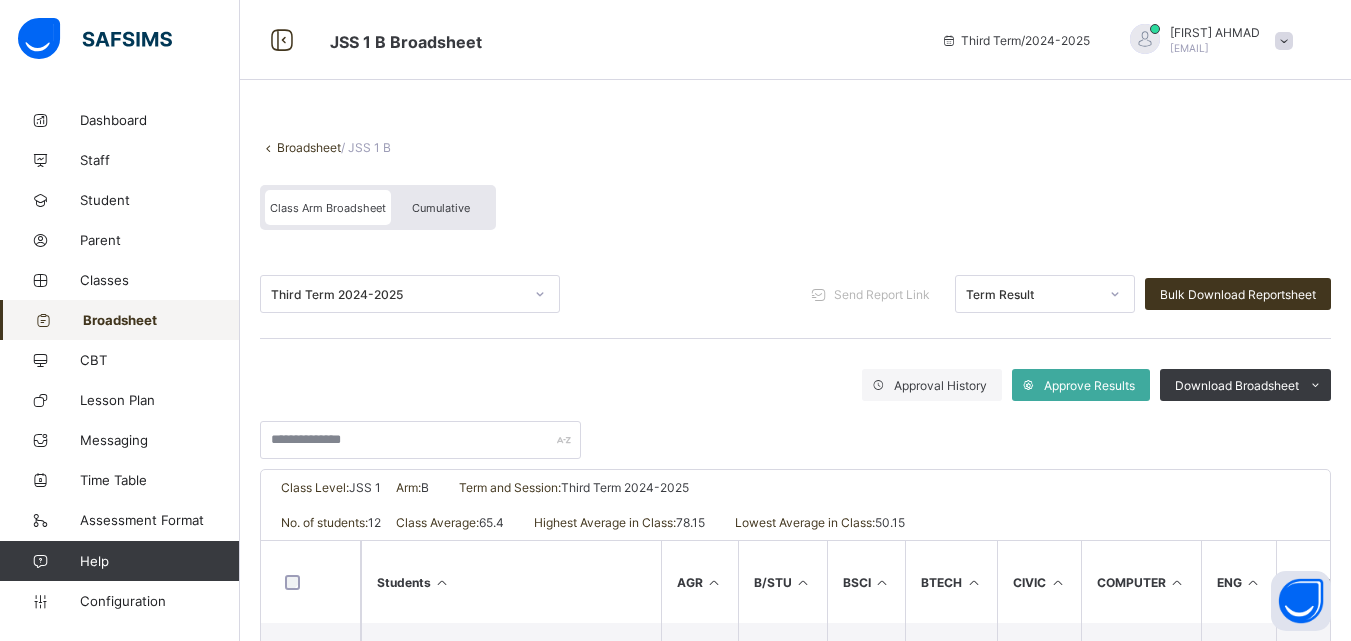 click on "Broadsheet" at bounding box center (309, 147) 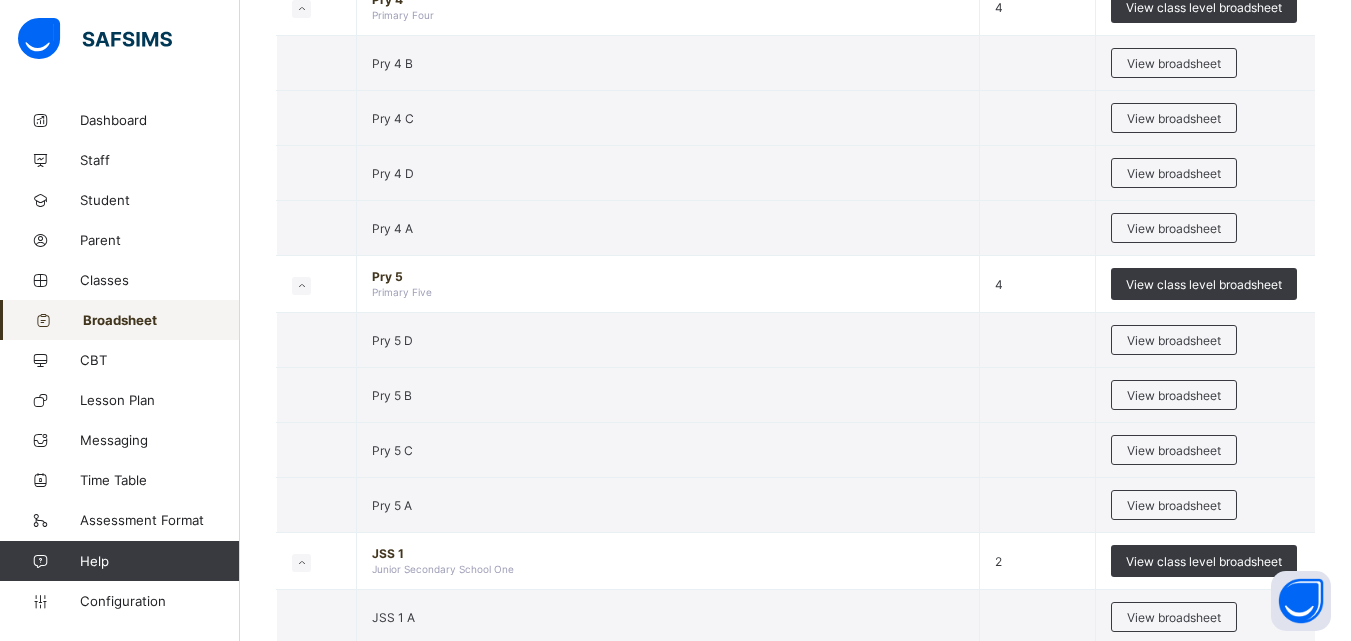 scroll, scrollTop: 3360, scrollLeft: 0, axis: vertical 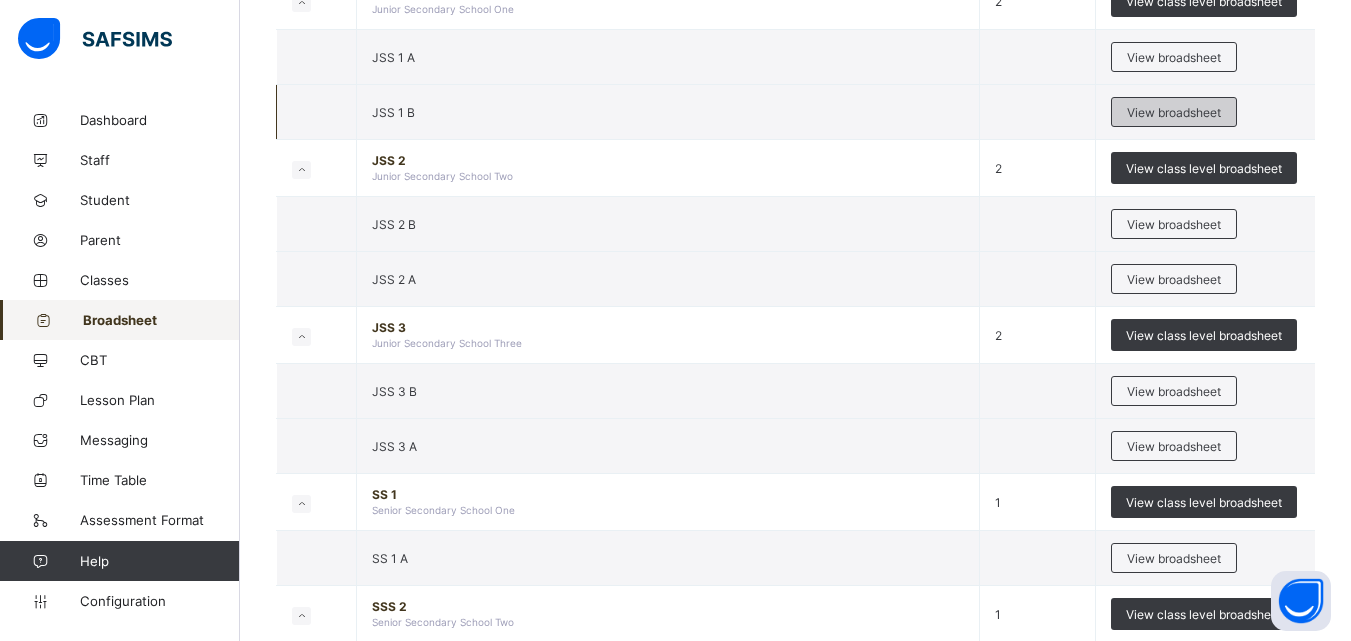 click on "View broadsheet" at bounding box center (1174, 112) 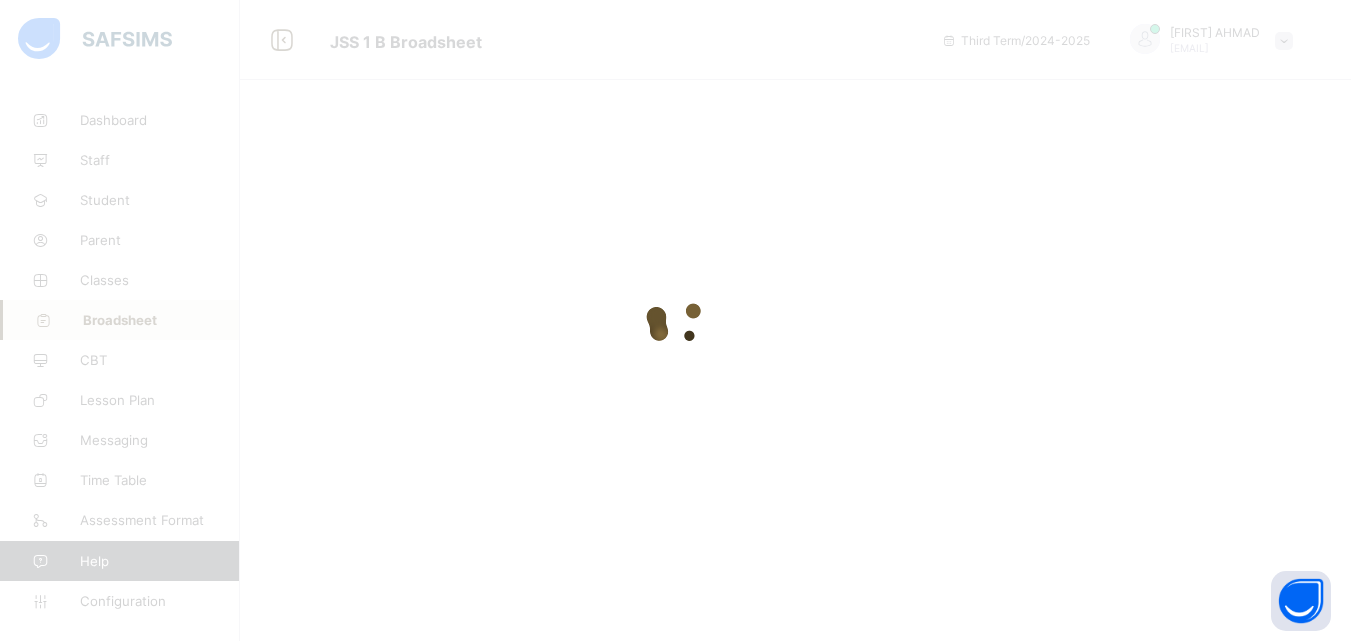 scroll, scrollTop: 0, scrollLeft: 0, axis: both 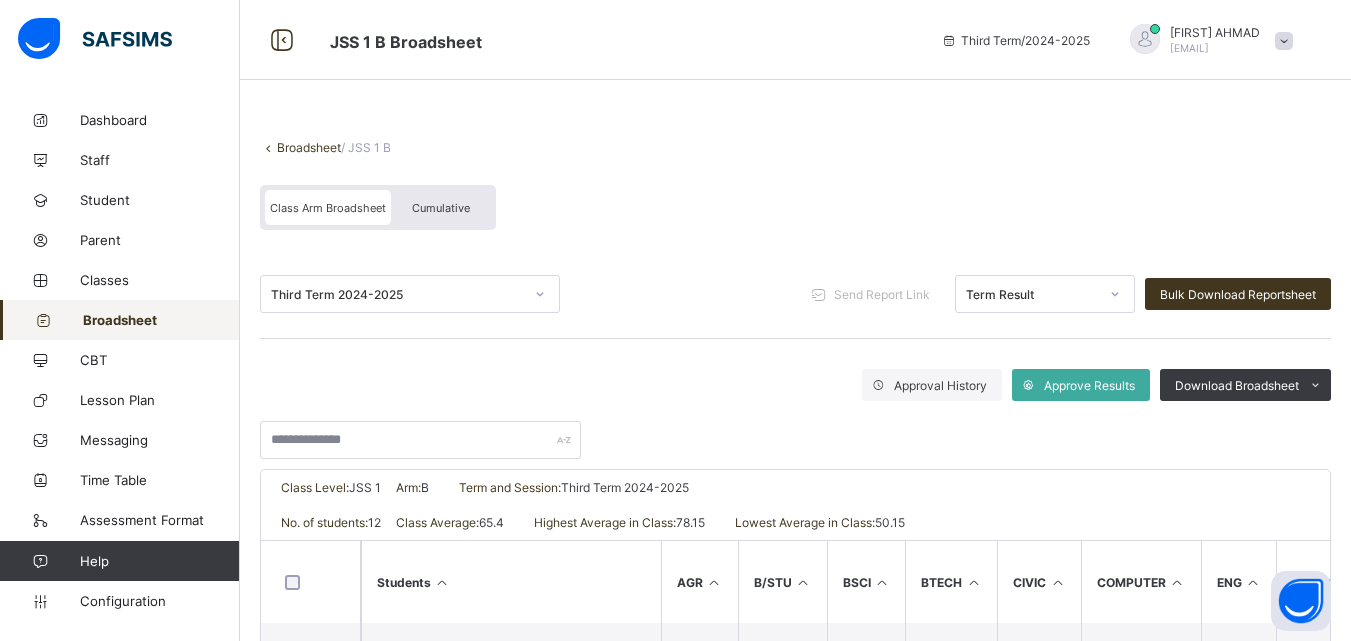 click on "Broadsheet" at bounding box center [309, 147] 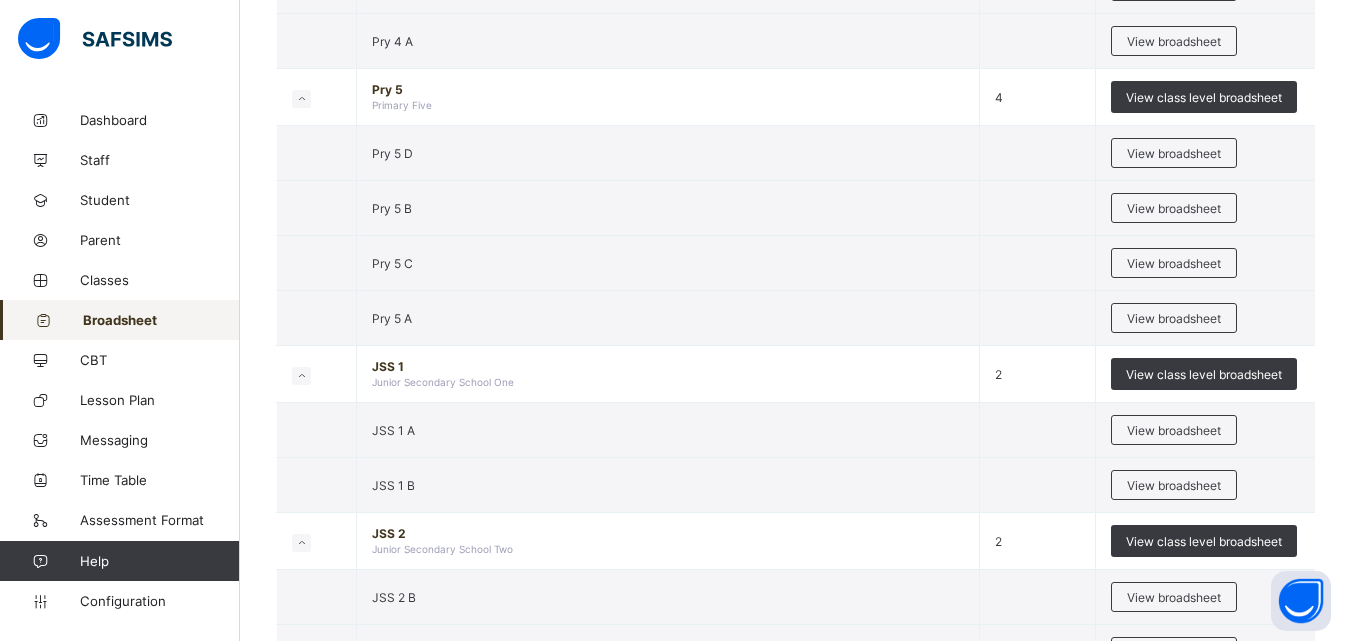 scroll, scrollTop: 3467, scrollLeft: 0, axis: vertical 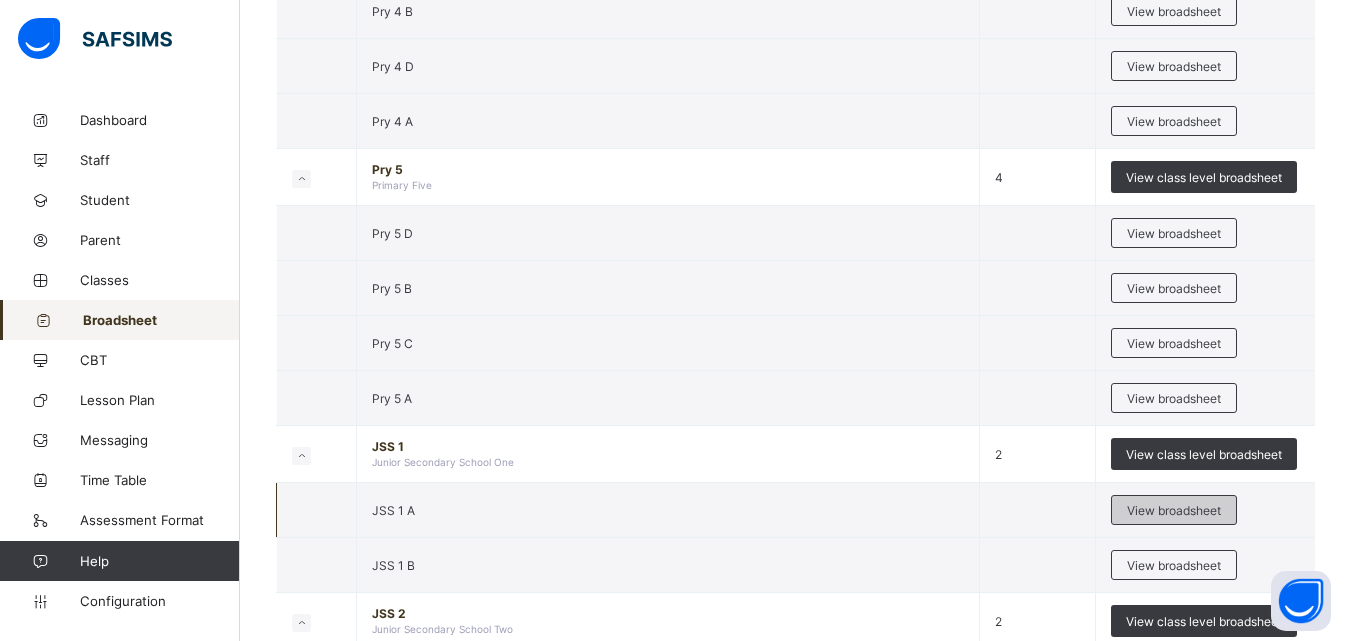 click on "View broadsheet" at bounding box center [1174, 510] 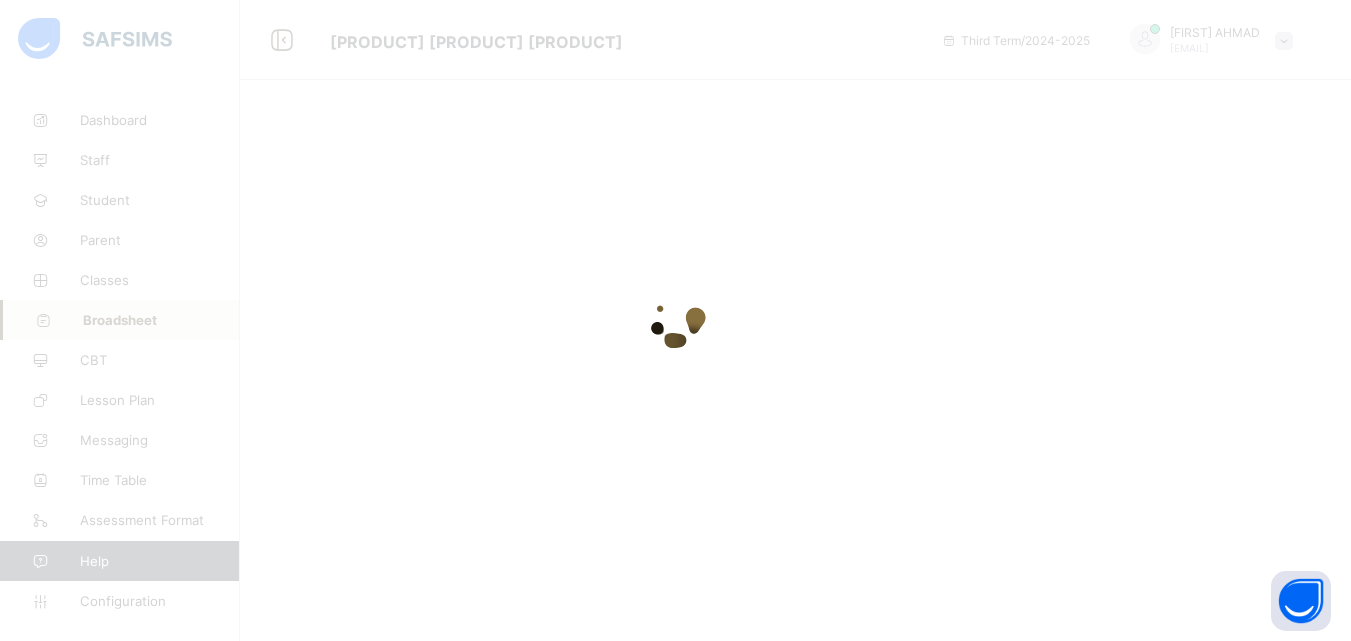 scroll, scrollTop: 0, scrollLeft: 0, axis: both 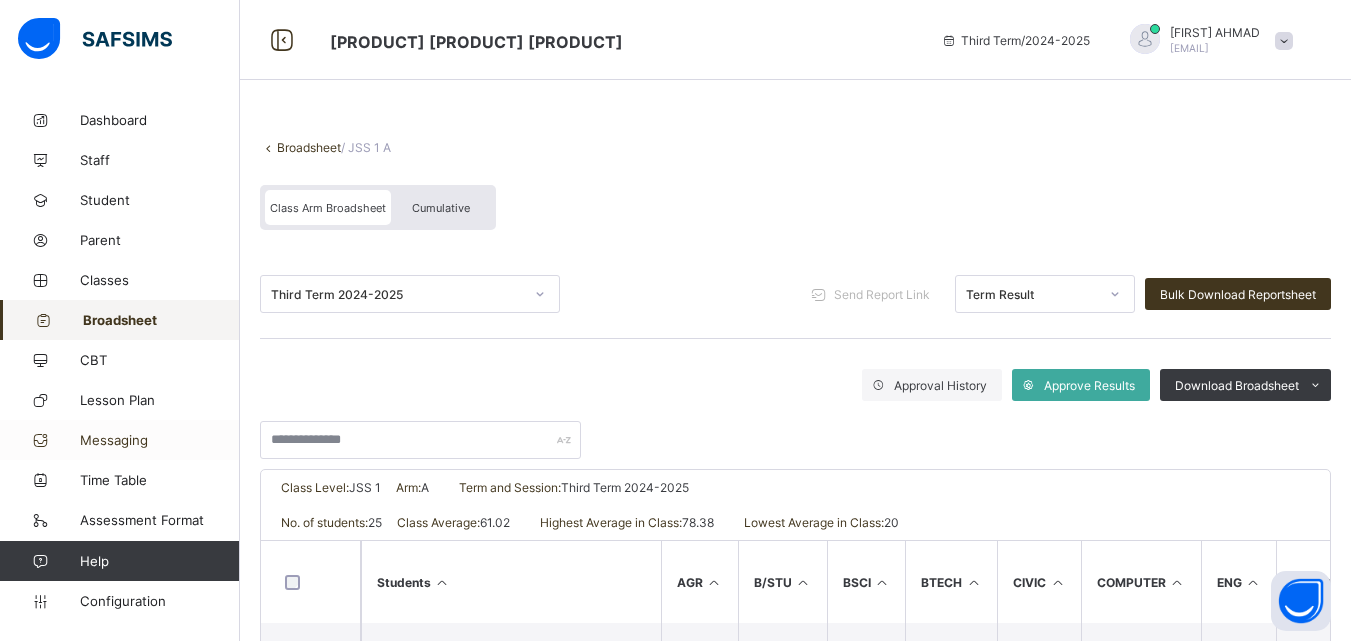 click on "Messaging" at bounding box center [120, 440] 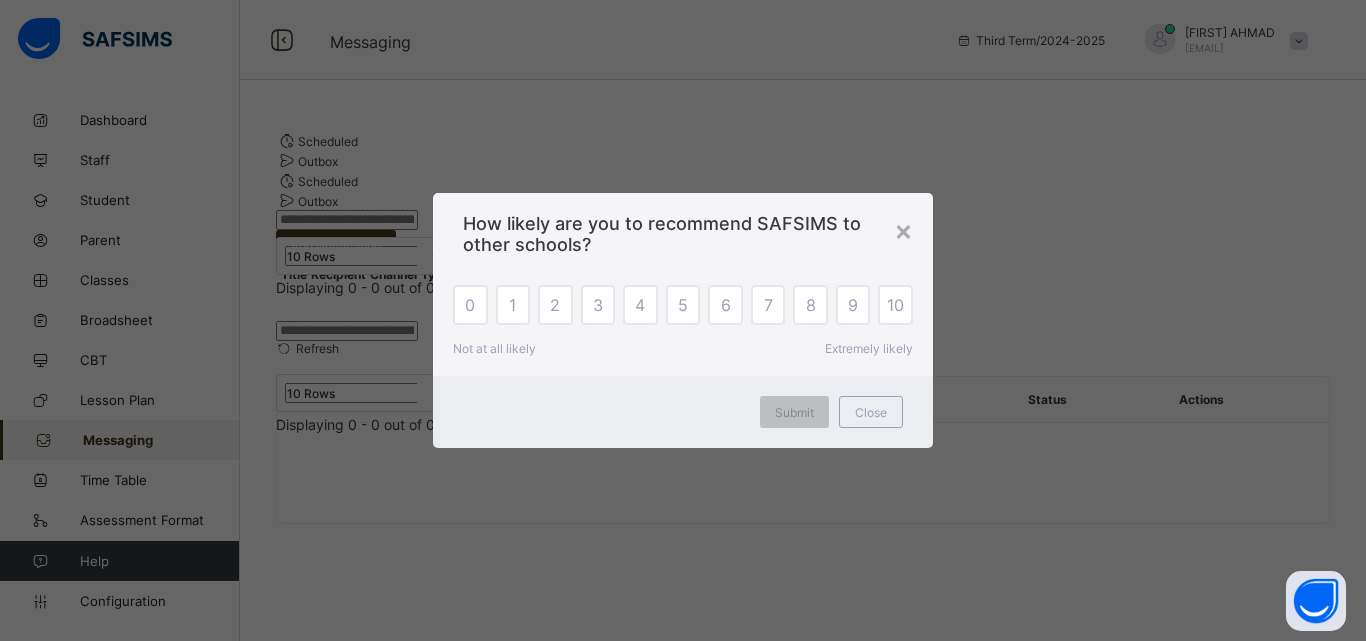 click on "× How likely are you to recommend SAFSIMS to other schools? 0 1 2 3 4 5 6 7 8 9 10 Not at all likely Extremely likely Submit Close" at bounding box center (683, 320) 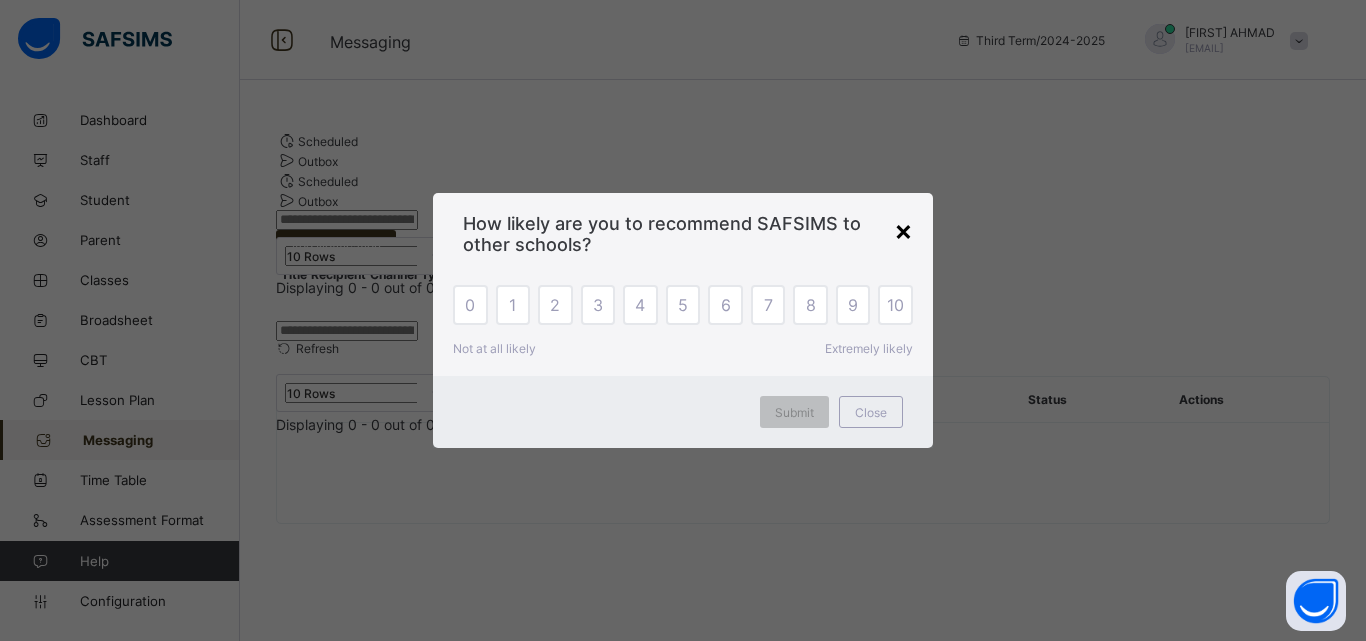 click on "×" at bounding box center [903, 230] 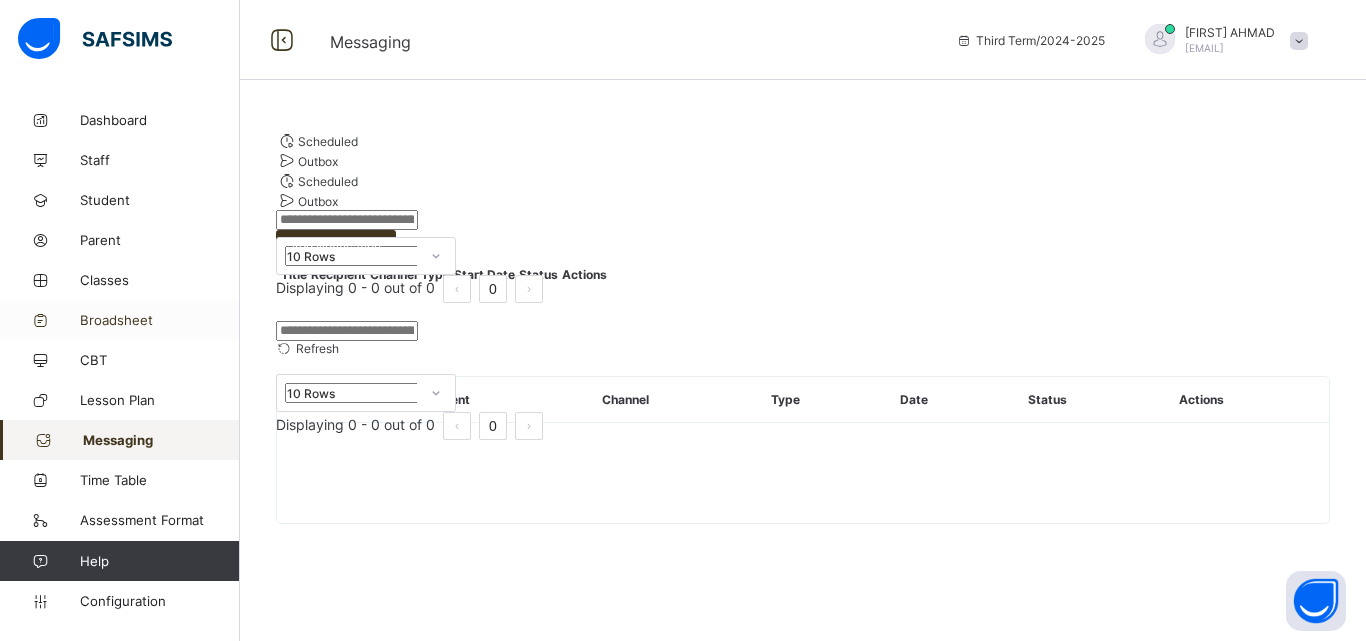 click on "Broadsheet" at bounding box center (160, 320) 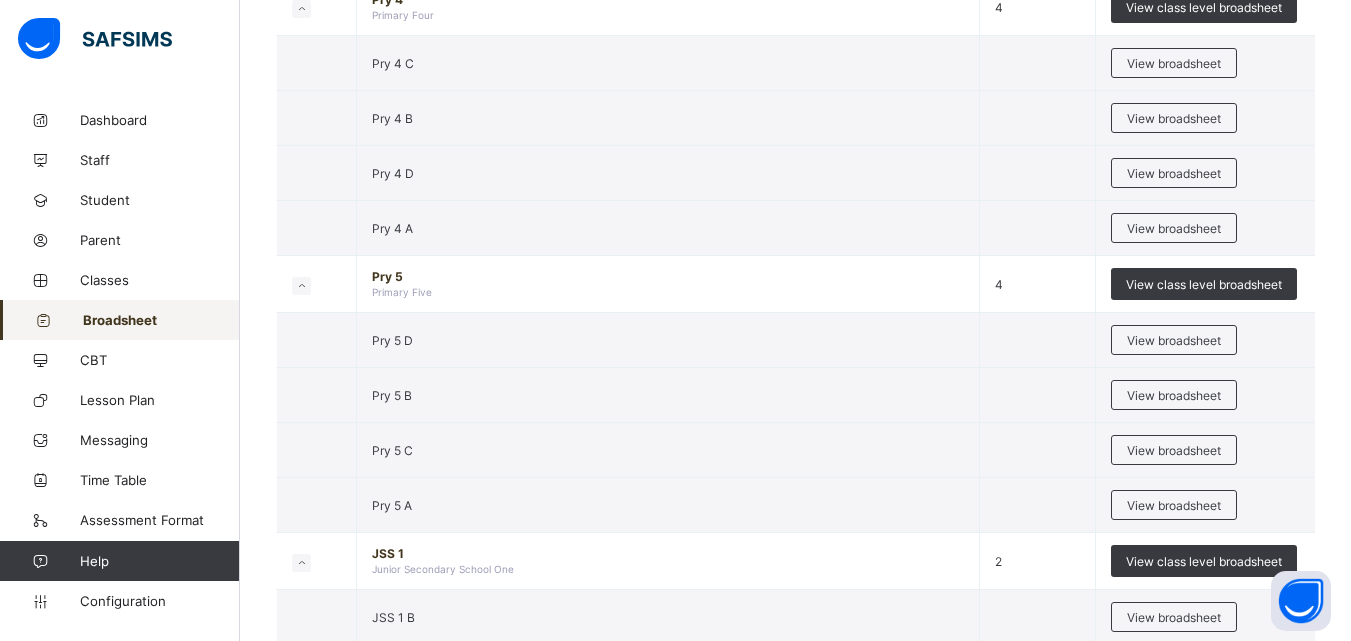 scroll, scrollTop: 3360, scrollLeft: 0, axis: vertical 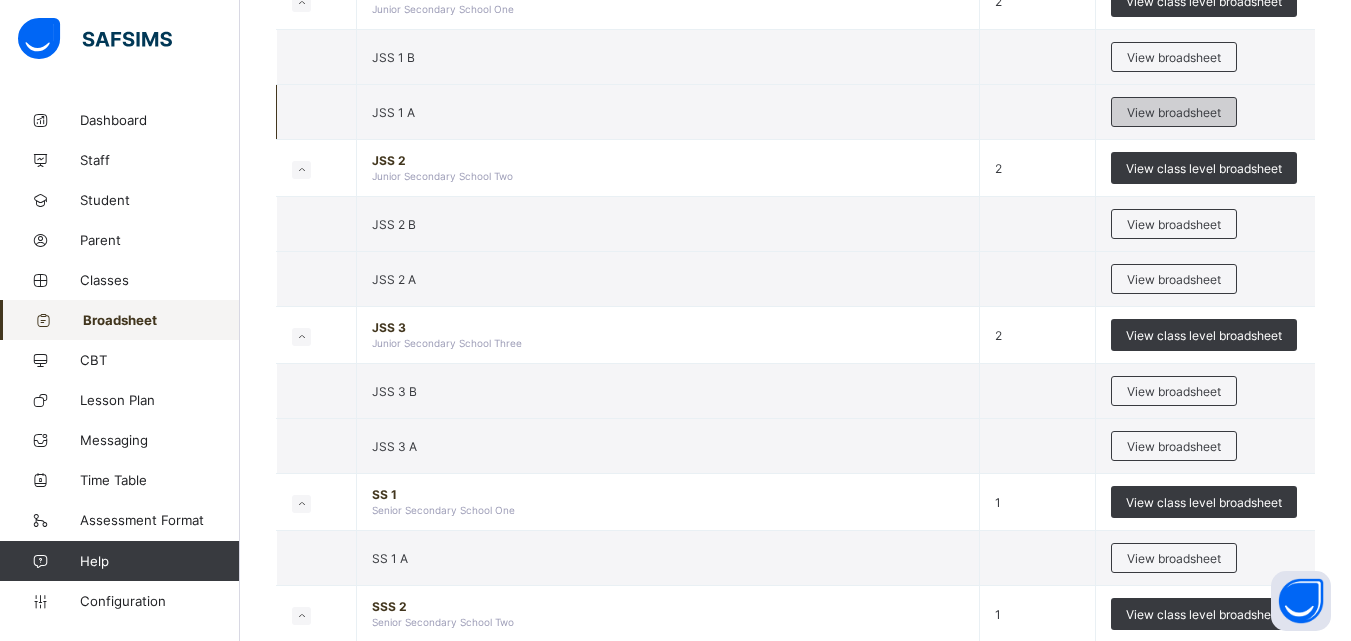 click on "View broadsheet" at bounding box center (1174, 112) 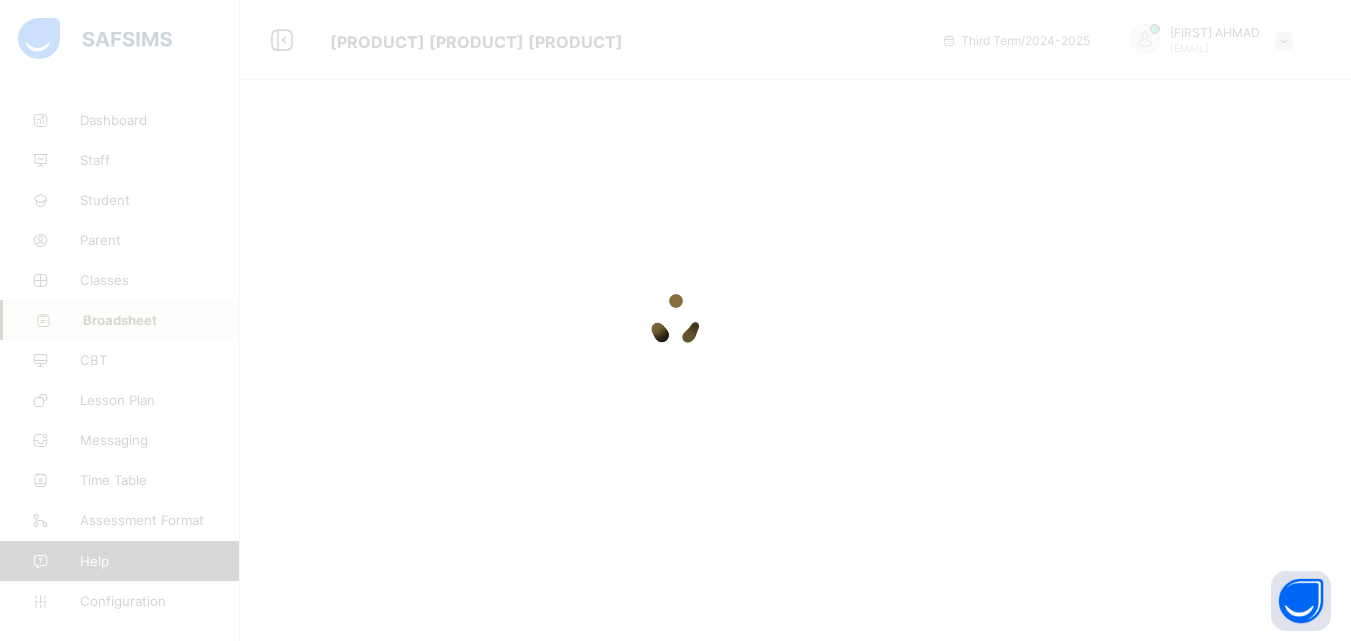 scroll, scrollTop: 0, scrollLeft: 0, axis: both 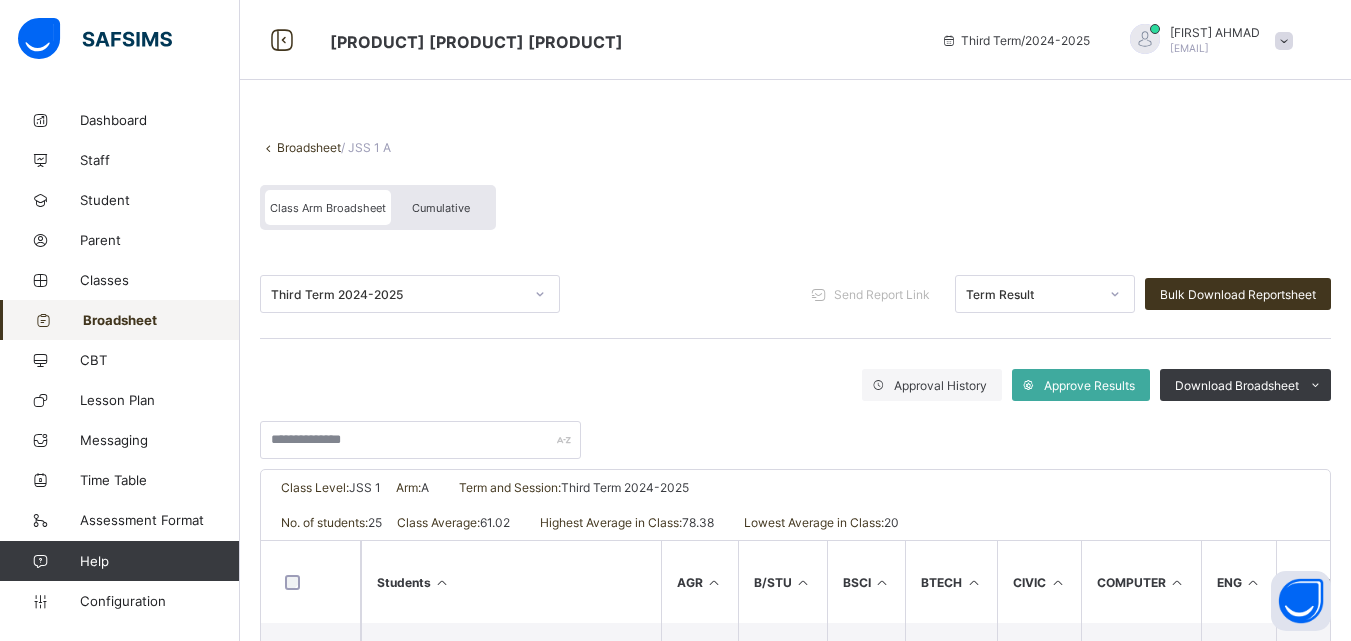 click on "Broadsheet" at bounding box center (309, 147) 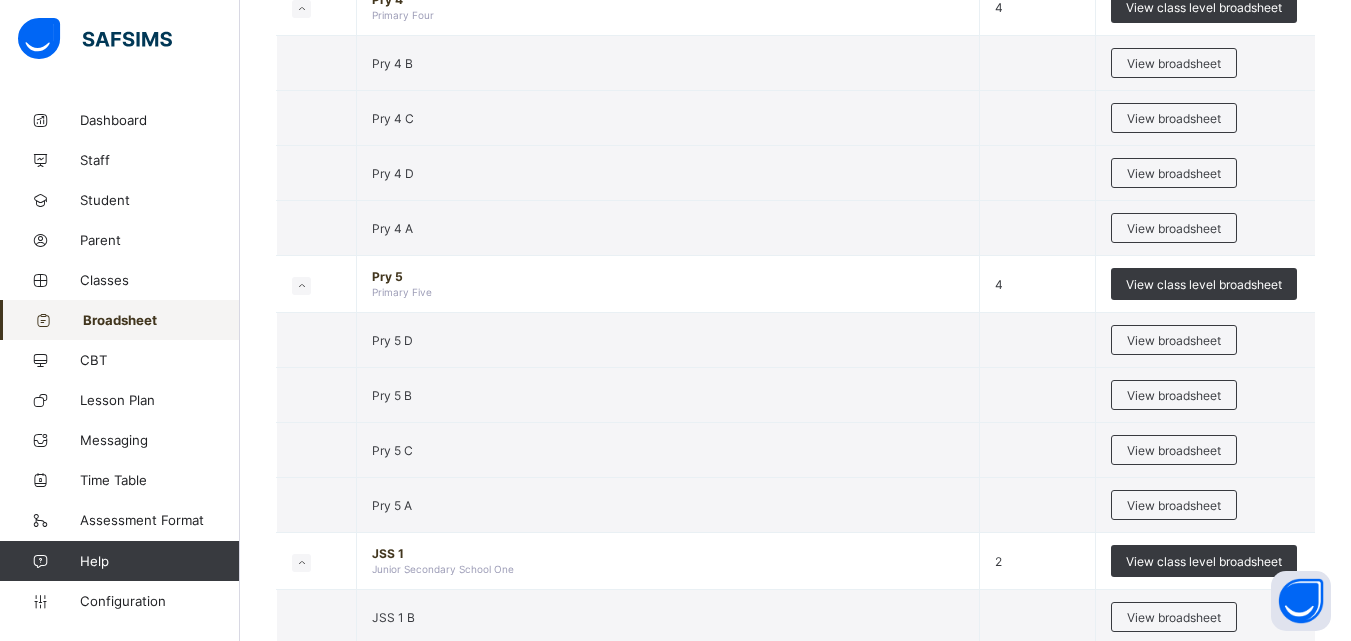 scroll, scrollTop: 3360, scrollLeft: 0, axis: vertical 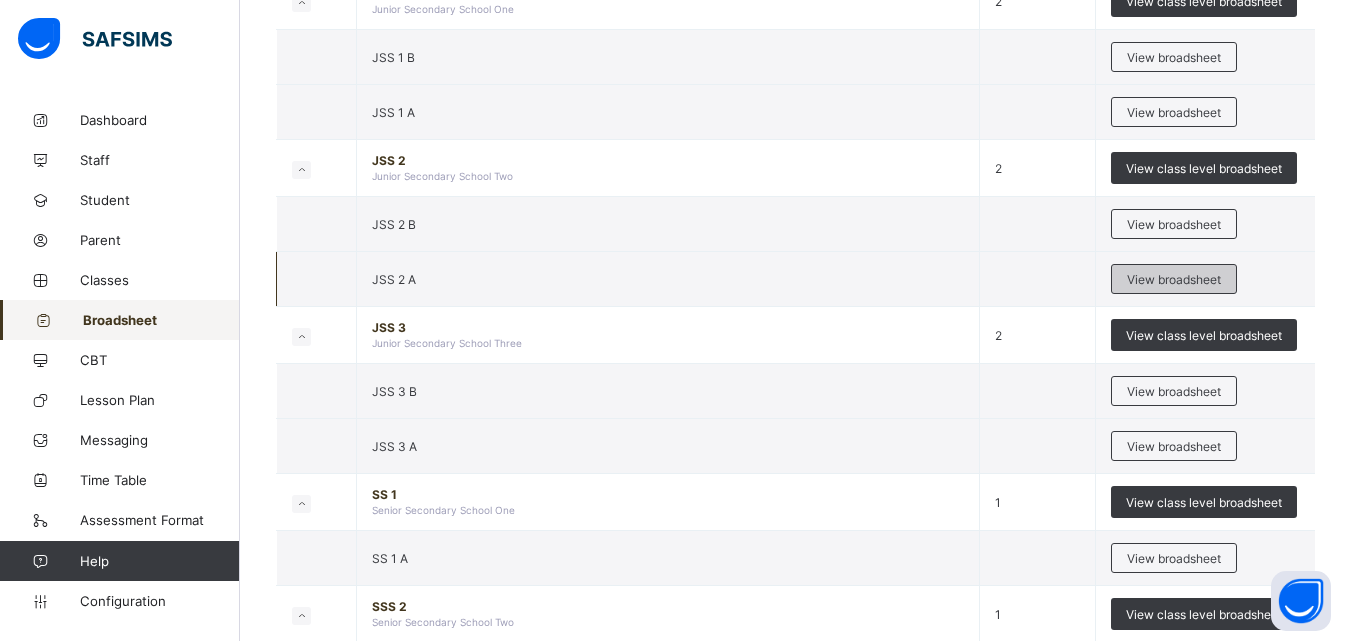 click on "View broadsheet" at bounding box center (1174, 279) 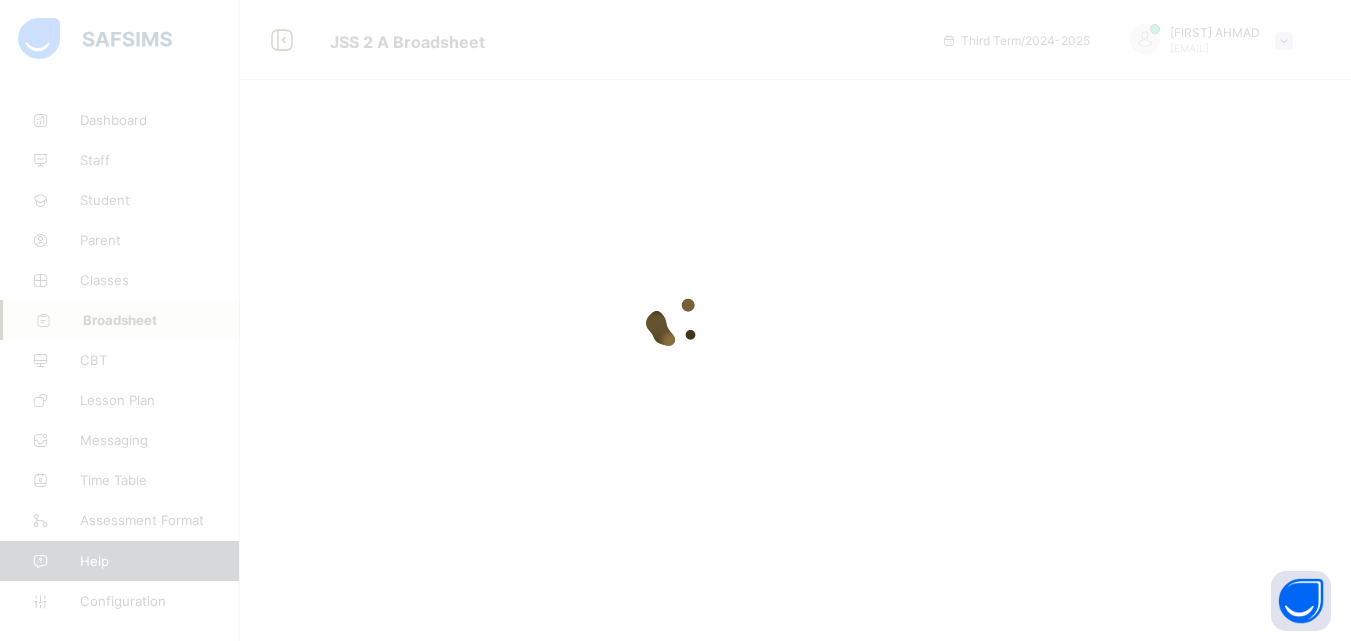 scroll, scrollTop: 0, scrollLeft: 0, axis: both 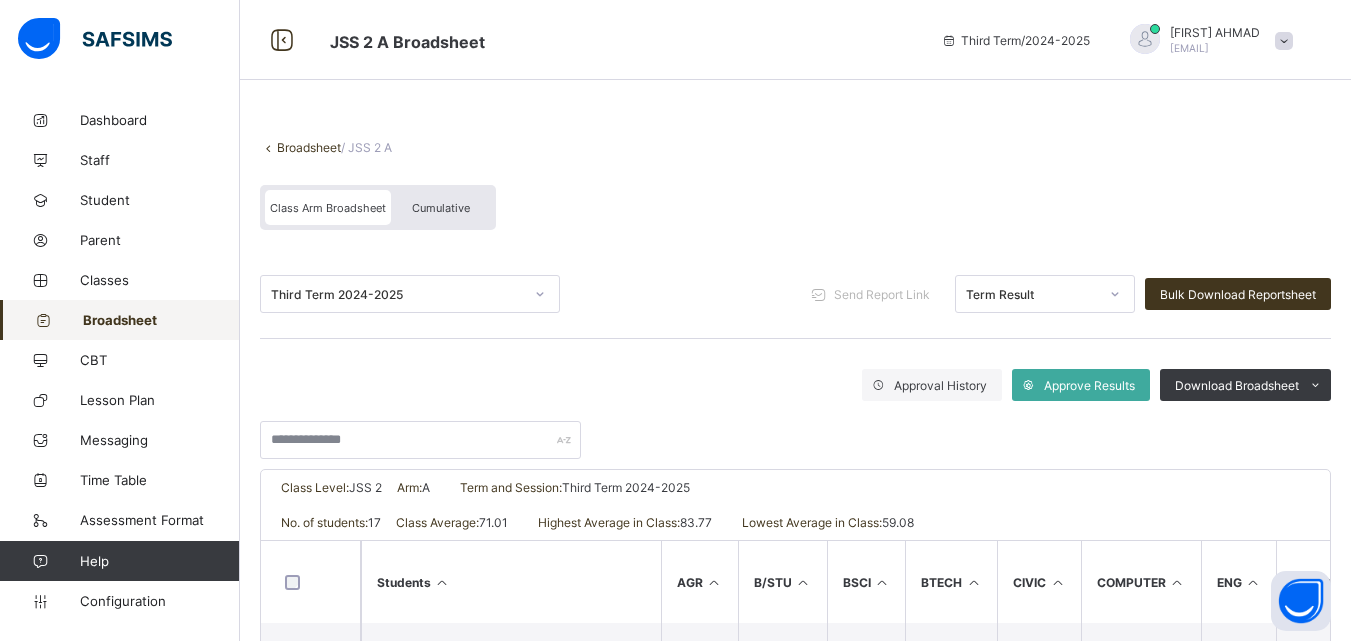 click on "Broadsheet" at bounding box center (309, 147) 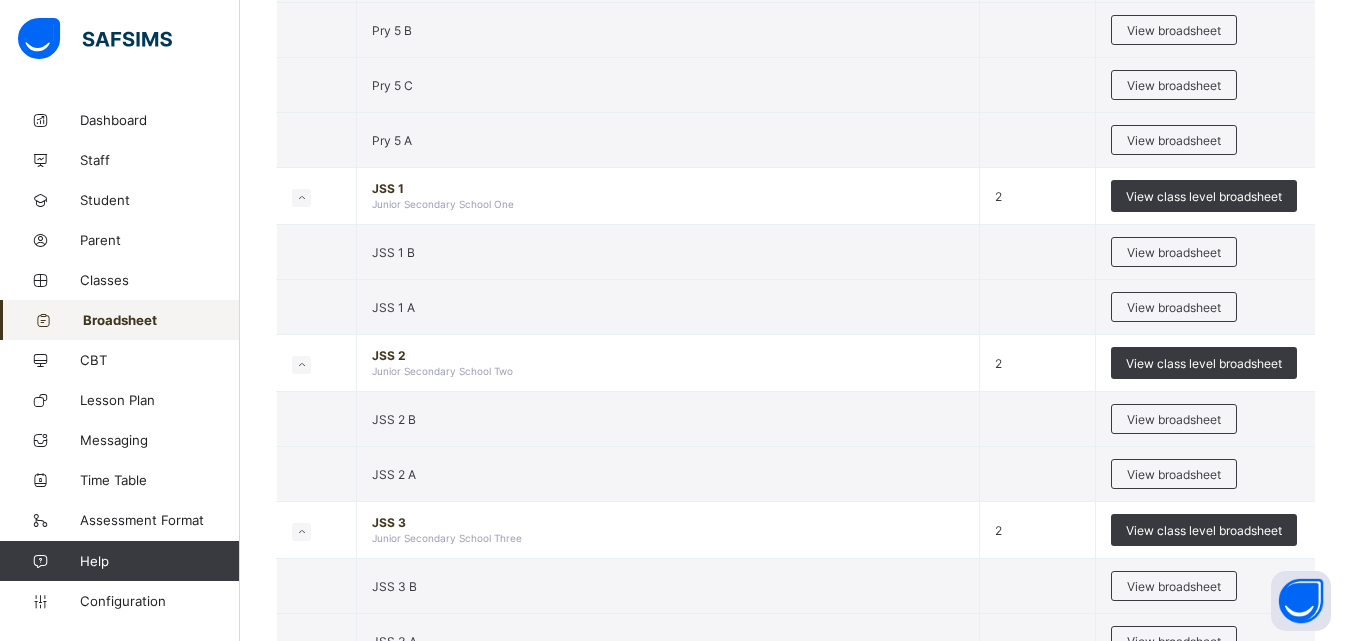 scroll, scrollTop: 3360, scrollLeft: 0, axis: vertical 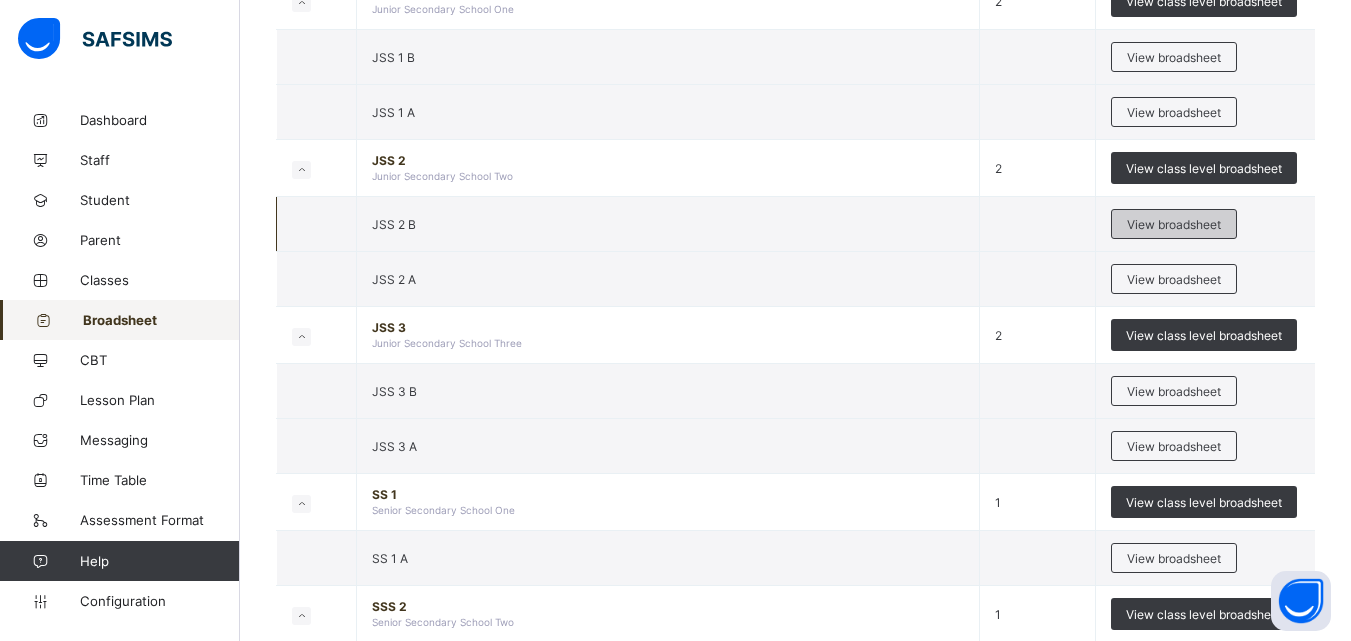 click on "View broadsheet" at bounding box center [1174, 224] 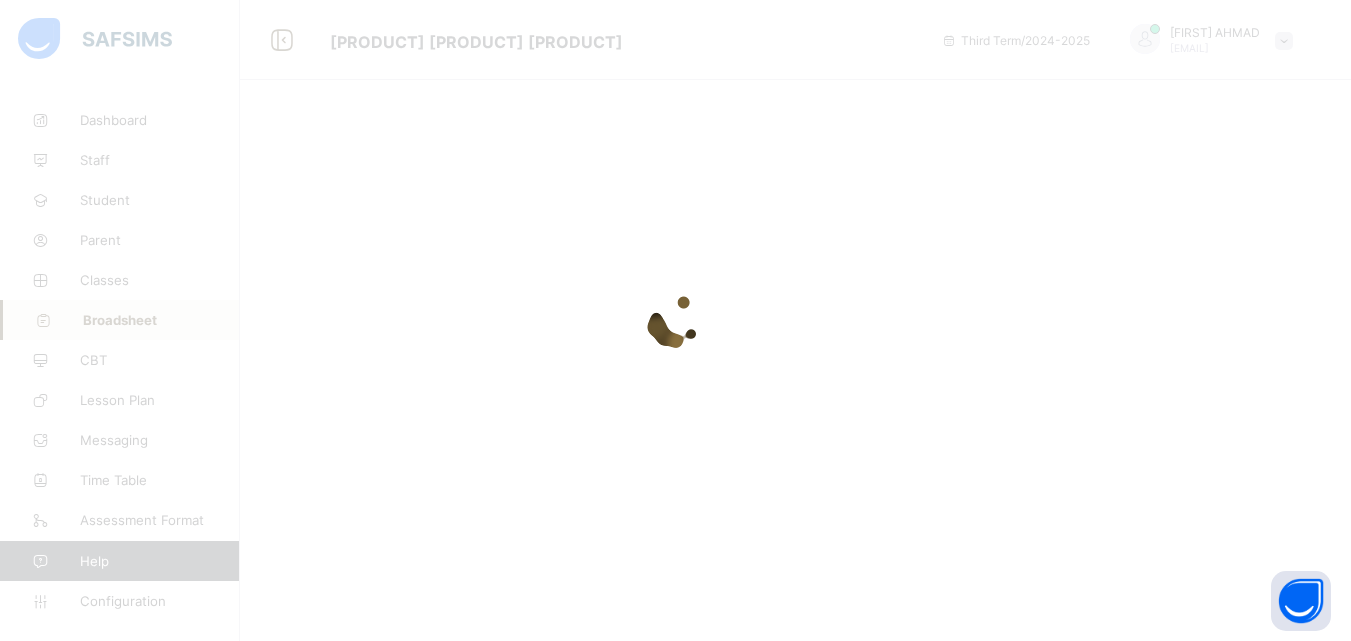 scroll, scrollTop: 0, scrollLeft: 0, axis: both 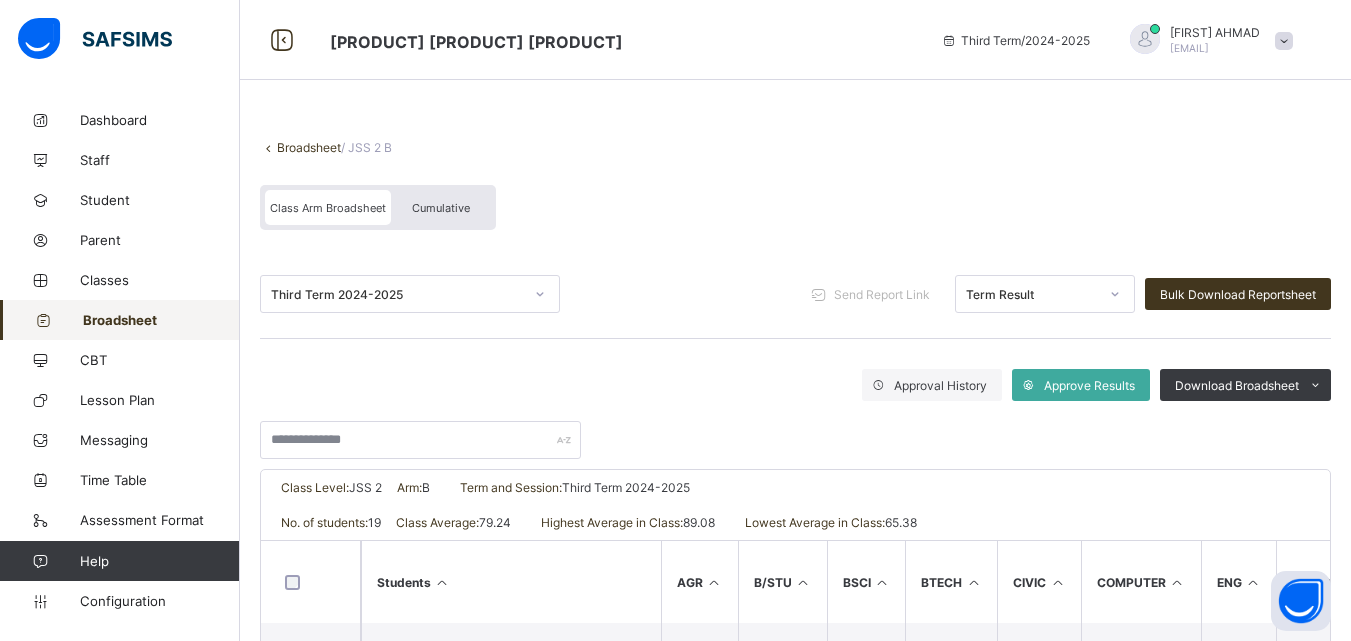 click on "Broadsheet" at bounding box center [309, 147] 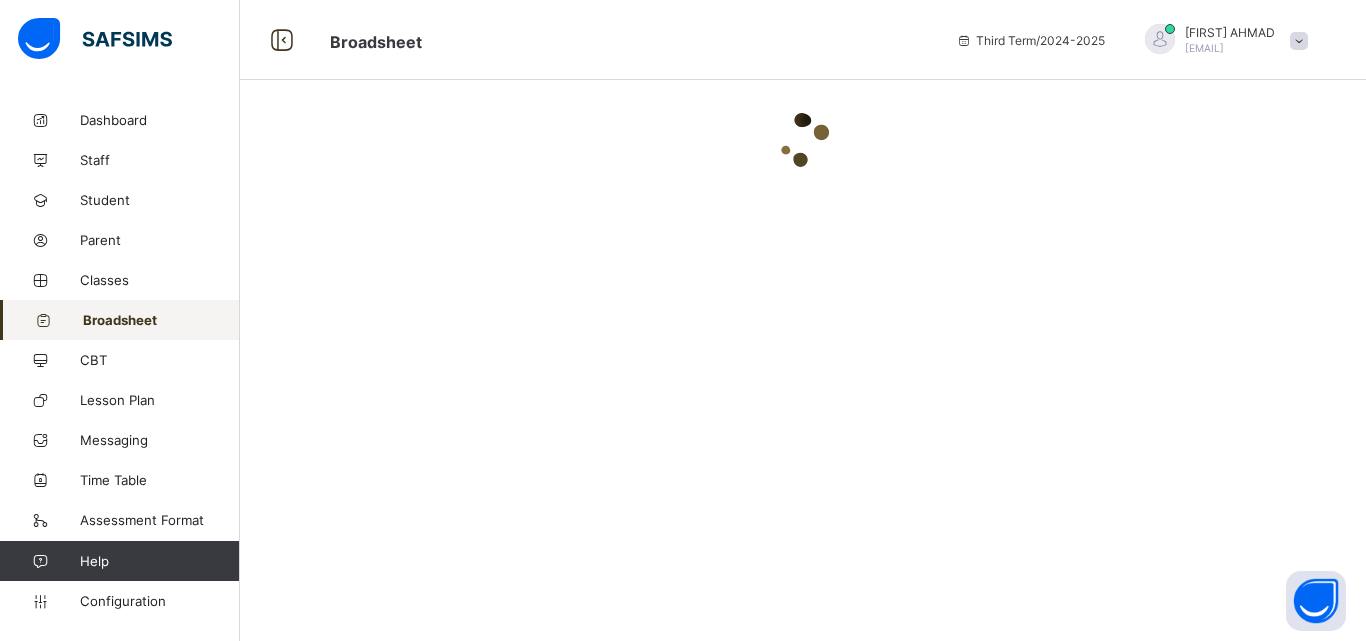 click at bounding box center (803, 140) 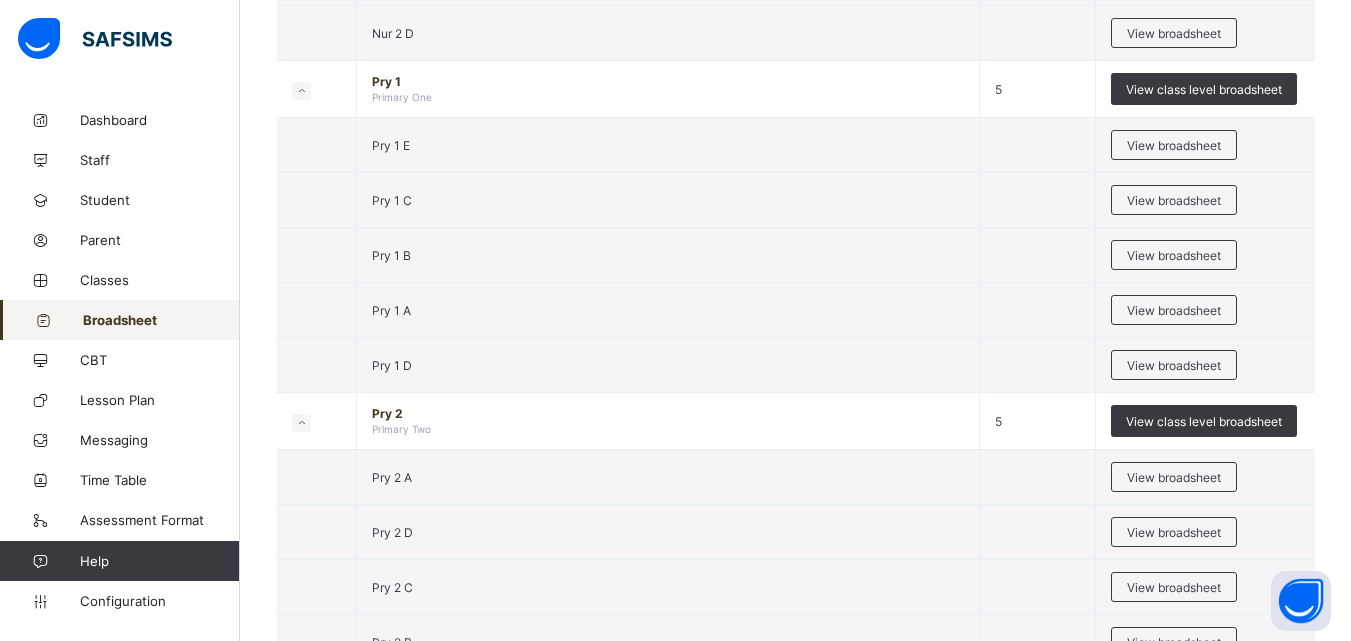 scroll, scrollTop: 2240, scrollLeft: 0, axis: vertical 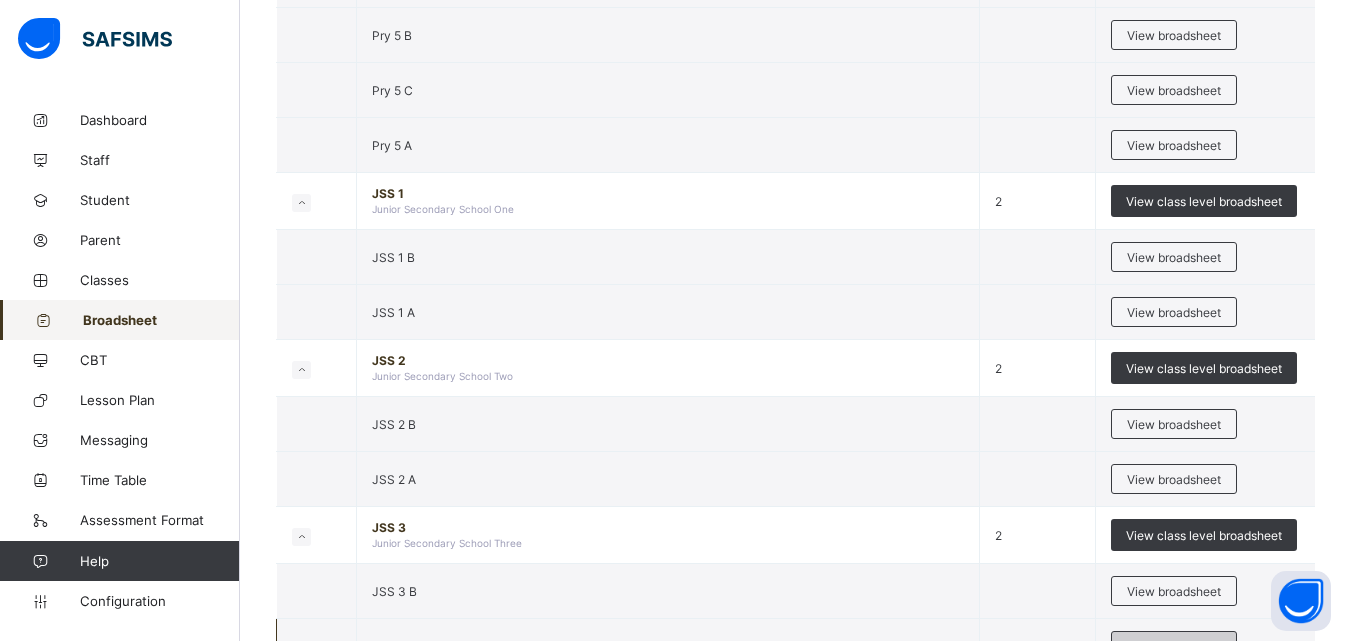 click on "View broadsheet" at bounding box center [1174, 646] 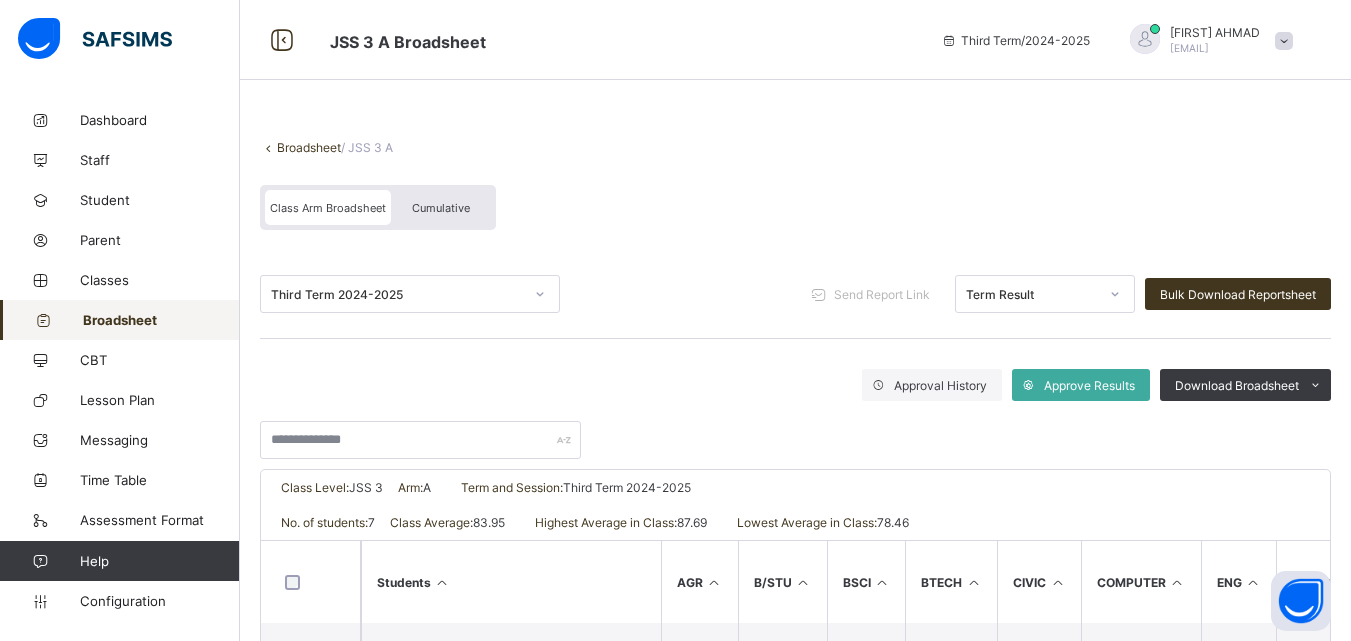 click on "Broadsheet" at bounding box center [309, 147] 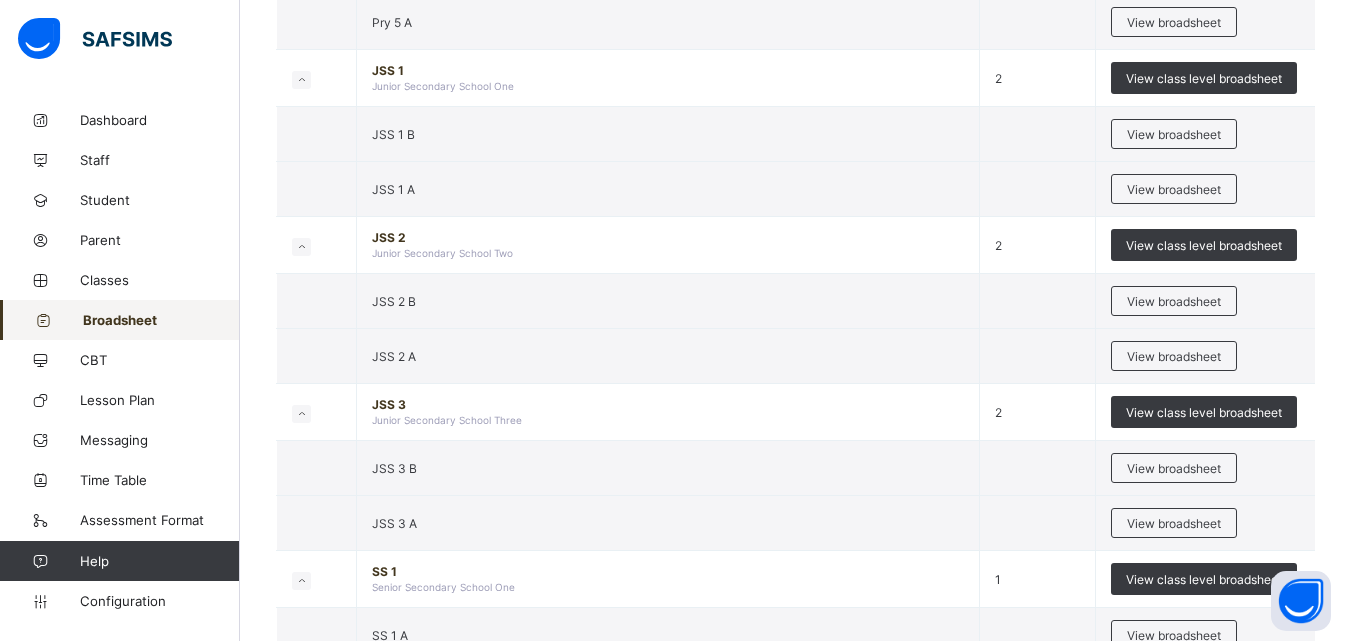 scroll, scrollTop: 3360, scrollLeft: 0, axis: vertical 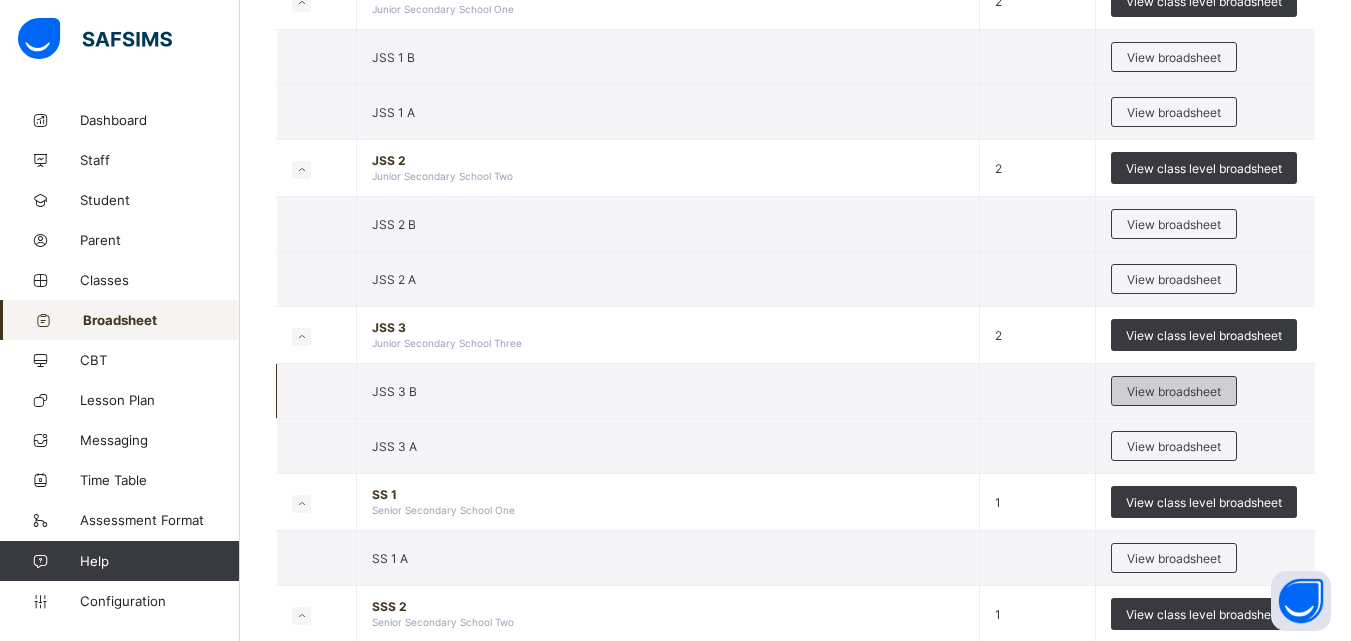 click on "View broadsheet" at bounding box center (1174, 391) 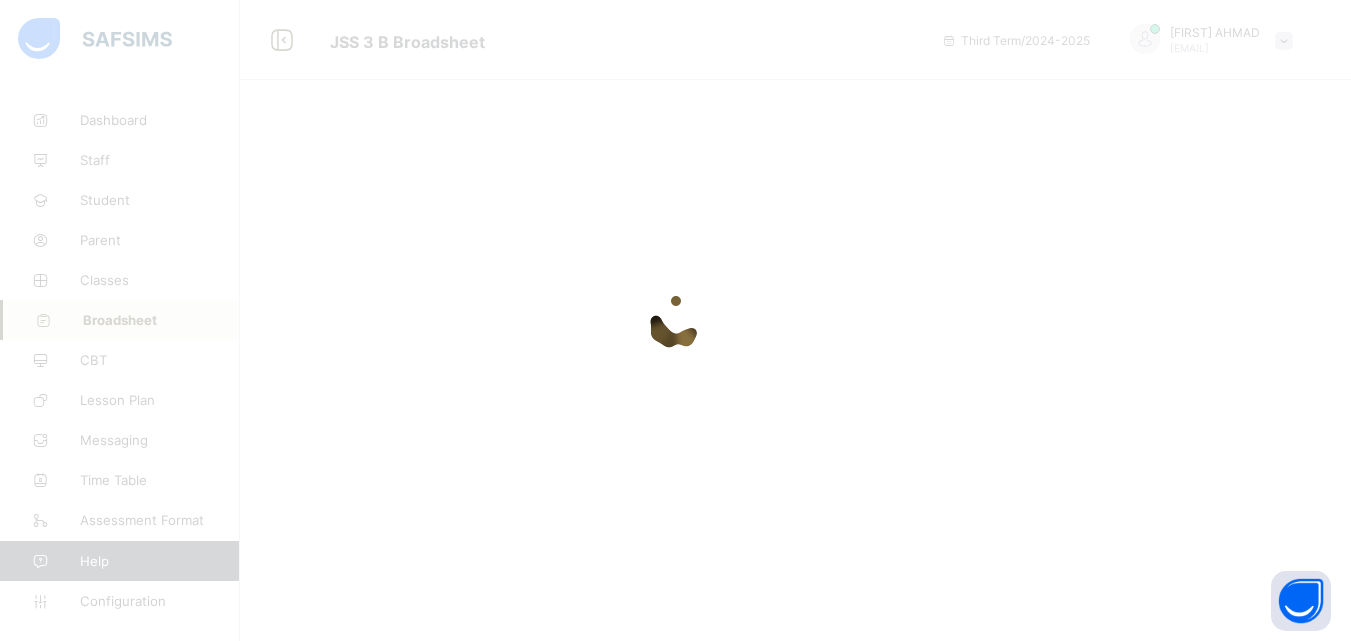 scroll, scrollTop: 0, scrollLeft: 0, axis: both 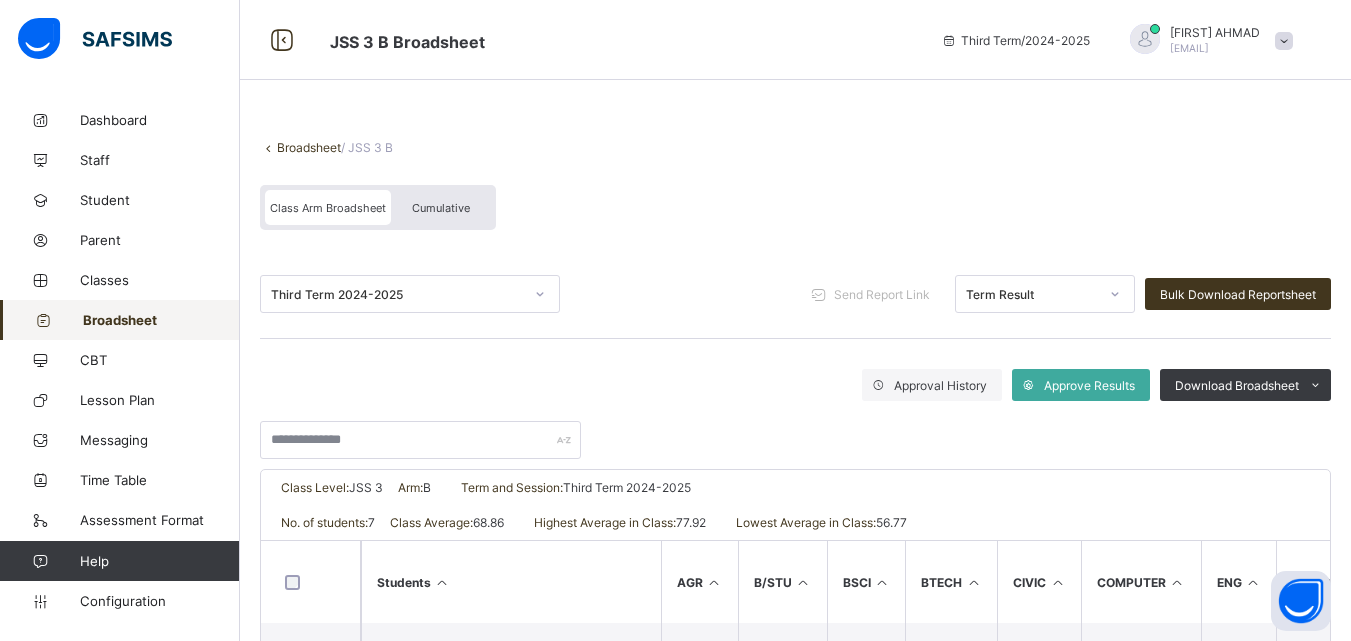 click on "Broadsheet" at bounding box center (309, 147) 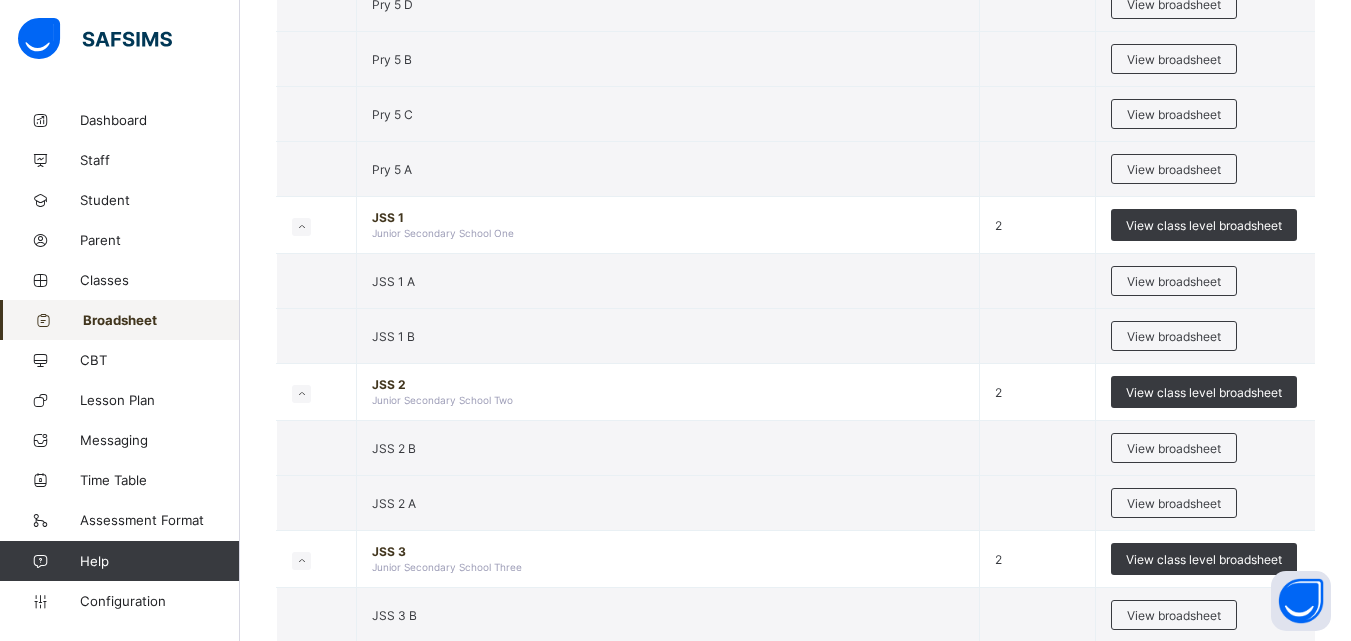 scroll, scrollTop: 3467, scrollLeft: 0, axis: vertical 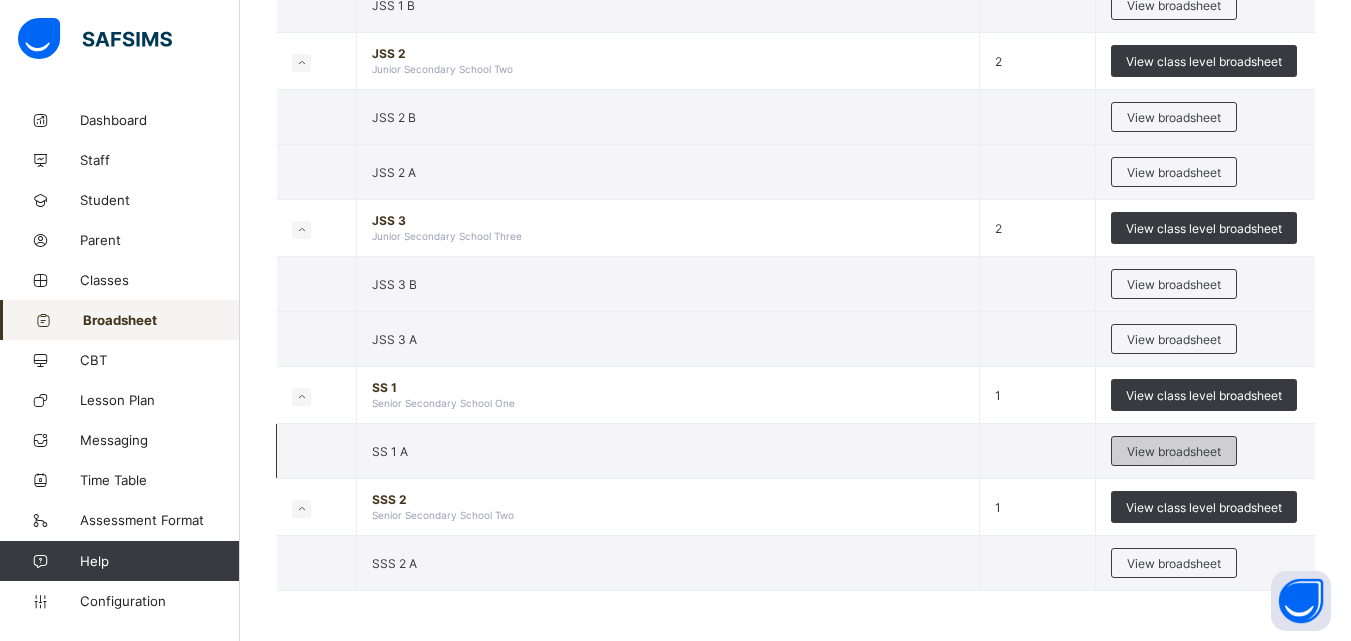 click on "View broadsheet" at bounding box center [1174, 451] 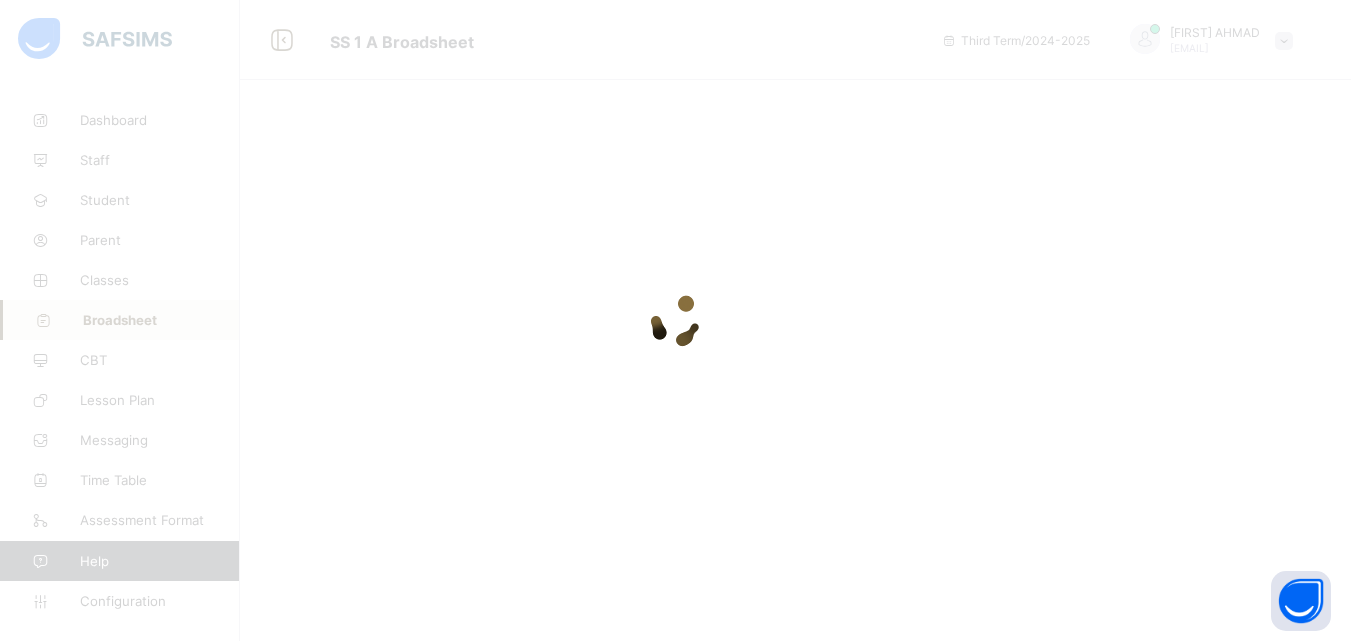 scroll, scrollTop: 0, scrollLeft: 0, axis: both 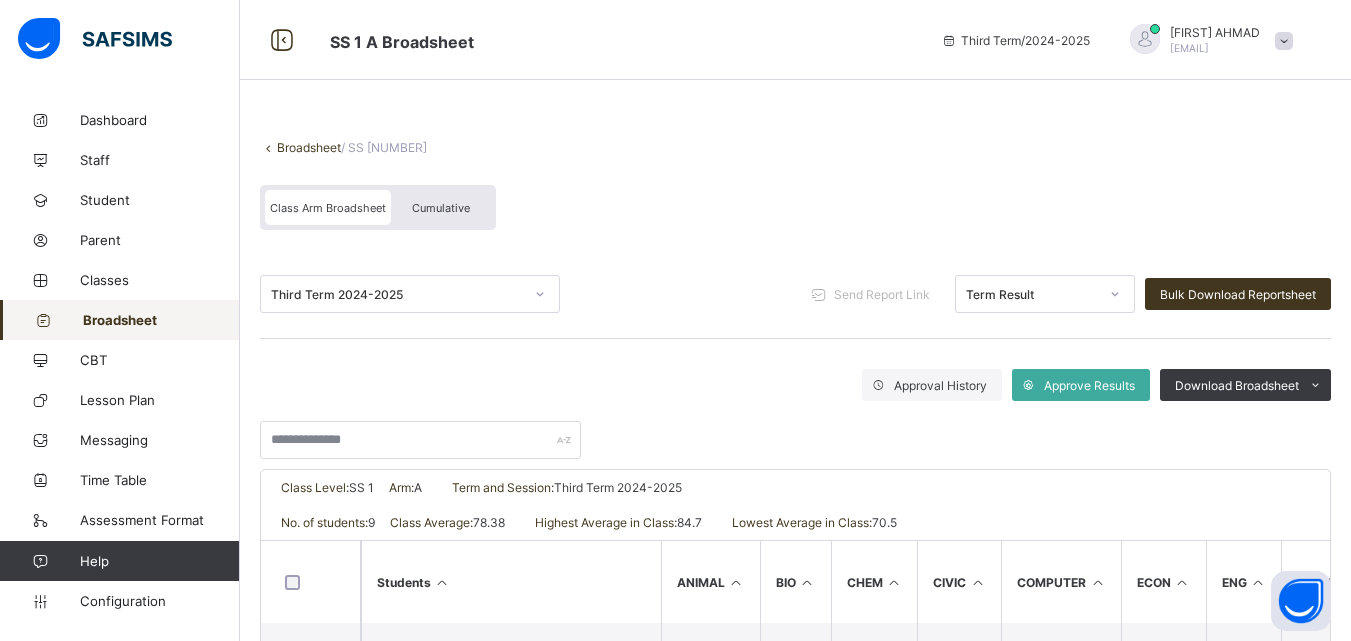 click on "Broadsheet" at bounding box center (309, 147) 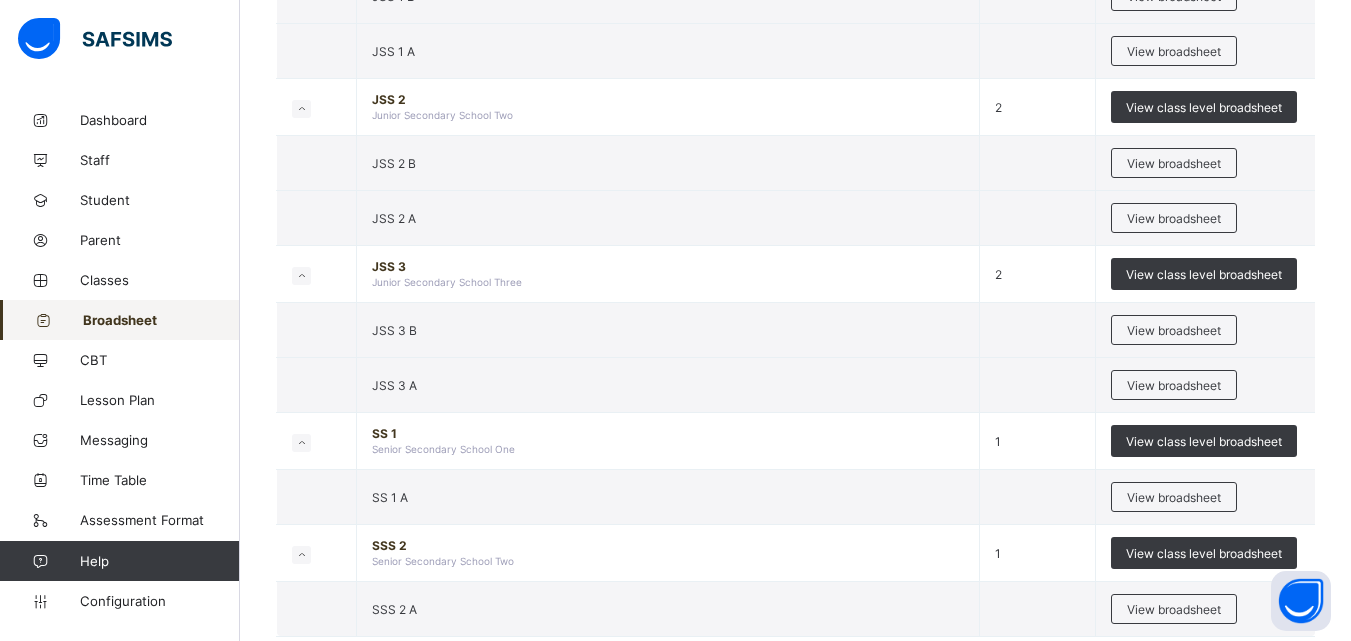 scroll, scrollTop: 3467, scrollLeft: 0, axis: vertical 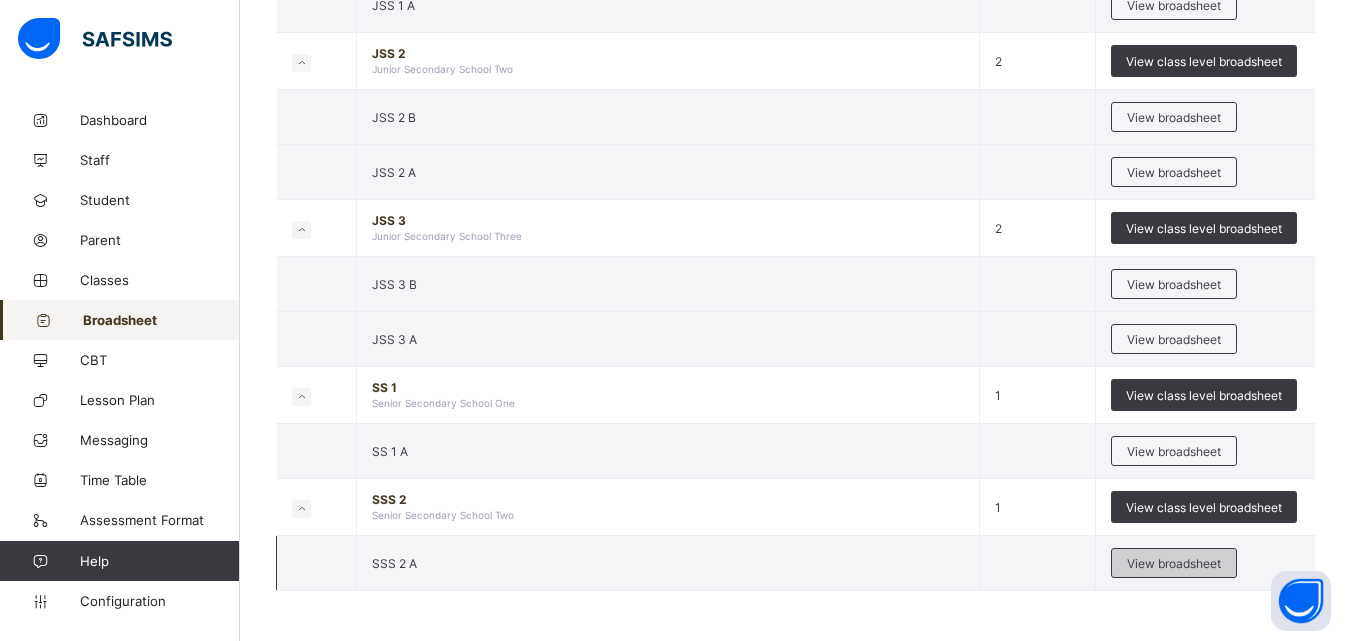 click on "View broadsheet" at bounding box center (1174, 563) 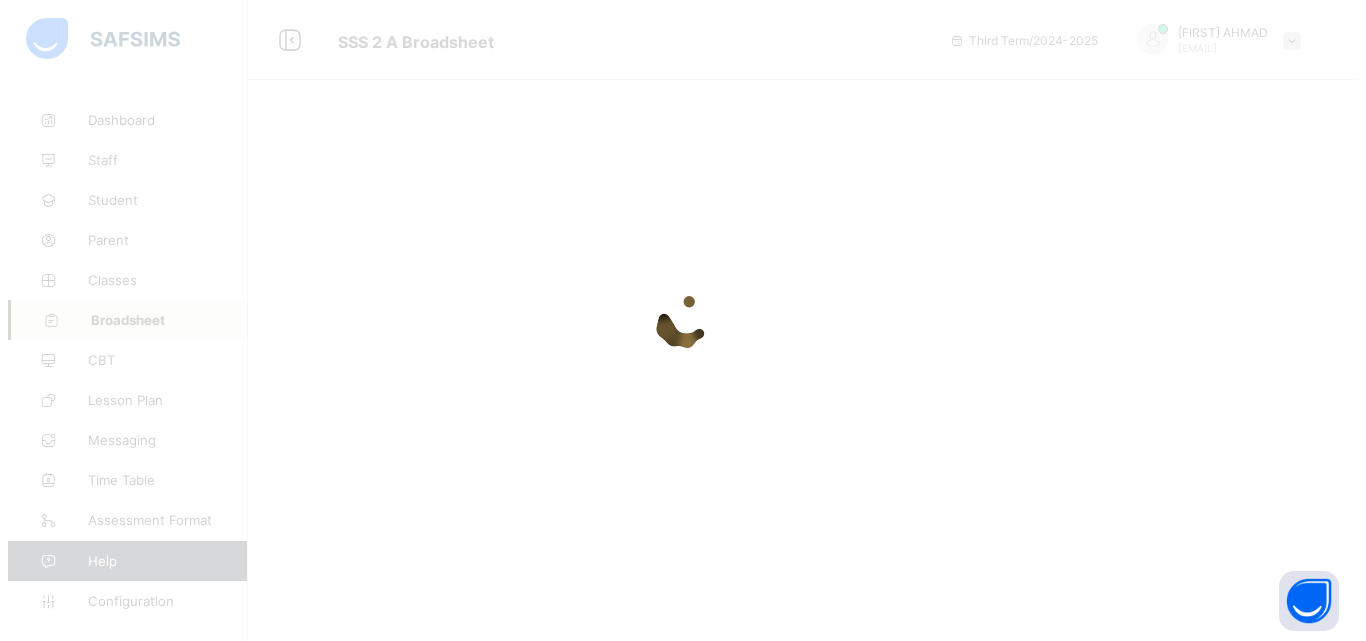 scroll, scrollTop: 0, scrollLeft: 0, axis: both 